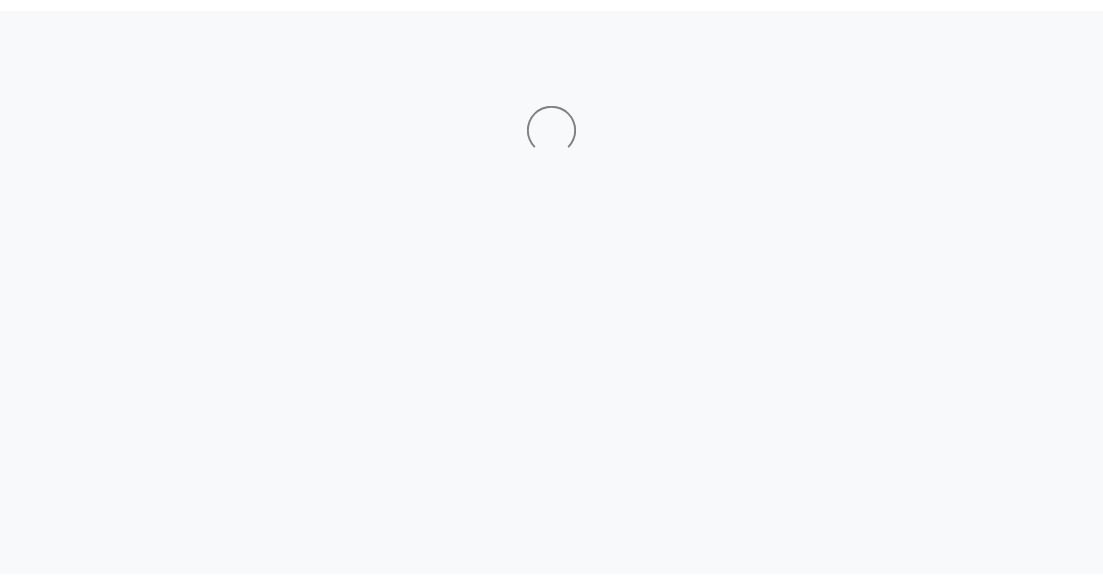 scroll, scrollTop: 0, scrollLeft: 0, axis: both 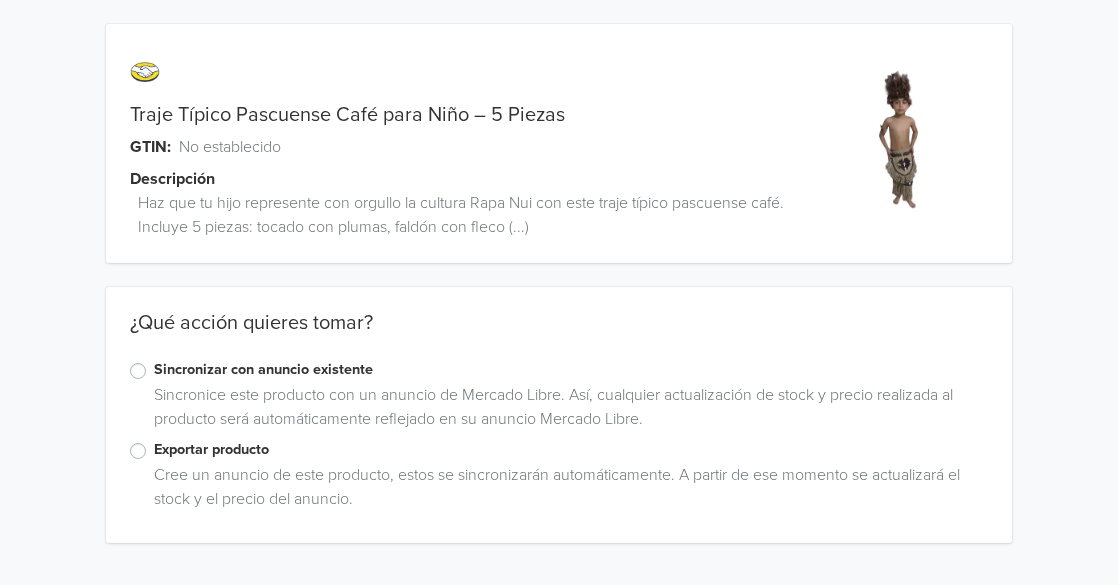 click on "Exportar producto" at bounding box center [571, 450] 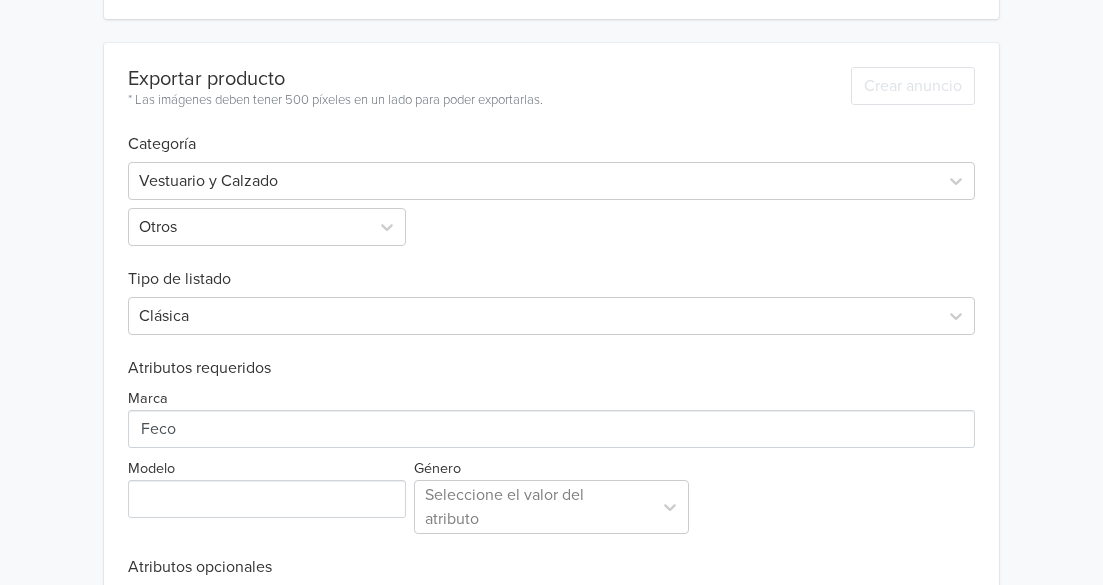 scroll, scrollTop: 0, scrollLeft: 0, axis: both 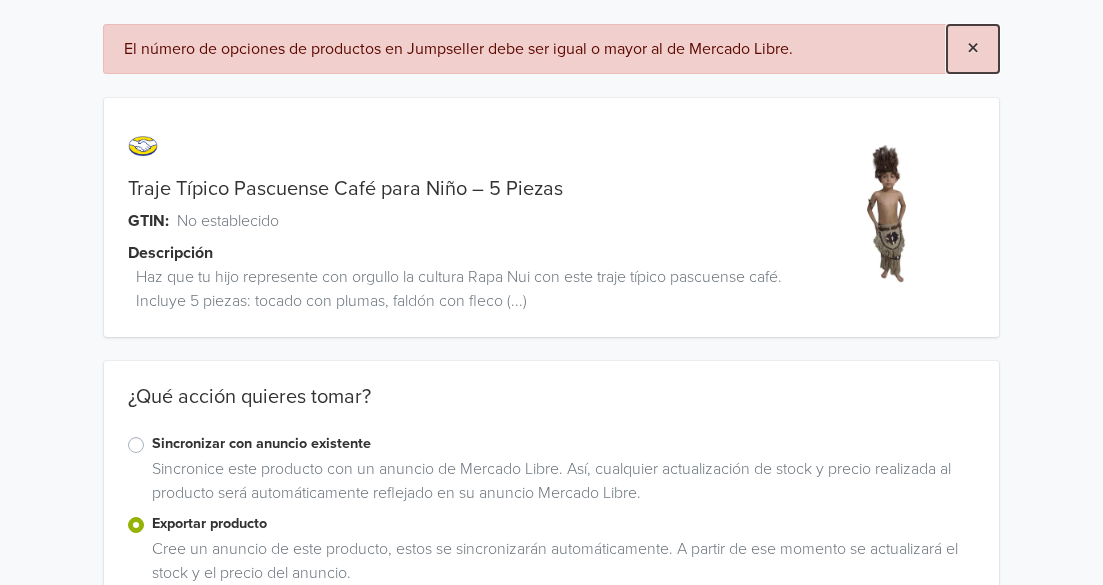 click on "×" at bounding box center (973, 48) 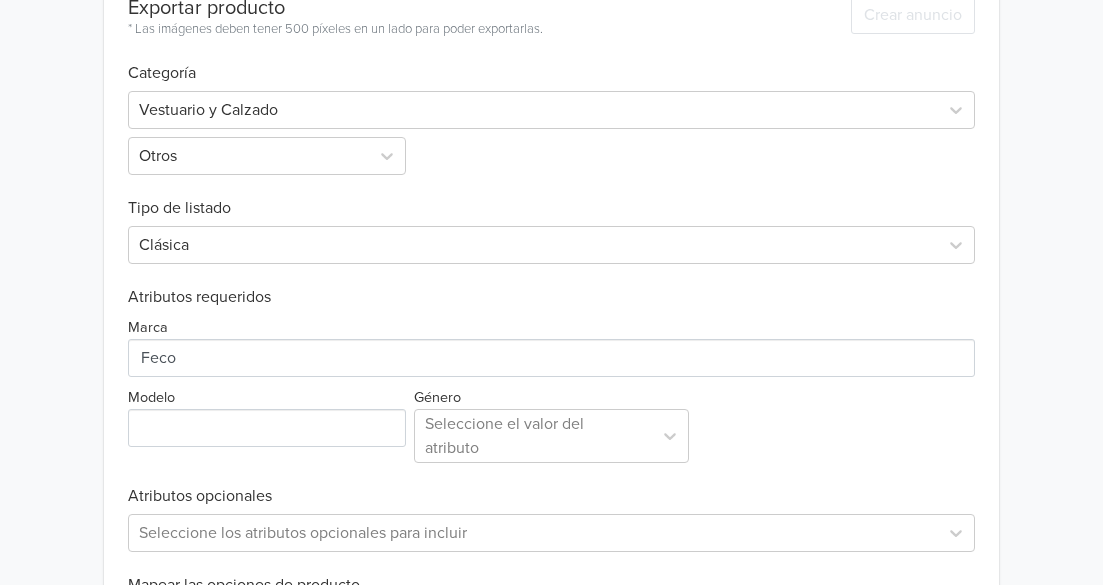 scroll, scrollTop: 600, scrollLeft: 0, axis: vertical 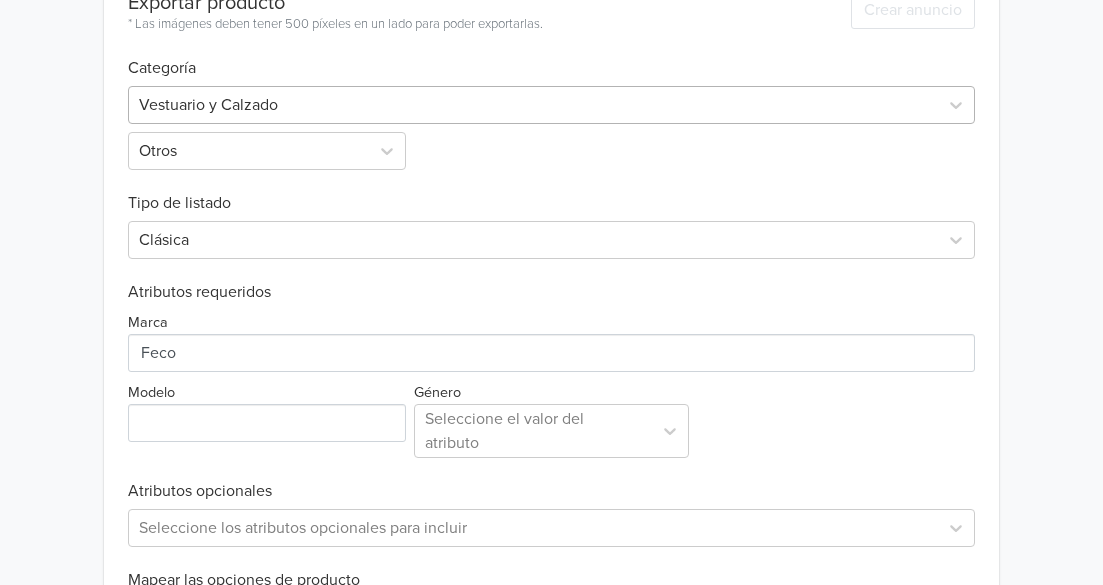 click at bounding box center (533, 105) 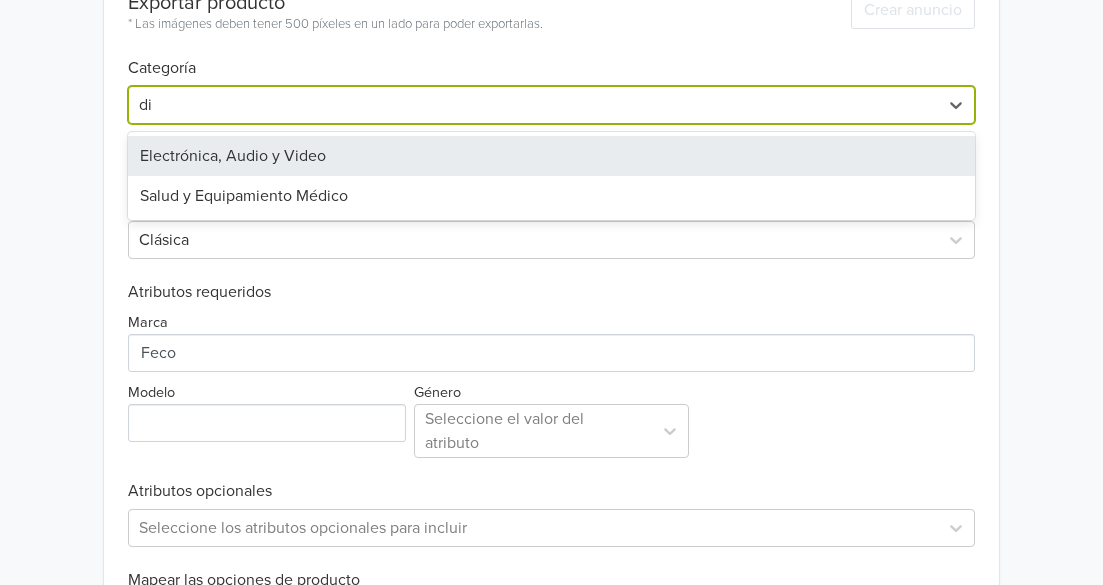 type on "d" 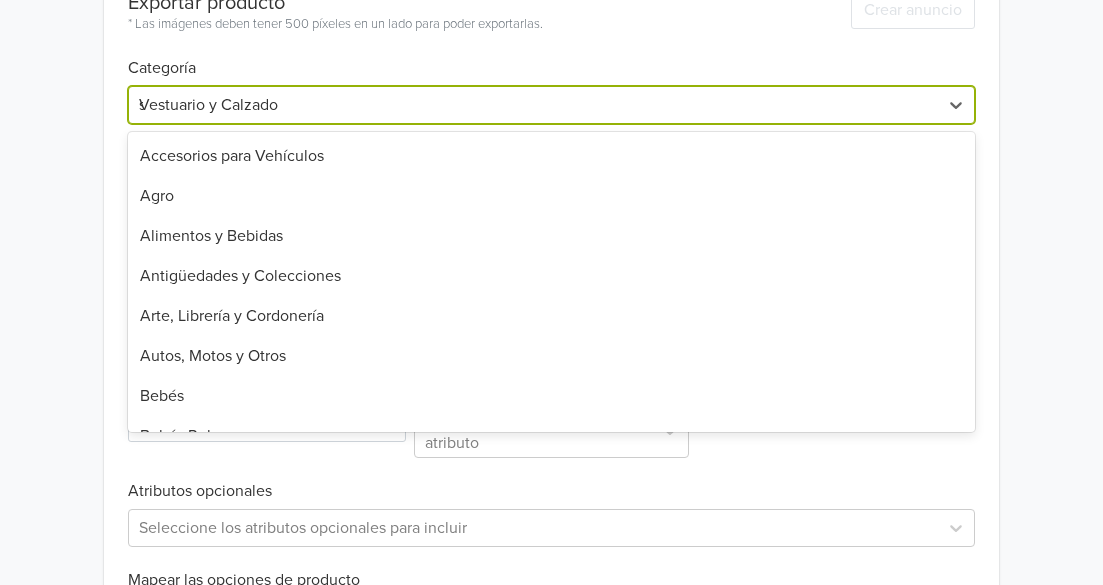 type on "so" 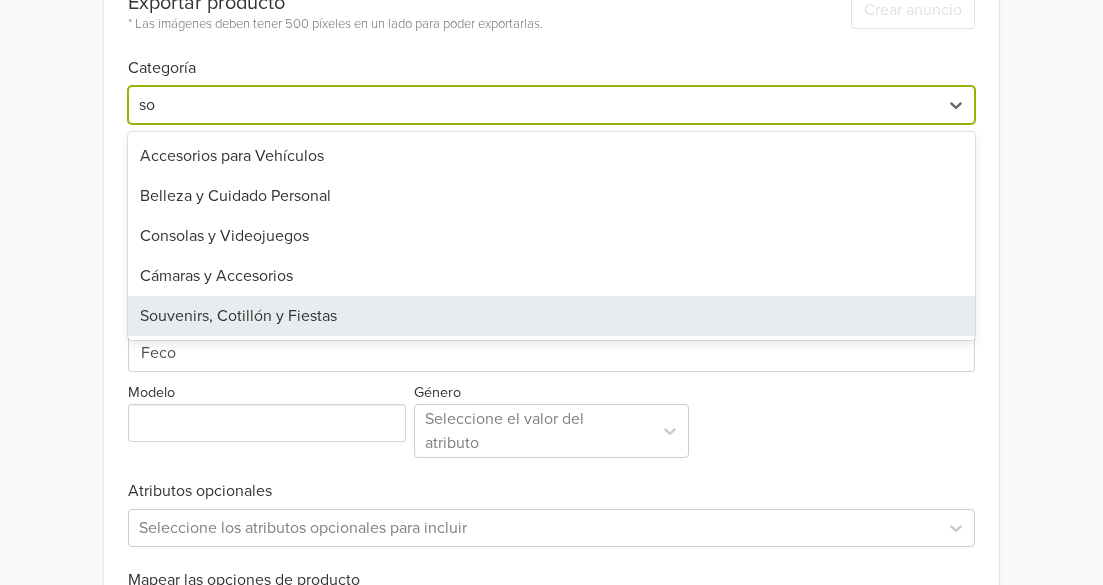 click on "Souvenirs, Cotillón y Fiestas" at bounding box center [551, 316] 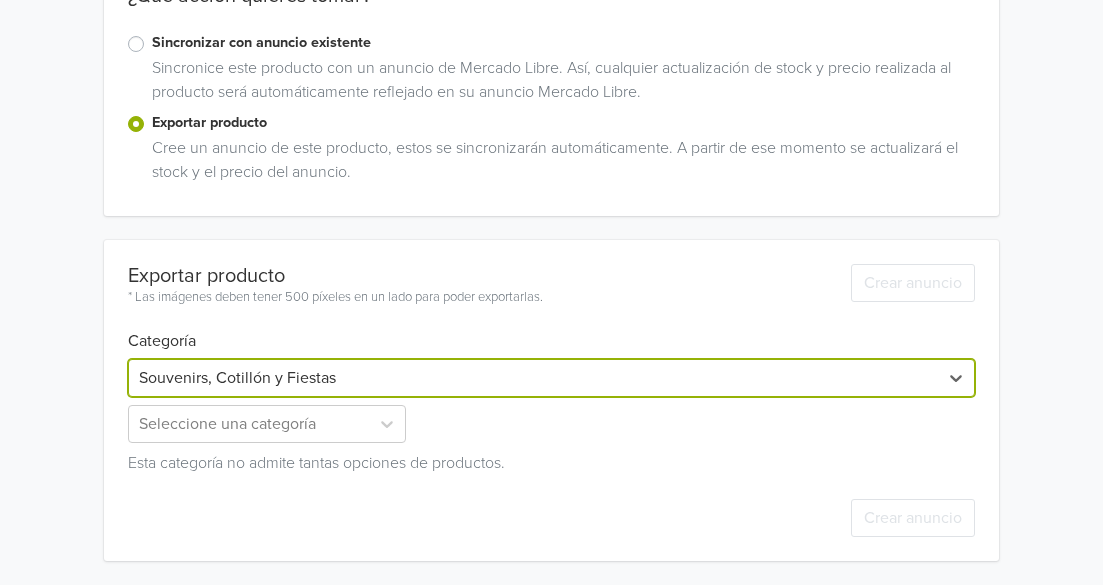 scroll, scrollTop: 327, scrollLeft: 0, axis: vertical 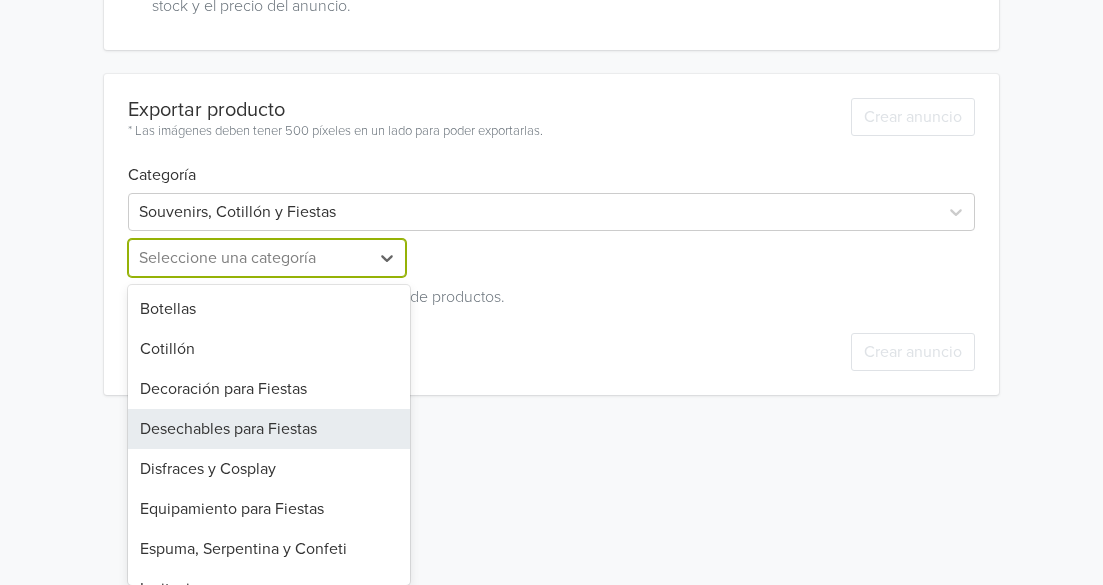 click on "13 results available. Use Up and Down to choose options, press Enter to select the currently focused option, press Escape to exit the menu, press Tab to select the option and exit the menu. Seleccione una categoría Botellas Cotillón Decoración para Fiestas Desechables para Fiestas Disfraces y Cosplay Equipamiento para Fiestas Espuma, Serpentina y Confeti Invitaciones Kits Imprimibles Otros Props para Photo Booth Recuerdos Souvenirs para Fiestas" at bounding box center [269, 258] 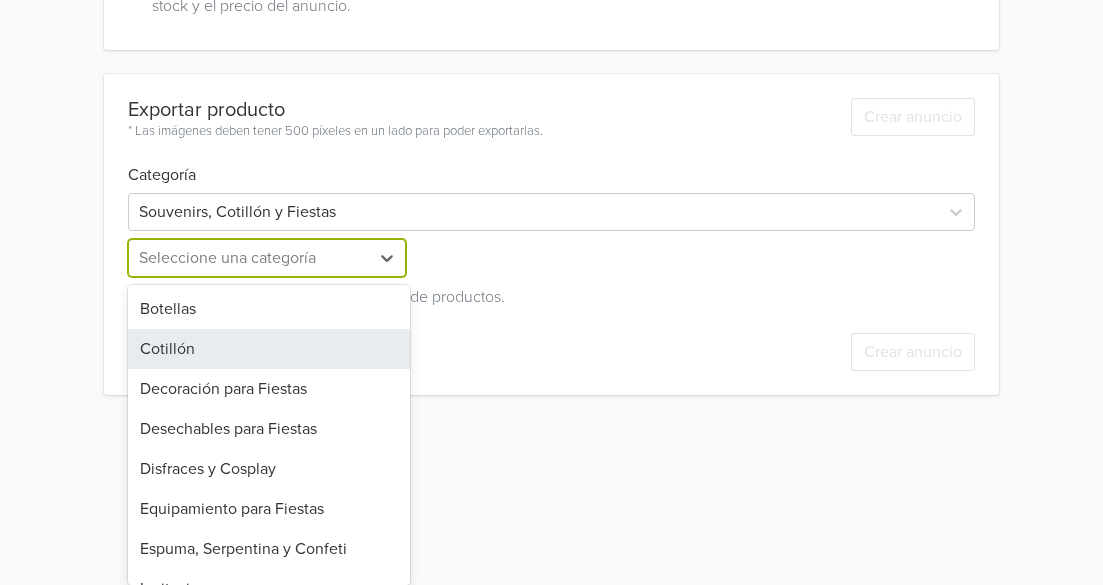 scroll, scrollTop: 100, scrollLeft: 0, axis: vertical 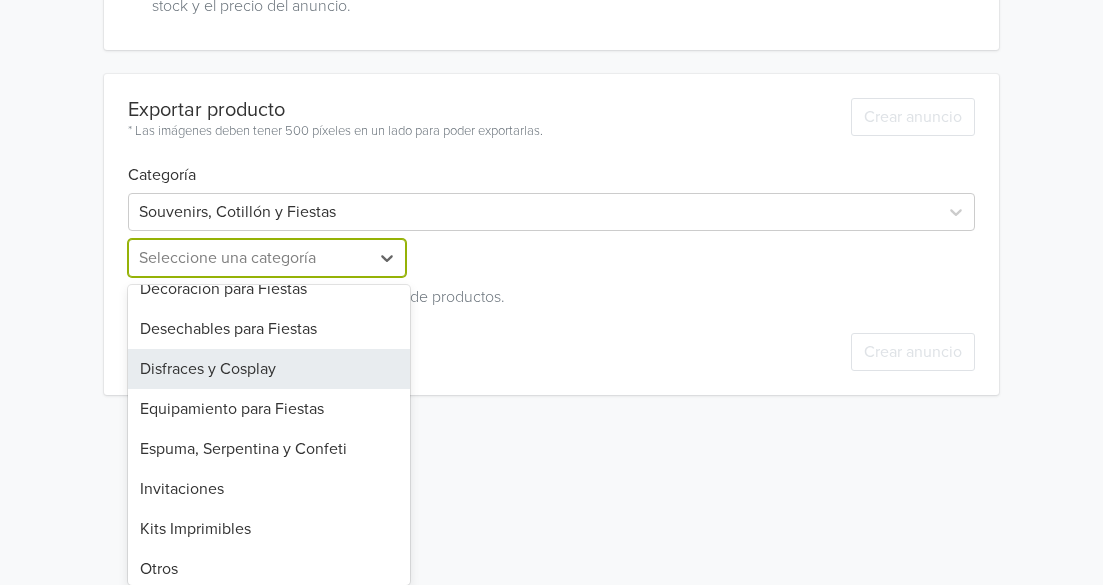 click on "Disfraces y Cosplay" at bounding box center (269, 369) 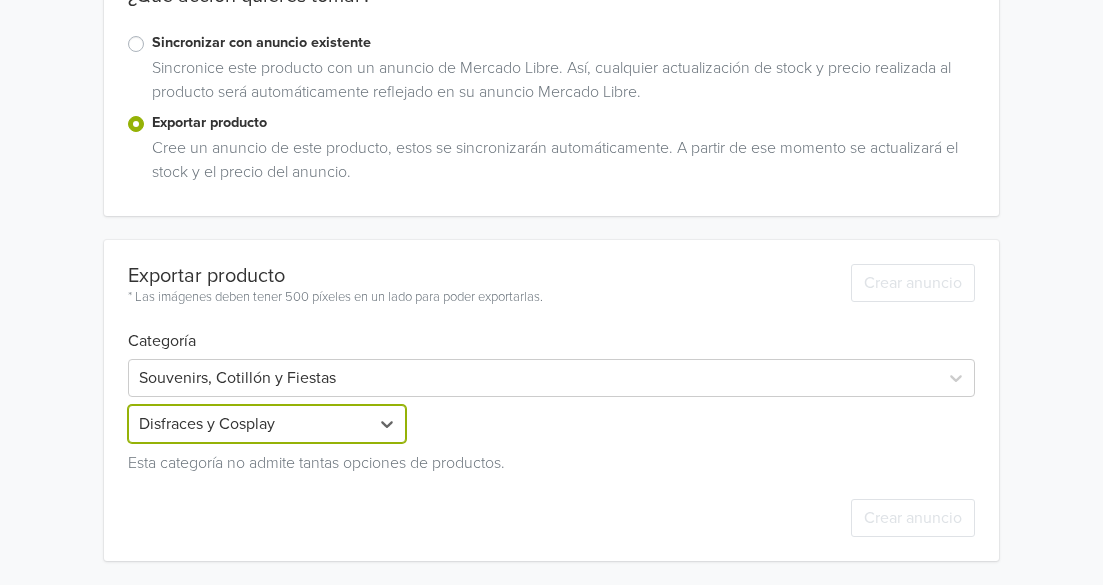 scroll, scrollTop: 327, scrollLeft: 0, axis: vertical 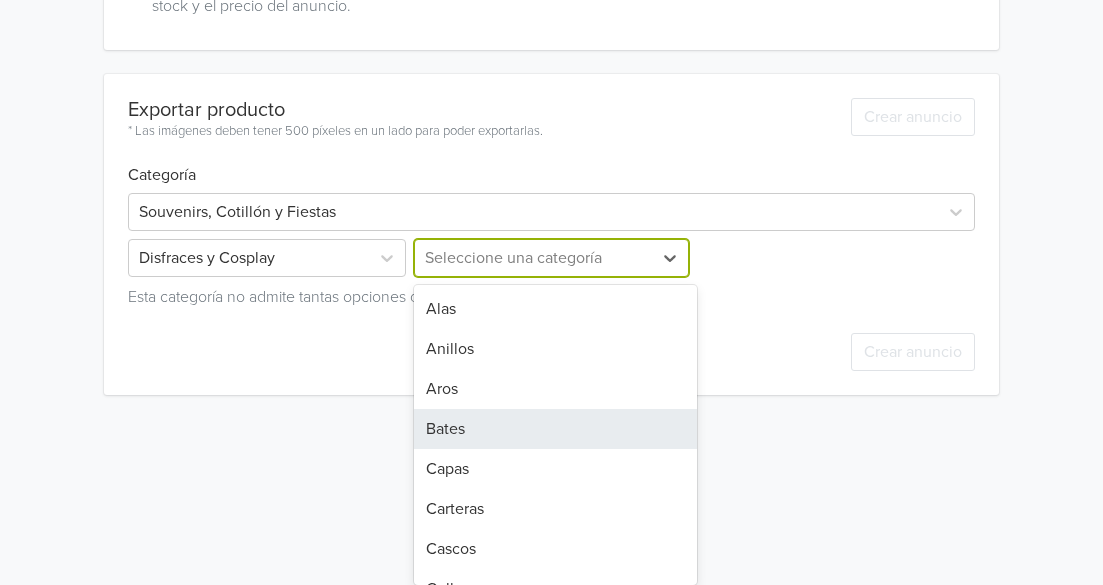 click on "32 results available. Use Up and Down to choose options, press Enter to select the currently focused option, press Escape to exit the menu, press Tab to select the option and exit the menu. Seleccione una categoría Alas Anillos Aros Bates Capas Carteras Cascos Collares Cuchillos de Disfraz Dientes Disfraces Completos Escobas Escudos Espadas Faldas Guantes Kimonos Kits de Cosplay Kits de Maquillaje para FX Lentes de Contacto Maquillaje Máscaras y Cascos Orejas Otros Pelucas Pinturas Corporales Pinturas para el Pelo Pinturas para la Ropa Pistolas y Escopetas Sombreros Tocados, Tiaras y Cintillos Varitas" at bounding box center (551, 258) 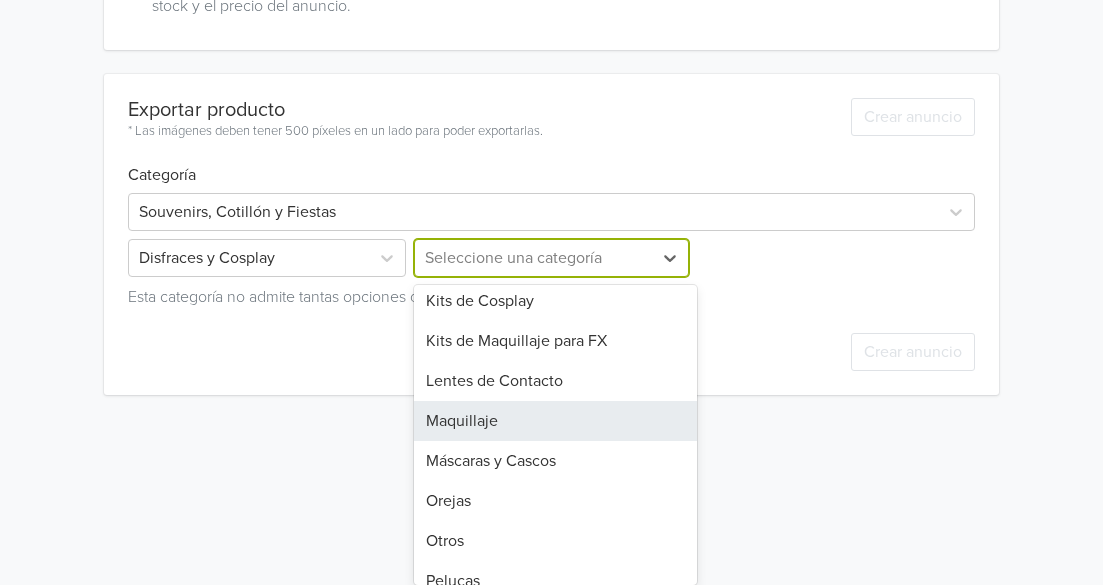 scroll, scrollTop: 588, scrollLeft: 0, axis: vertical 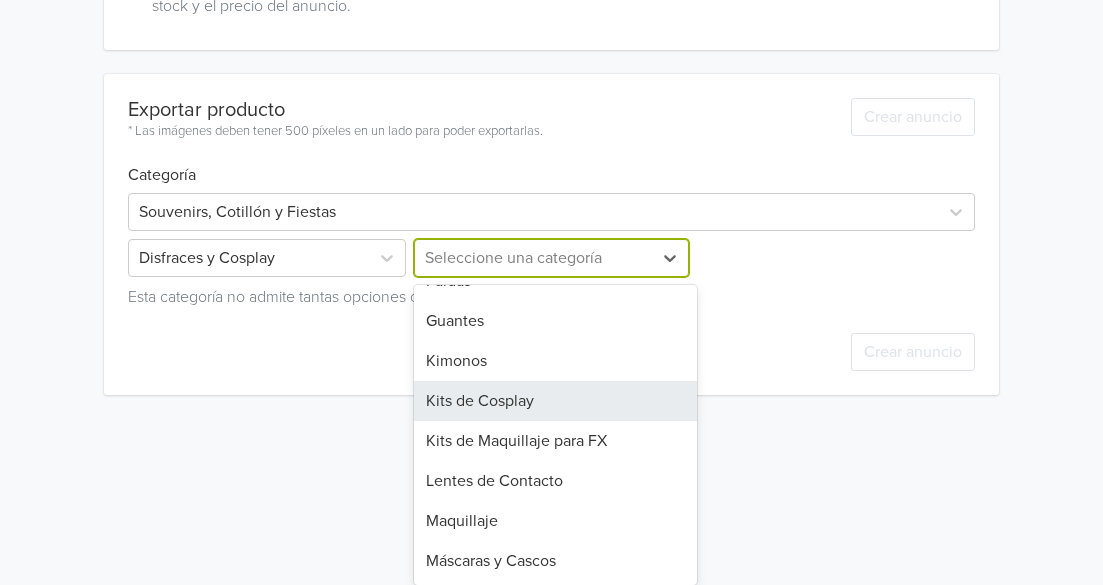 click on "Kits de Cosplay" at bounding box center (555, 401) 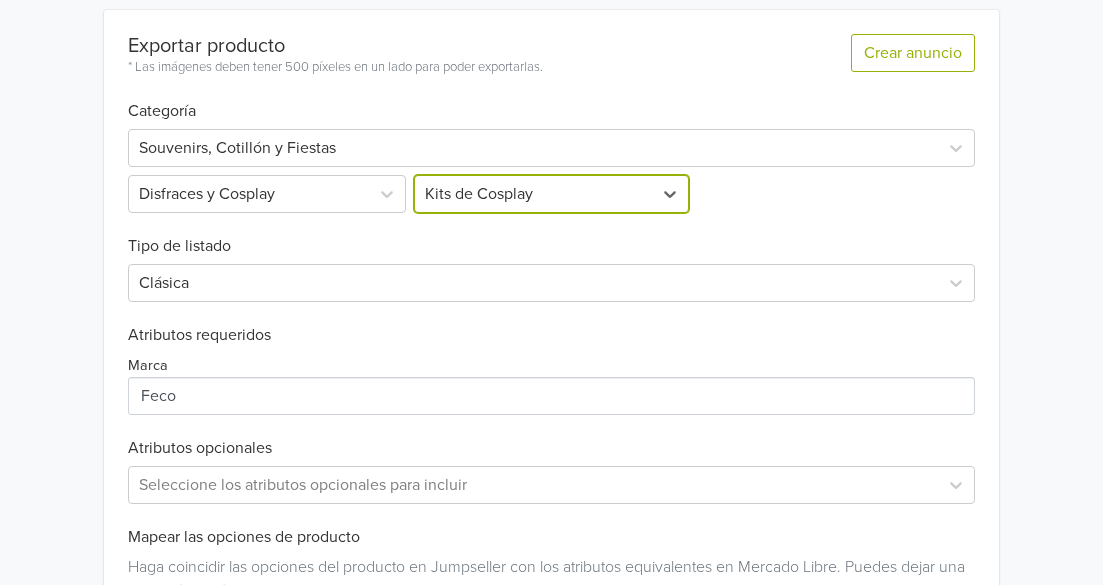 scroll, scrollTop: 593, scrollLeft: 0, axis: vertical 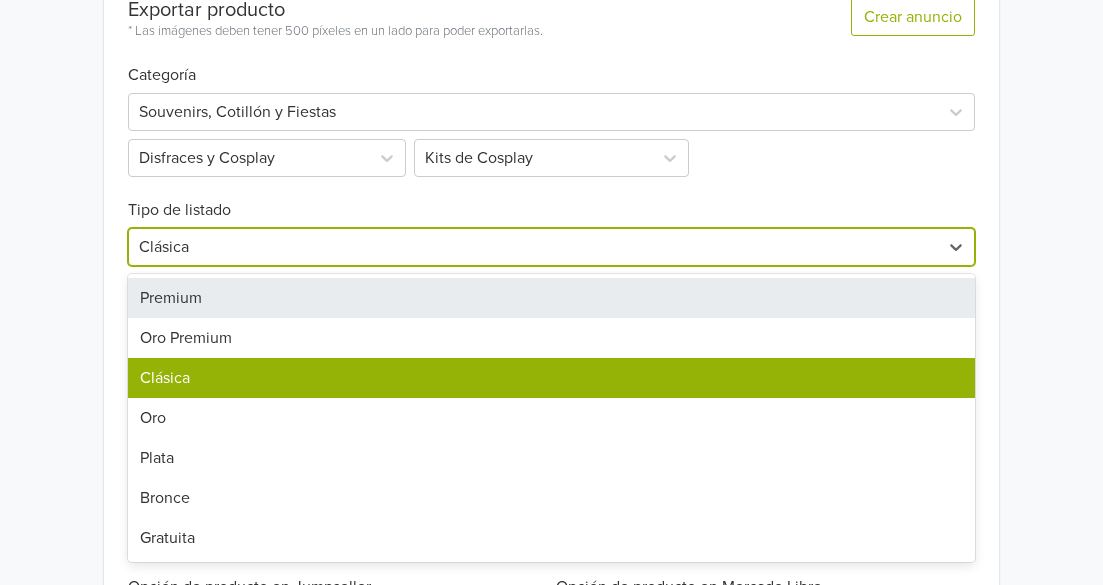 click at bounding box center [533, 247] 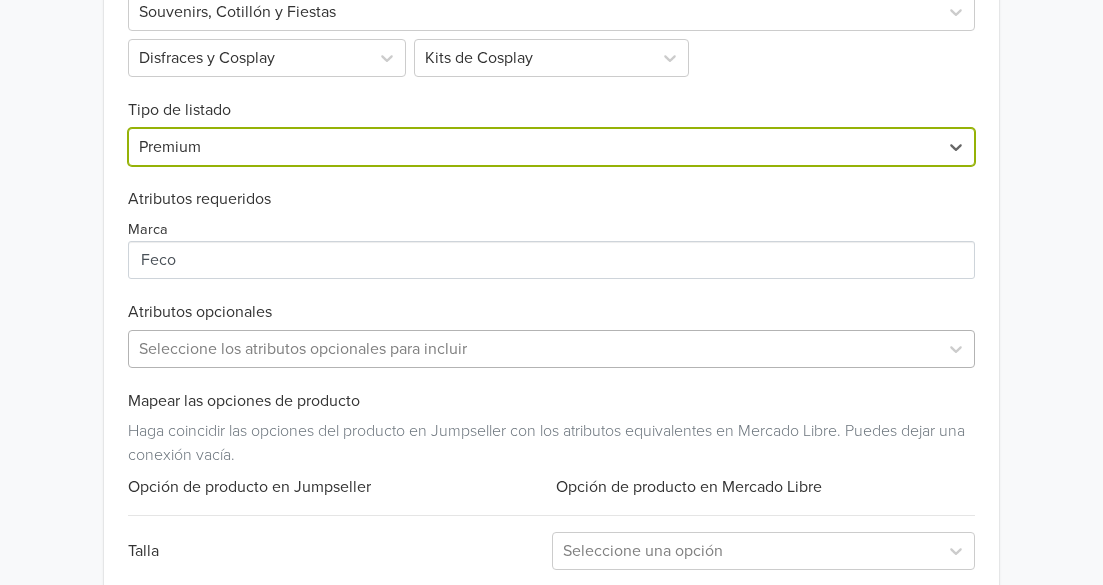 click on "Seleccione los atributos opcionales para incluir" at bounding box center (551, 349) 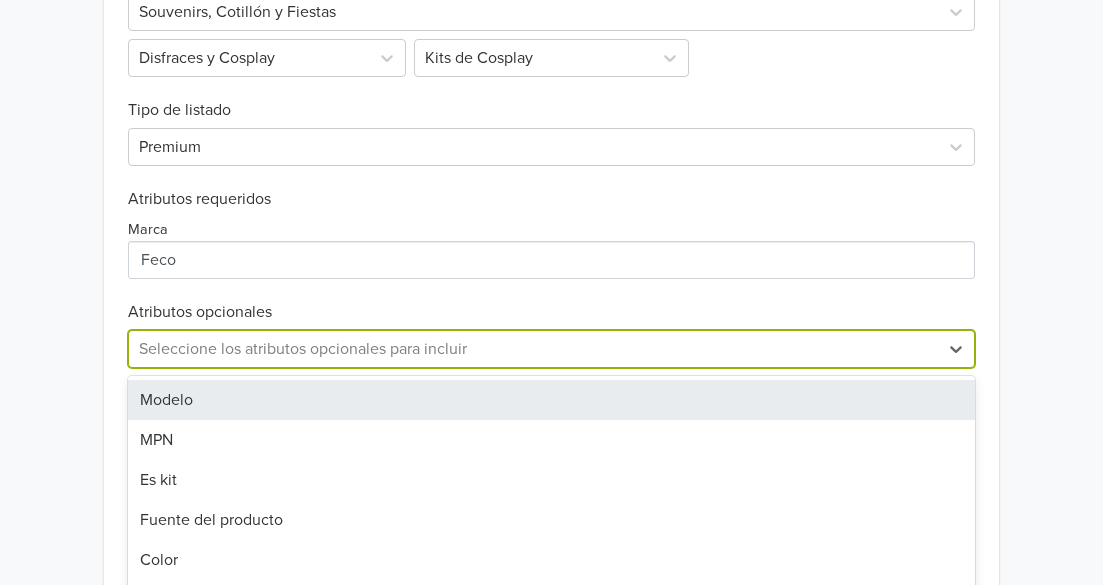 scroll, scrollTop: 792, scrollLeft: 0, axis: vertical 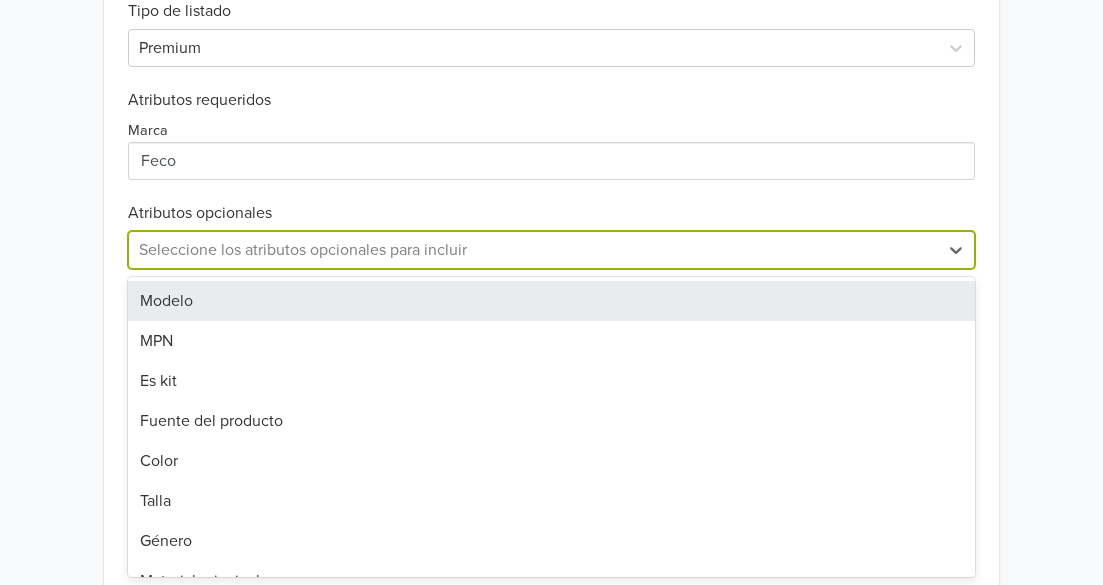 click on "Modelo" at bounding box center [551, 301] 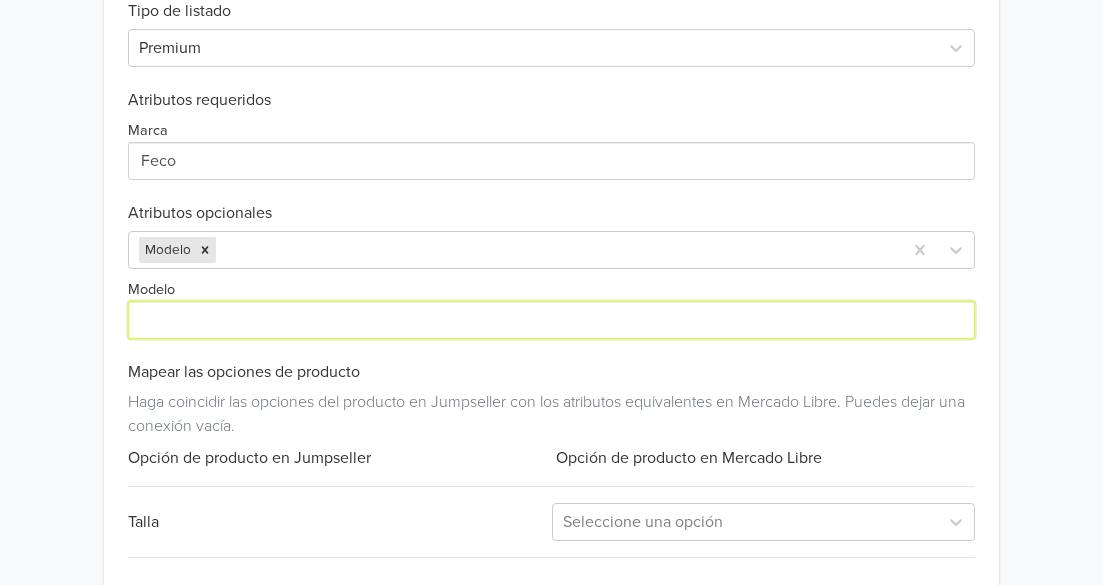 click on "Modelo" at bounding box center [551, 320] 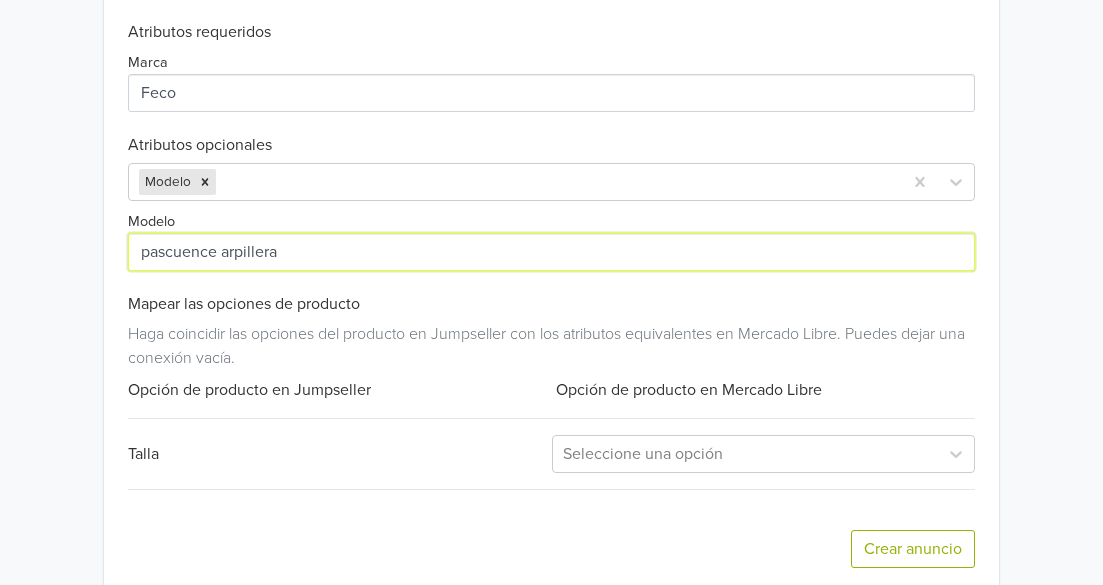 scroll, scrollTop: 891, scrollLeft: 0, axis: vertical 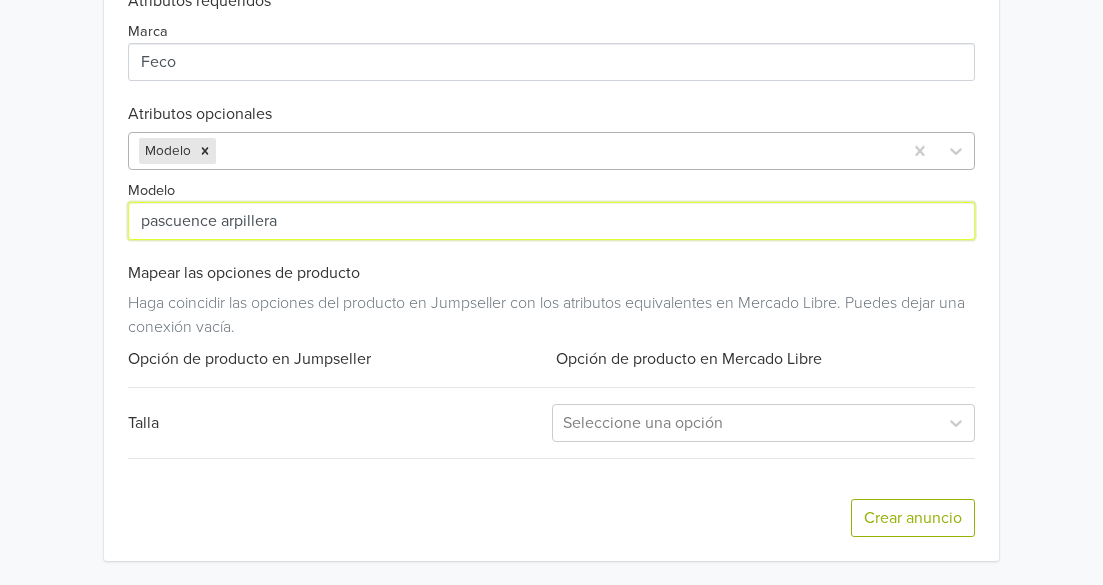 type on "pascuence arpillera" 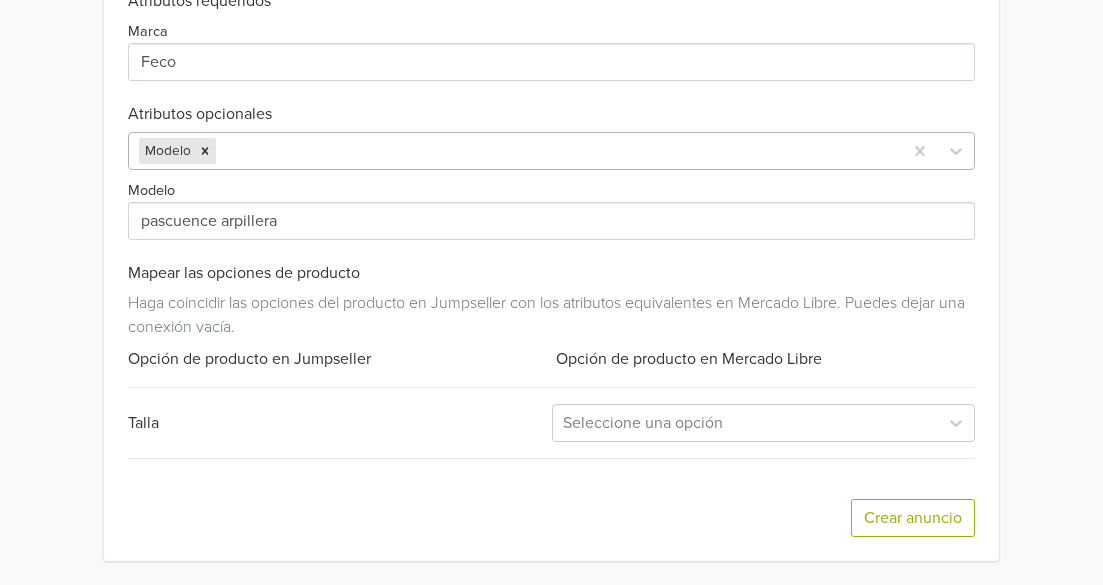 click at bounding box center (555, 151) 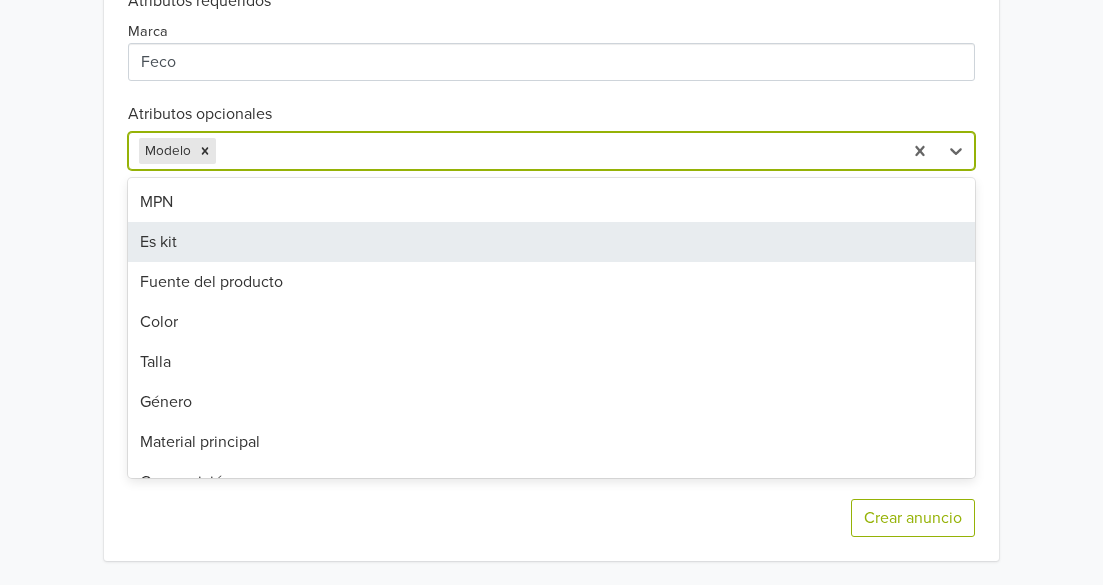 click on "Es kit" at bounding box center [551, 242] 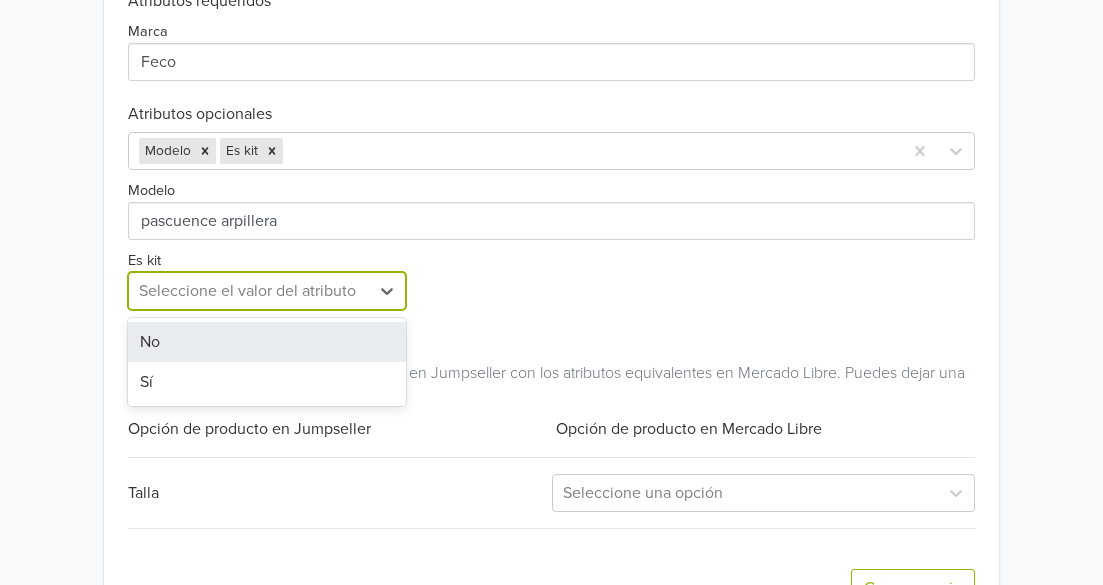 click at bounding box center [249, 291] 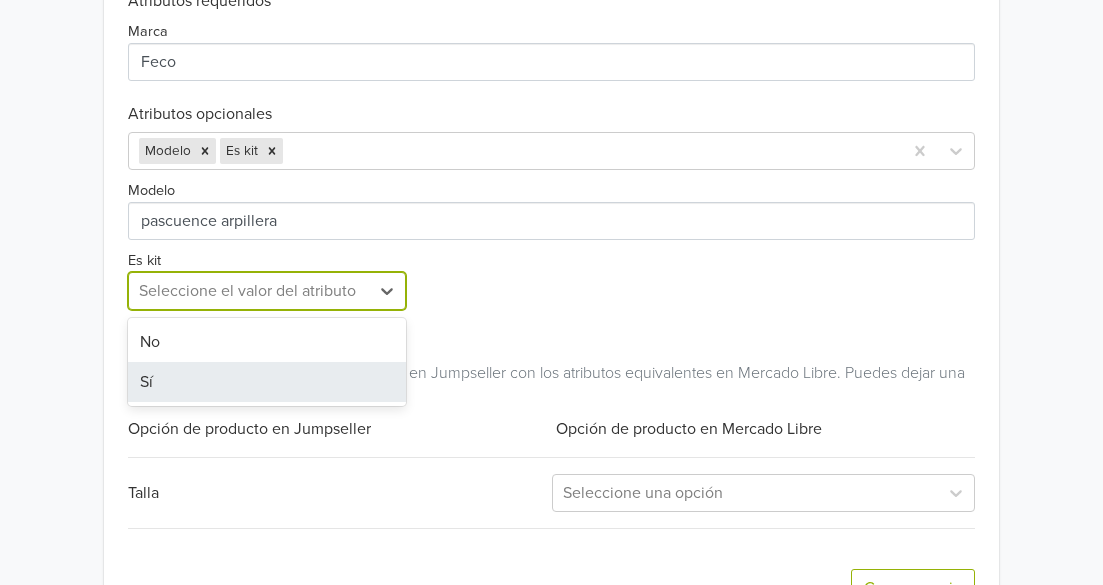 click on "Sí" at bounding box center (267, 382) 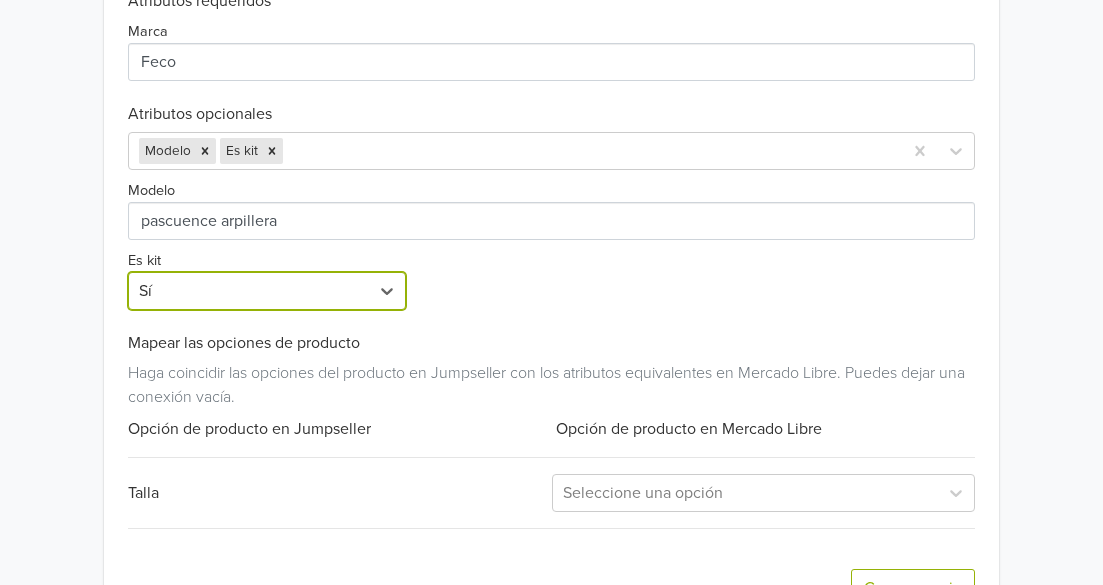 click on "Modelo Es kit option Sí, selected. Sí" at bounding box center (551, 240) 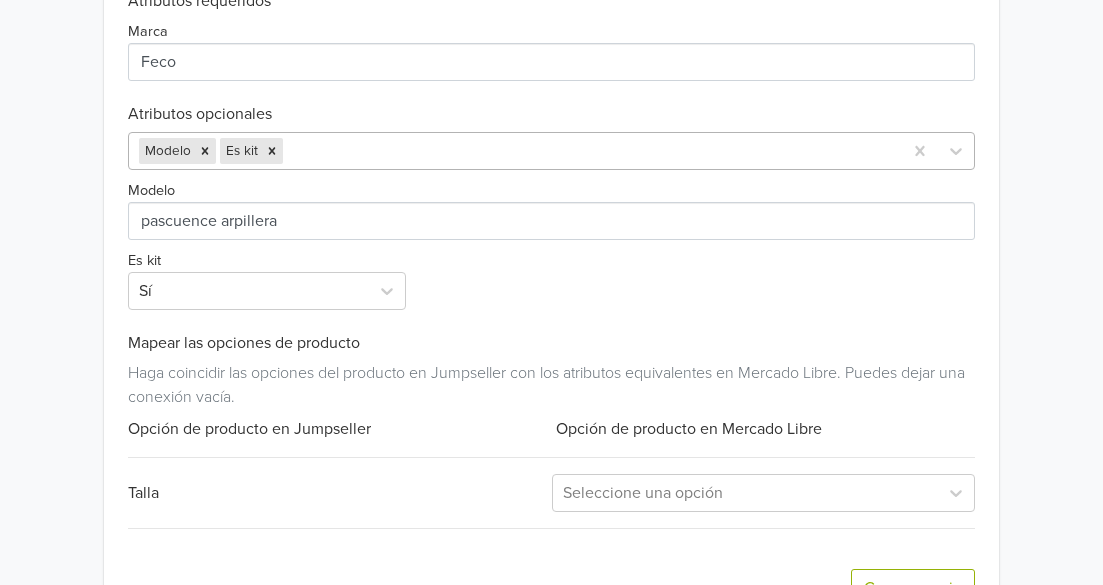 click at bounding box center (589, 151) 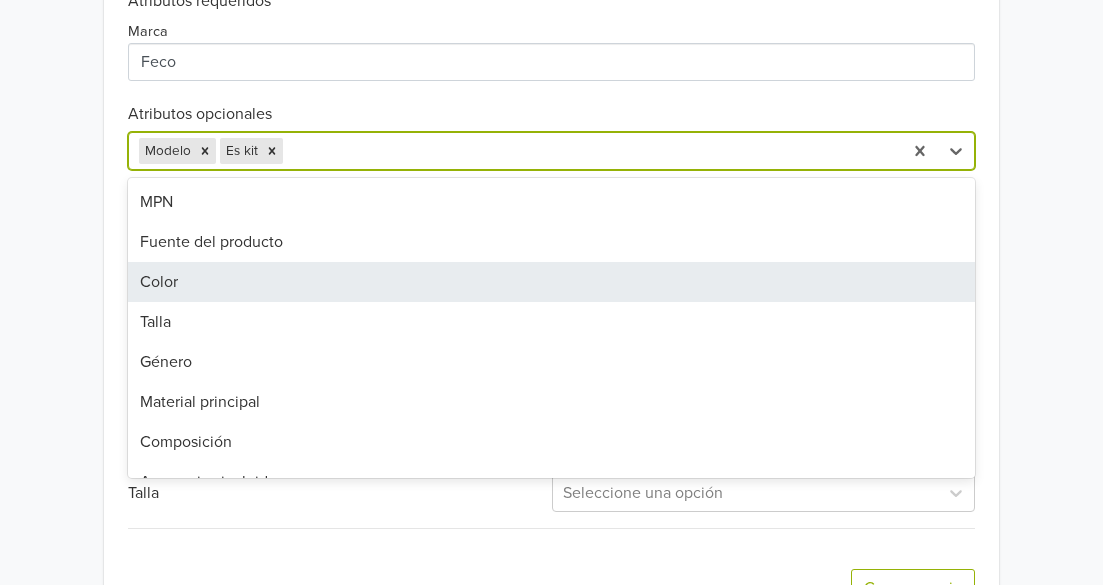 click on "Color" at bounding box center (551, 282) 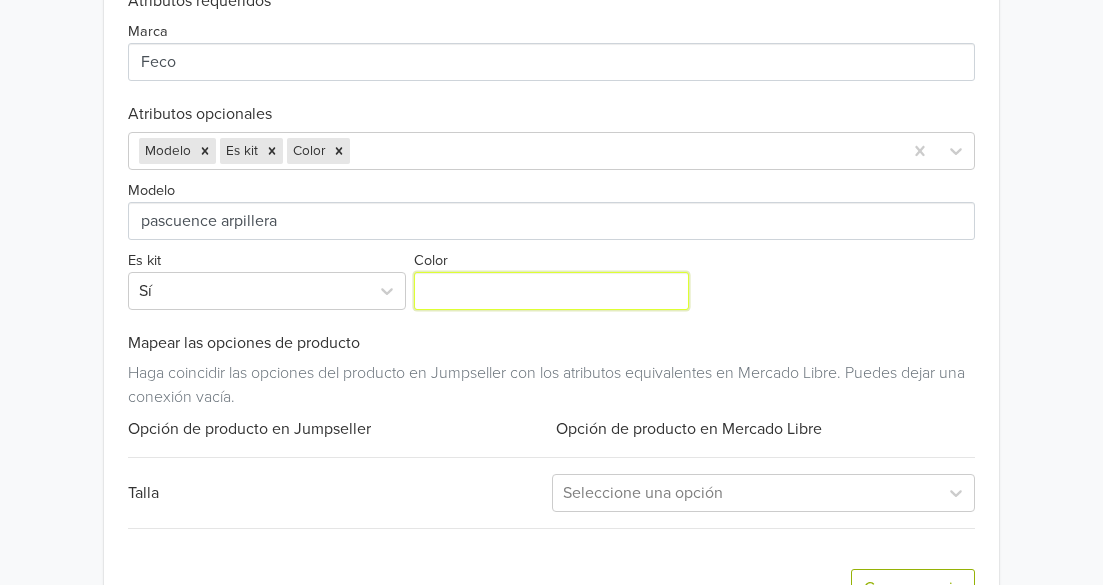 click on "Color" at bounding box center [551, 291] 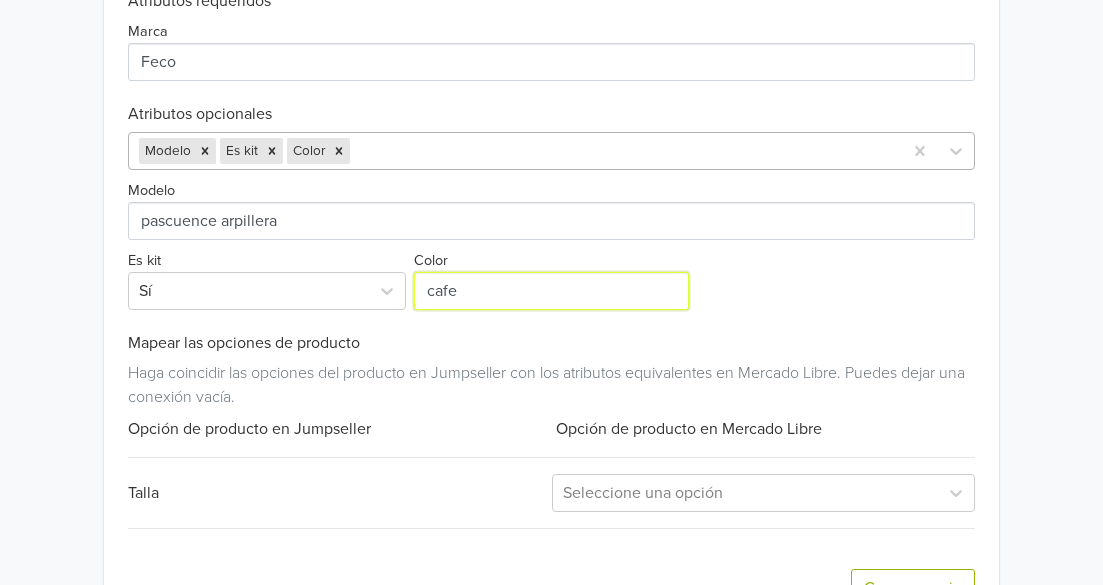 type on "cafe" 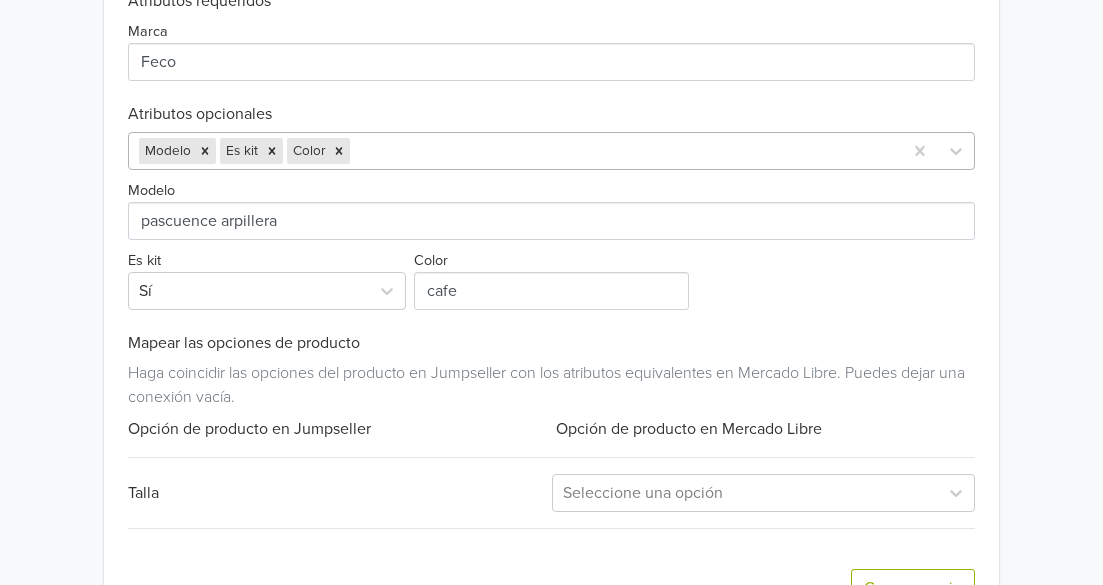 click at bounding box center (622, 151) 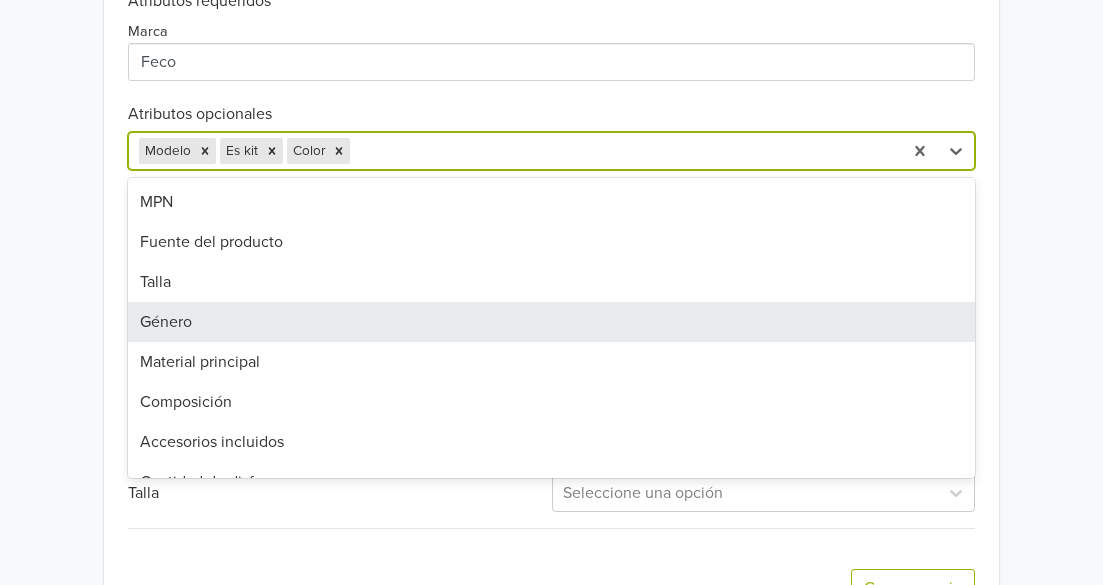 click on "Género" at bounding box center [551, 322] 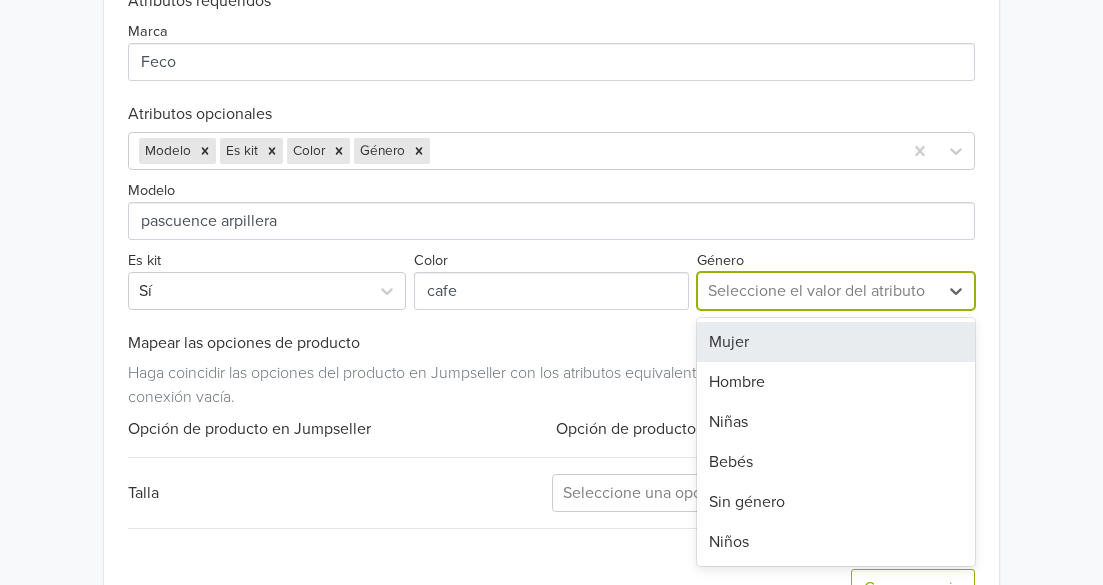 click at bounding box center [818, 291] 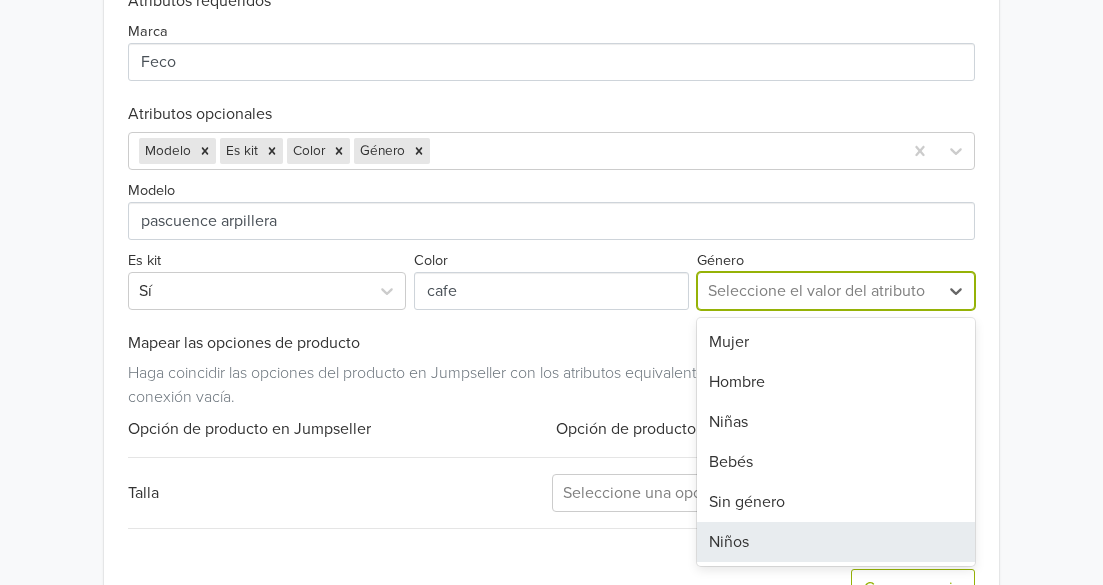 click on "Niños" at bounding box center [836, 542] 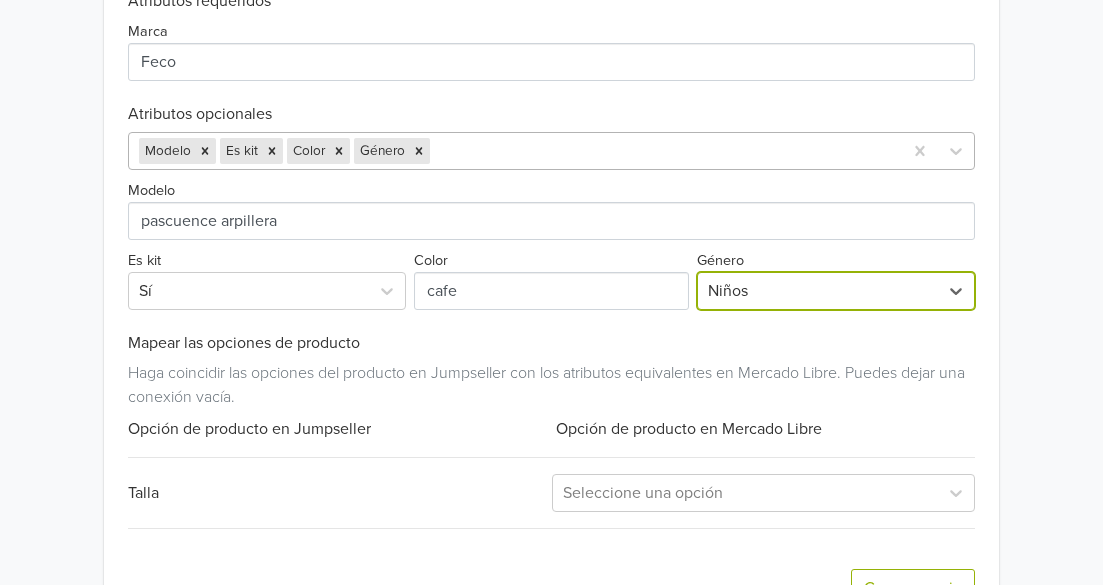 click at bounding box center [662, 151] 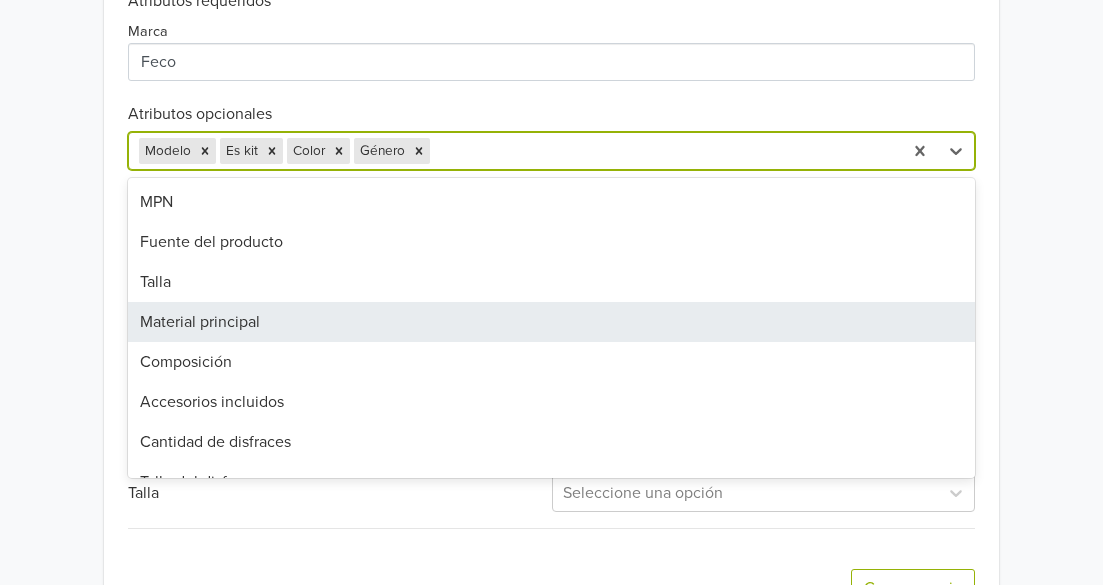 click on "Material principal" at bounding box center (551, 322) 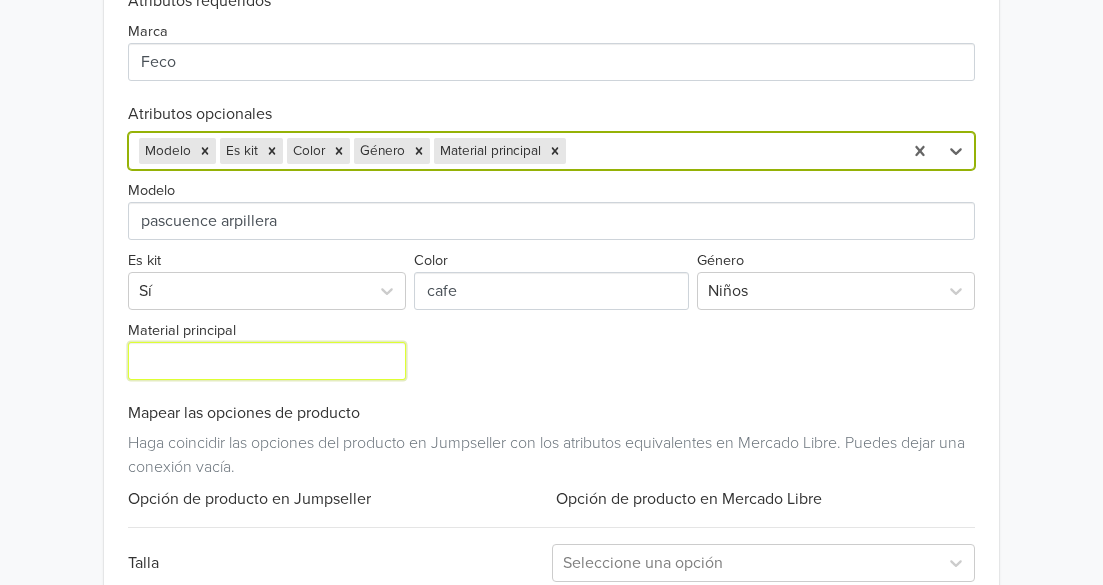 click on "Material principal" at bounding box center (267, 361) 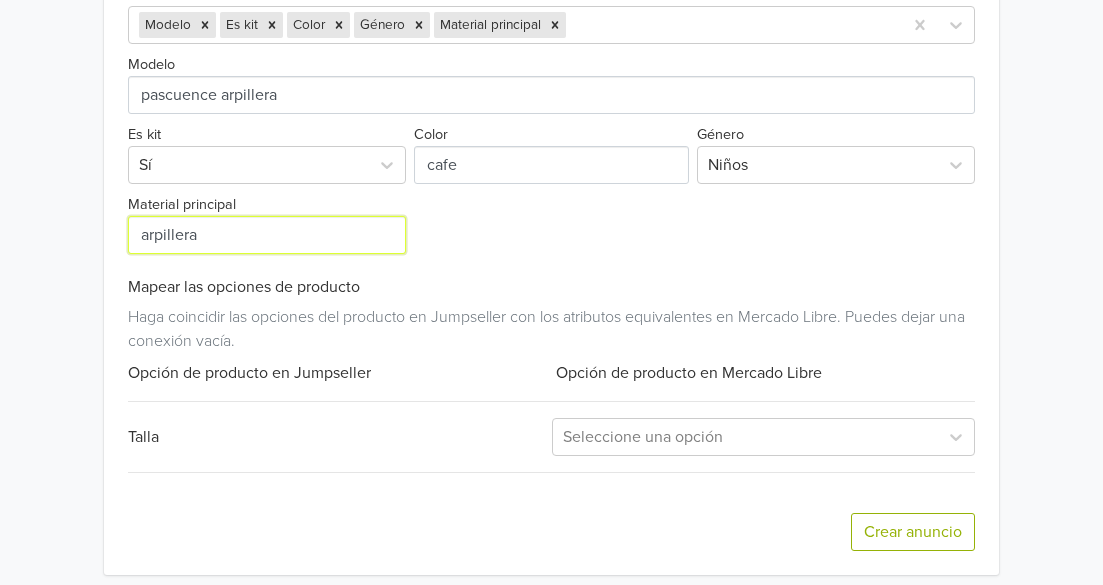 scroll, scrollTop: 1031, scrollLeft: 0, axis: vertical 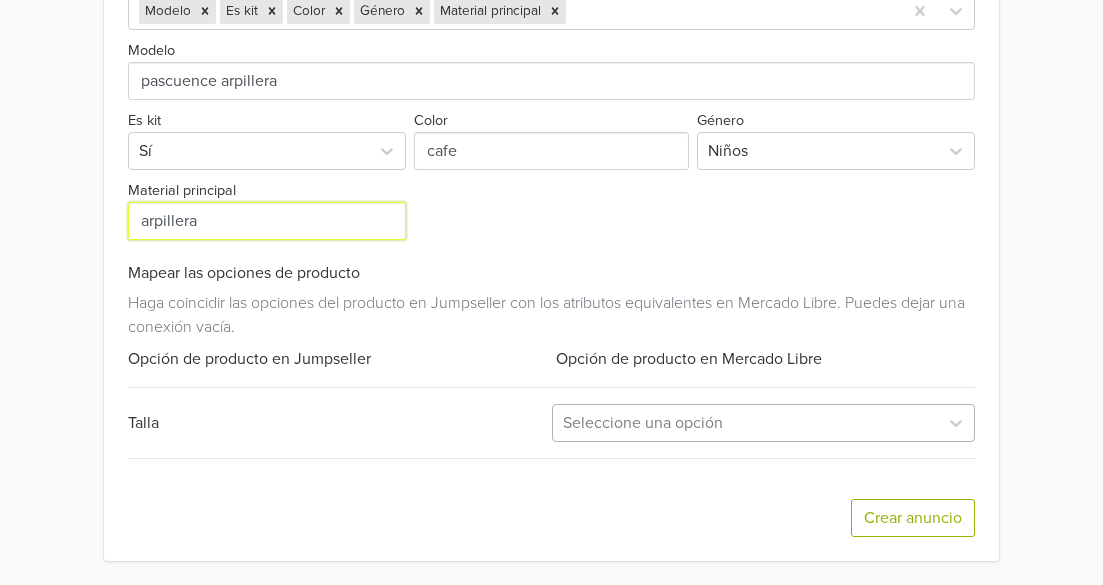 type on "arpillera" 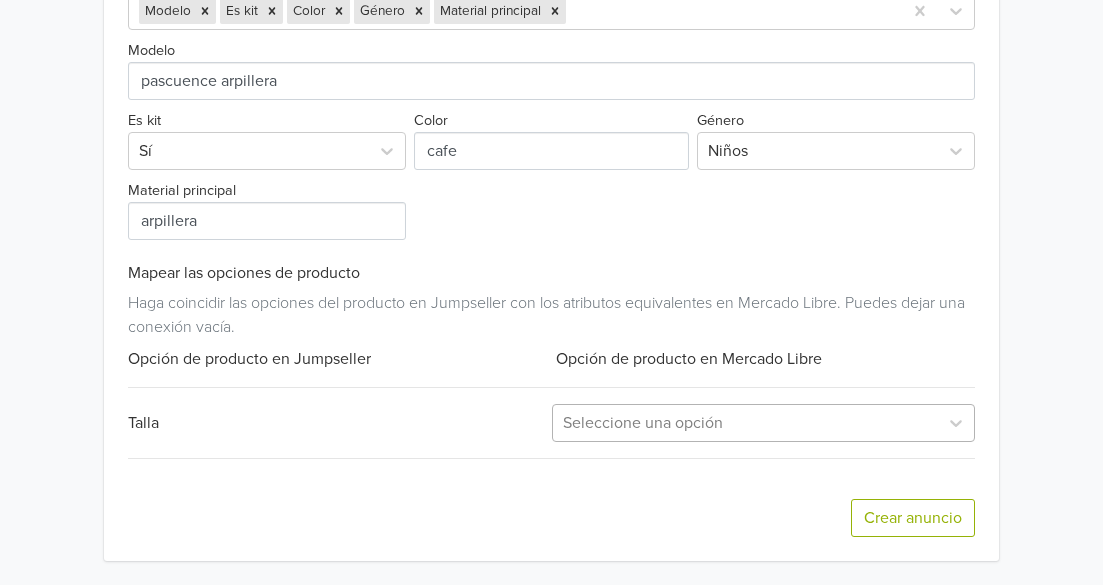 click at bounding box center [745, 423] 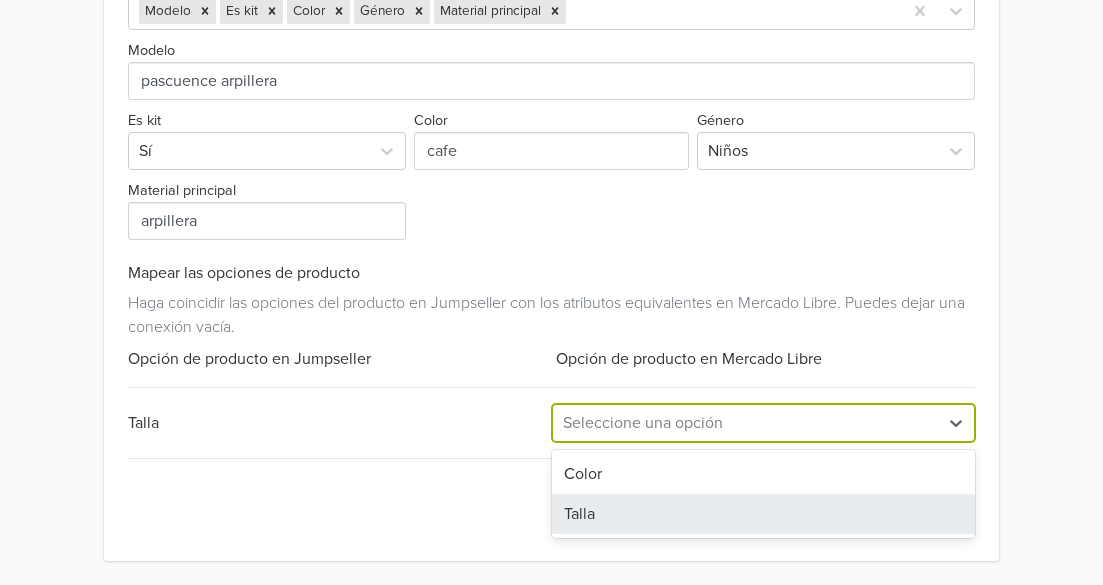 click on "Talla" at bounding box center (763, 514) 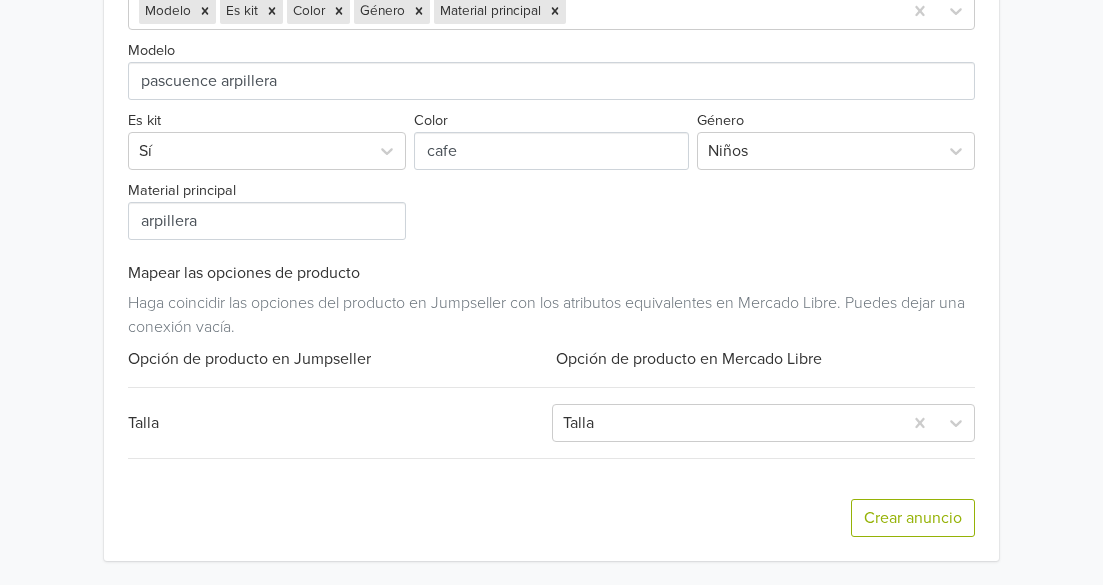 click on "Exportar producto * Las imágenes deben tener 500 píxeles en un lado para poder exportarlas. Crear anuncio Categoría Souvenirs, Cotillón y Fiestas Disfraces y Cosplay Kits de Cosplay Tipo de listado Premium Atributos requeridos Marca Atributos opcionales Modelo Es kit Color Género Material principal Modelo Es kit Sí Color Género Niños Material principal Mapear las opciones de producto Haga coincidir las opciones del producto en Jumpseller con los atributos equivalentes en Mercado Libre. Puedes dejar una conexión vacía. Opción de producto en Jumpseller Opción de producto en Mercado Libre Talla Talla Crear anuncio" at bounding box center (551, 48) 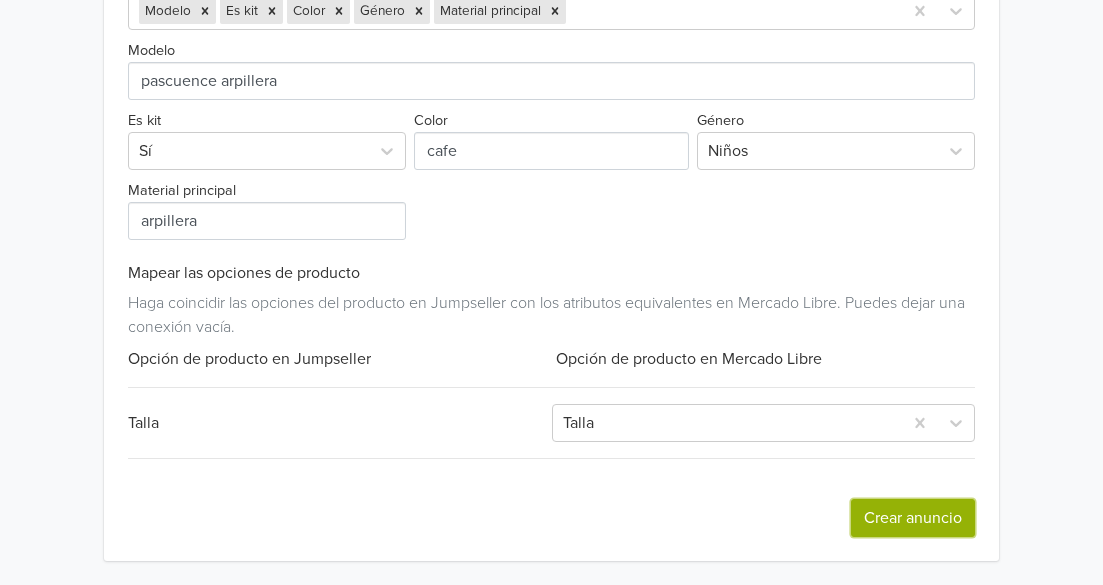 click on "Crear anuncio" at bounding box center (913, 518) 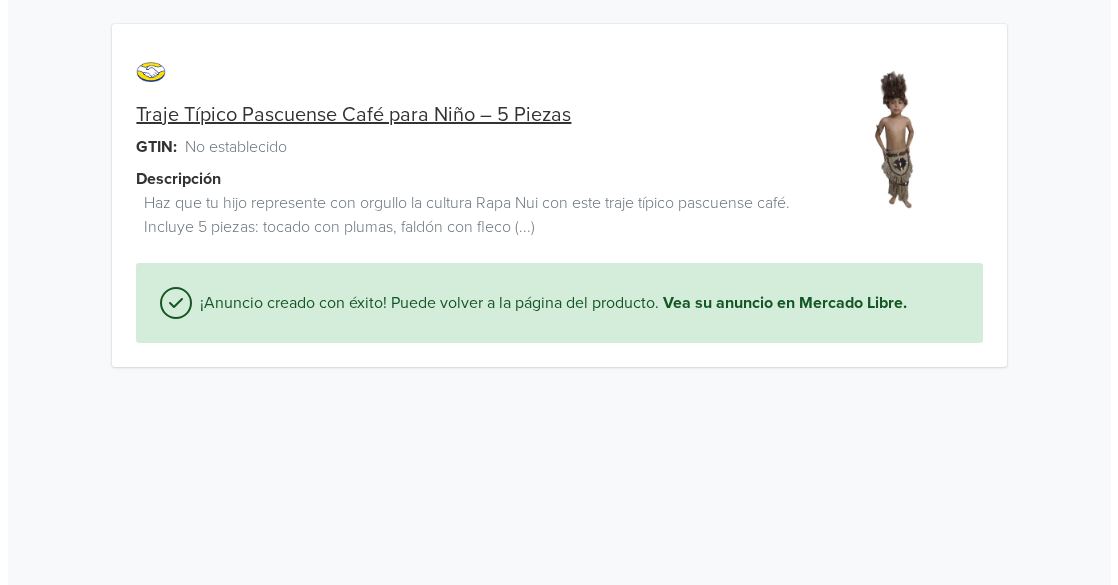 scroll, scrollTop: 0, scrollLeft: 0, axis: both 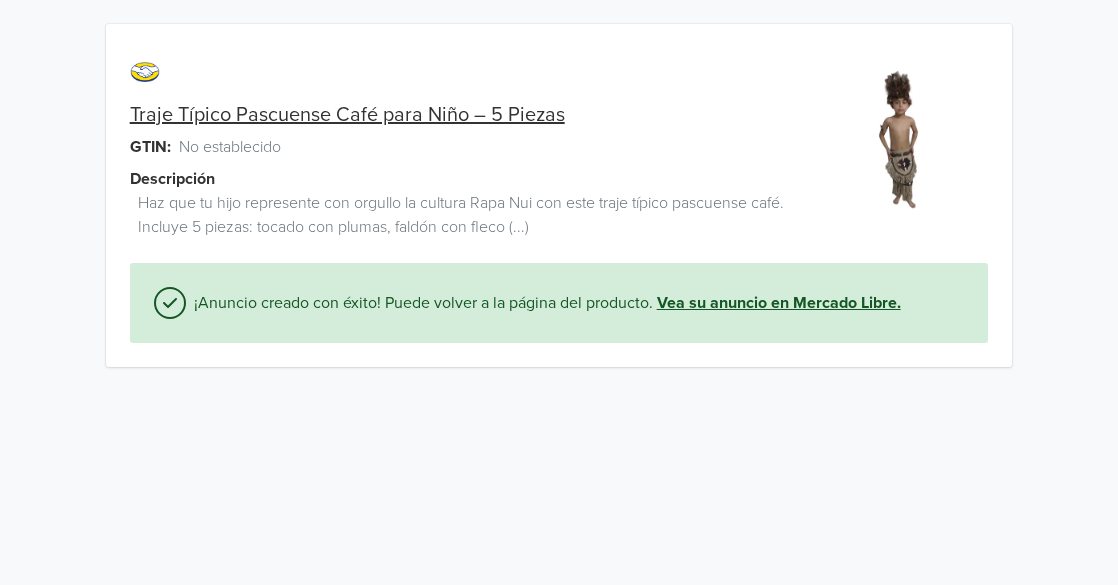 click on "Vea su anuncio en Mercado Libre." at bounding box center [779, 303] 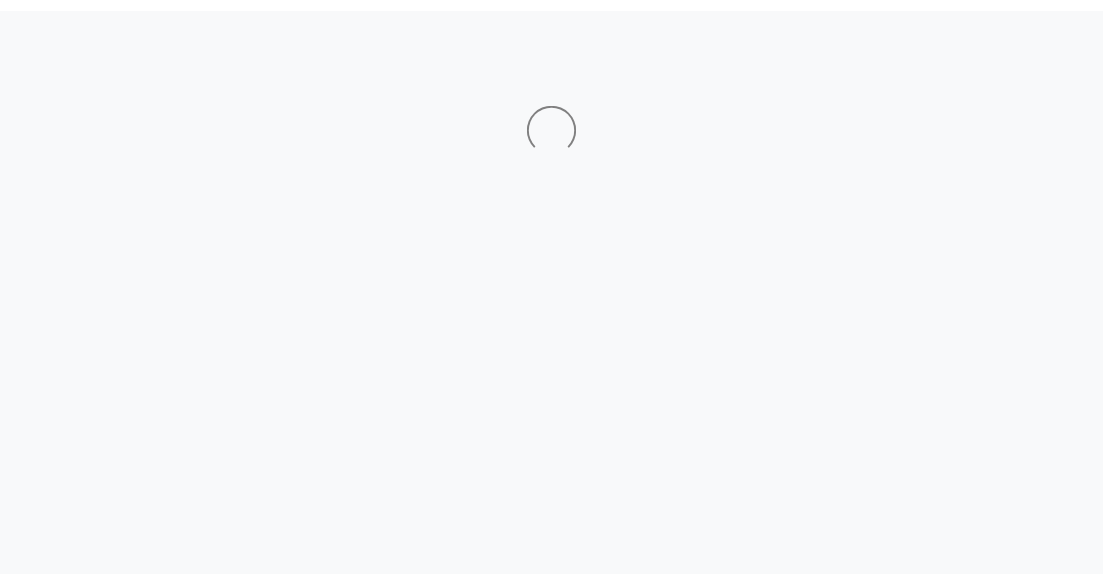 scroll, scrollTop: 0, scrollLeft: 0, axis: both 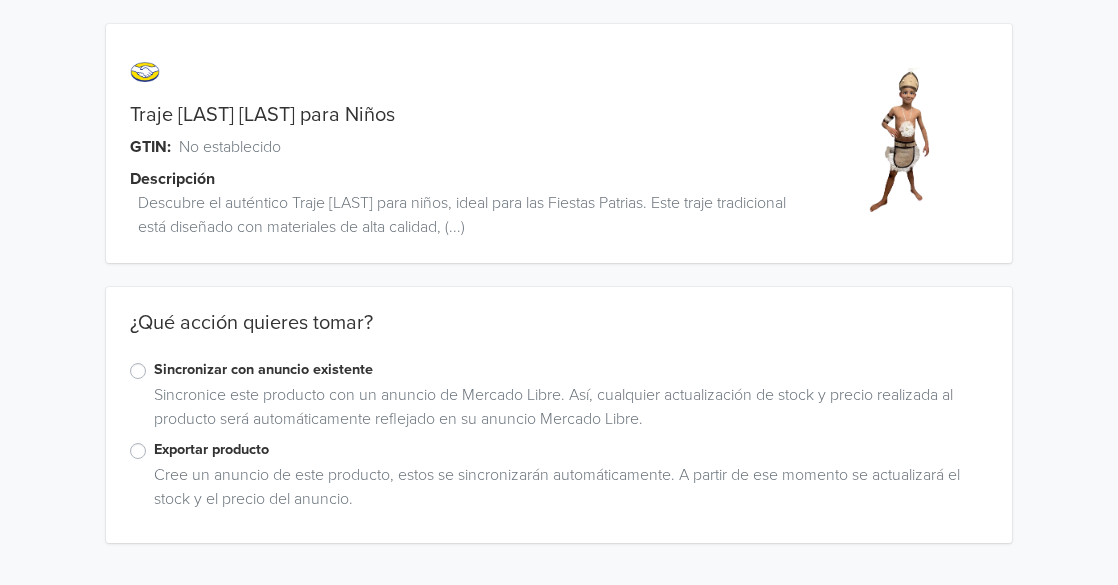 click on "Sincronizar con anuncio existente" at bounding box center [571, 370] 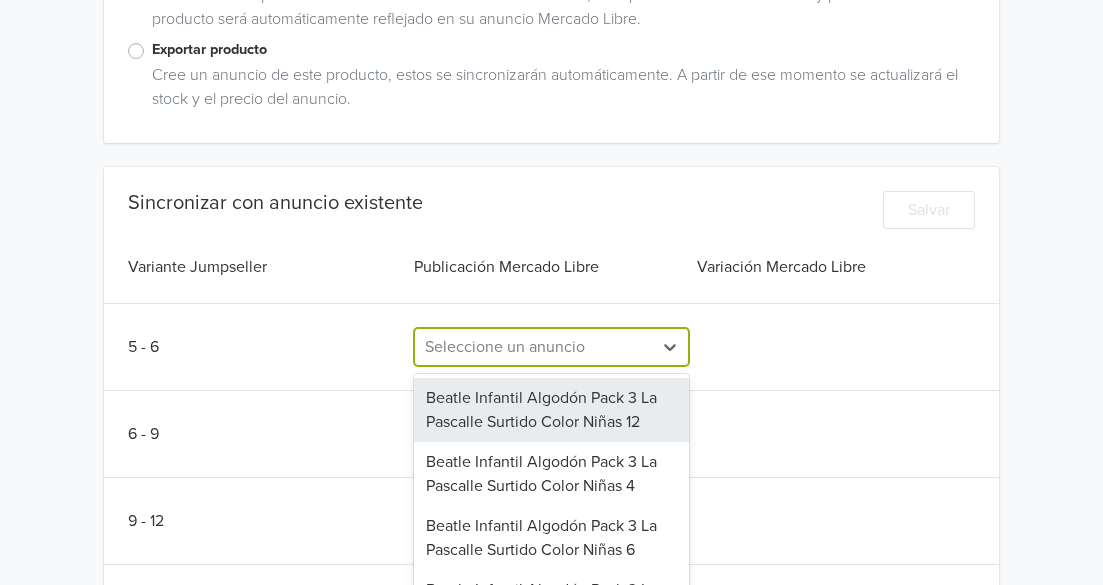 click on "142 results available. Use Up and Down to choose options, press Enter to select the currently focused option, press Escape to exit the menu, press Tab to select the option and exit the menu. Seleccione un anuncio Beatle Infantil Algodón Pack 3 La Pascalle Surtido Color Niñas 12 Beatle Infantil Algodón Pack 3 La Pascalle Surtido Color Niñas 4 Beatle Infantil Algodón Pack 3 La Pascalle Surtido Color Niñas 6 Beatle Infantil Algodón Pack 3 La Pascalle Surtido Color Niñas 8 Beatle Infantil Algodón Pack 3 La Pascalle Surtido Color Niños 10 Beatle Infantil Algodón Pack 3 La Pascalle Surtido Color Niños 12 Beatle London Cuello Alto Hombre Algodón La Pascalle Azul Marino L Beatle London Cuello Alto Hombre Algodón La Pascalle Azul Marino M Beatle London Cuello Alto Hombre Algodón La Pascalle Azul Marino S Beatle London Cuello Alto Hombre Algodón La Pascalle Azul Marino Xl Beatle London Cuello Alto Hombre Algodón La Pascalle Gris L Beatle London Cuello Alto Hombre Algodón La Pascalle Gris M" at bounding box center [551, 347] 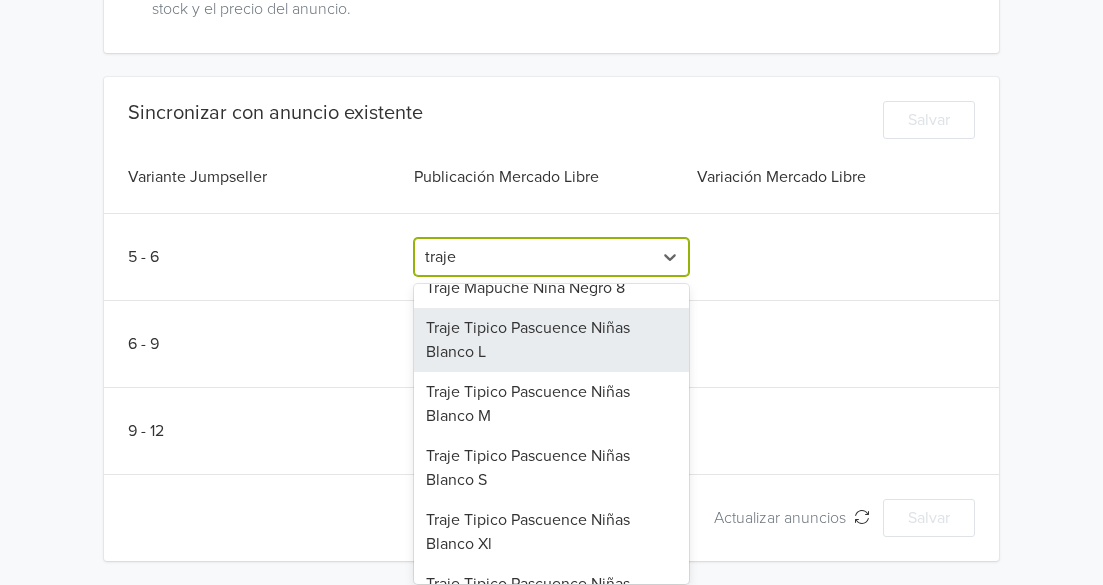 scroll, scrollTop: 820, scrollLeft: 0, axis: vertical 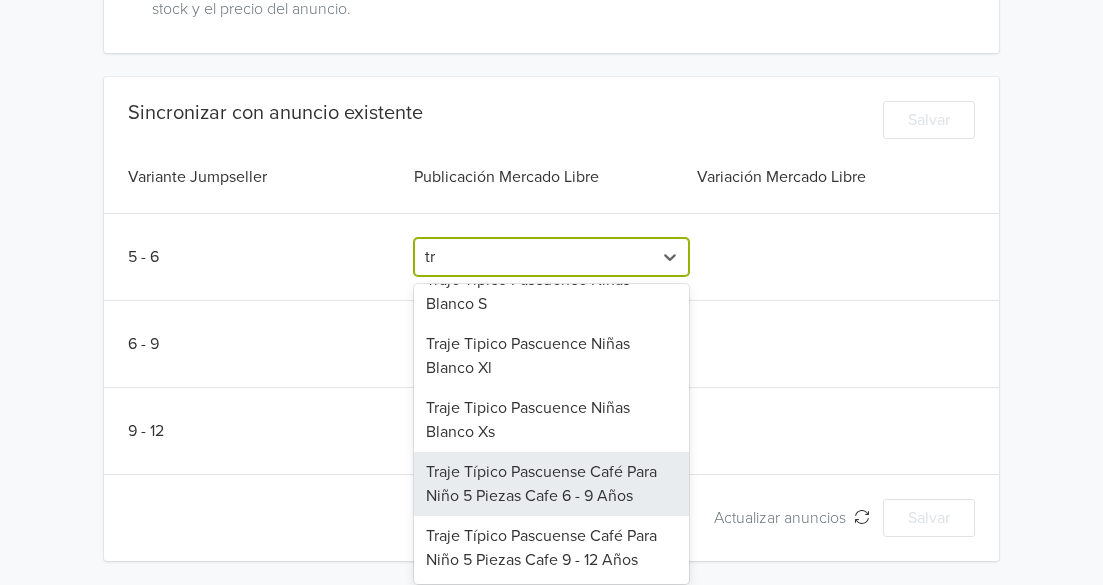 type on "t" 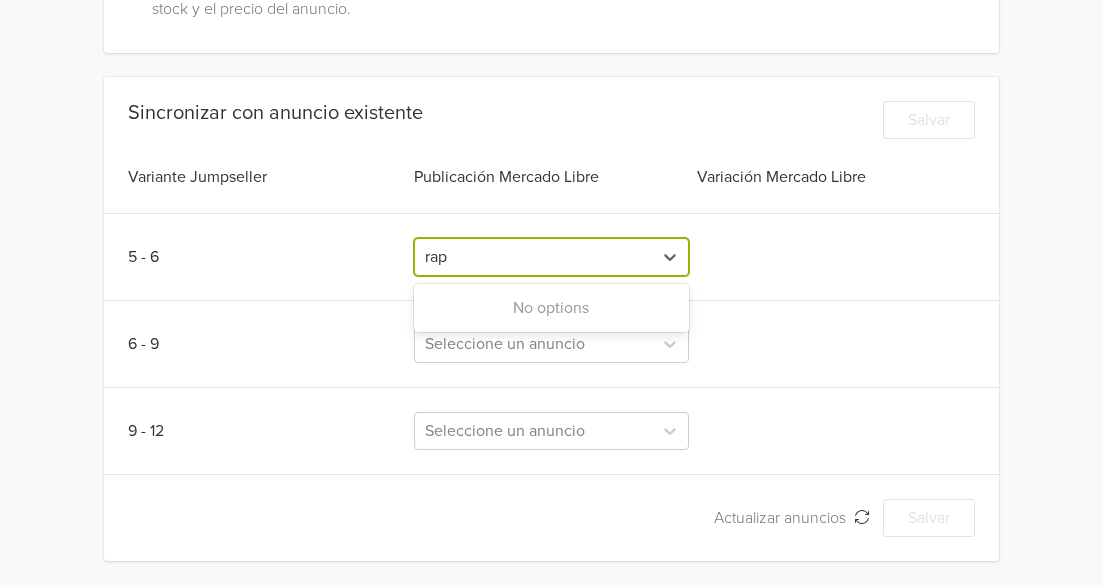 scroll, scrollTop: 0, scrollLeft: 0, axis: both 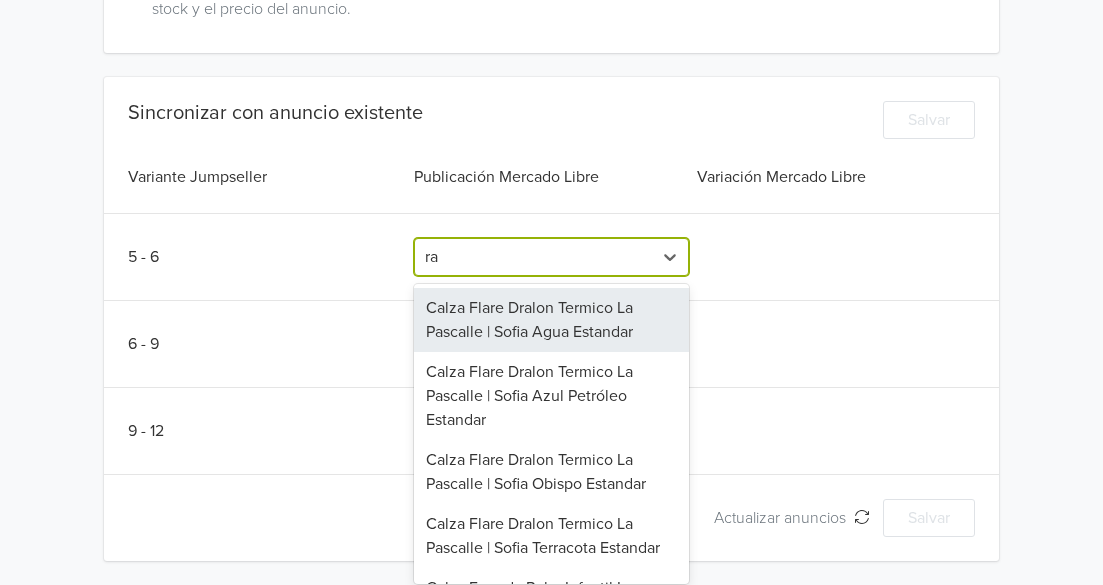 type on "r" 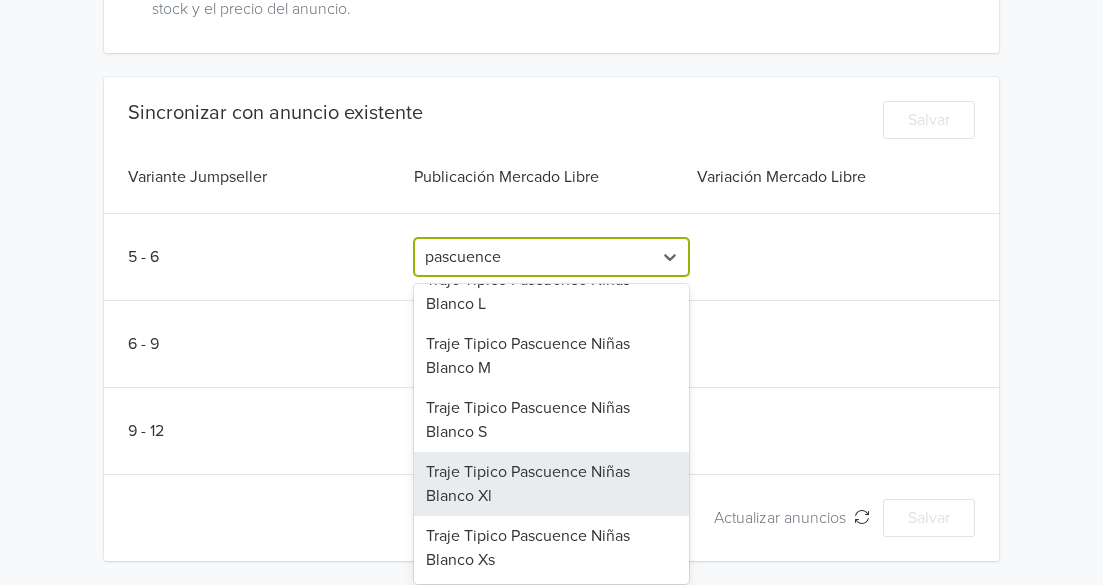 scroll, scrollTop: 0, scrollLeft: 0, axis: both 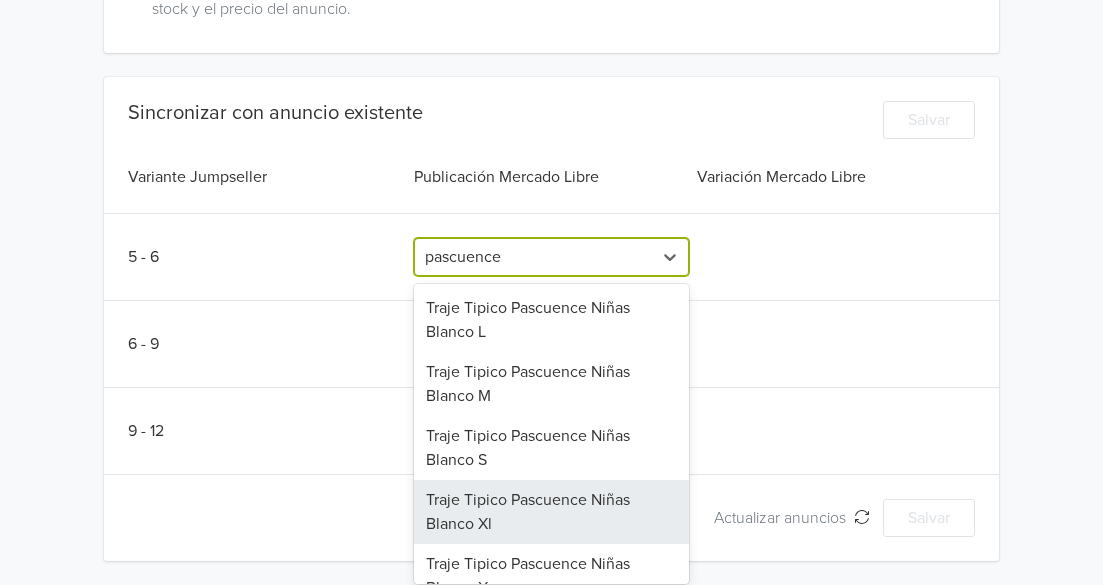 type on "pascuence" 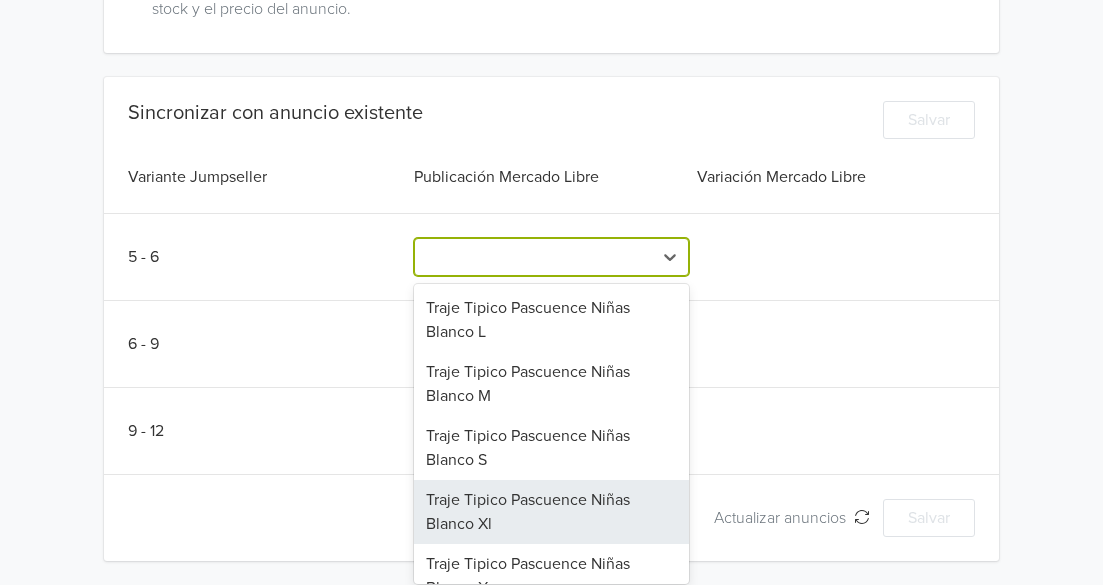 click on "Sincronizar con anuncio existente Salvar Variante Jumpseller Publicación Mercado Libre Variación Mercado Libre 5 - 6 5 results available for search term [LAST]. Use Up and Down to choose options, press Enter to select the currently focused option, press Escape to exit the menu, press Tab to select the option and exit the menu. Traje Tipico [LAST] Niñas  Blanco L Traje Tipico [LAST] Niñas  Blanco M Traje Tipico [LAST] Niñas  Blanco S Traje Tipico [LAST] Niñas  Blanco Xl Traje Tipico [LAST] Niñas  Xs 6 - 9 Seleccione un anuncio 9 - 12 Seleccione un anuncio Actualizar anuncios Actualizar anuncios Salvar" at bounding box center (551, 319) 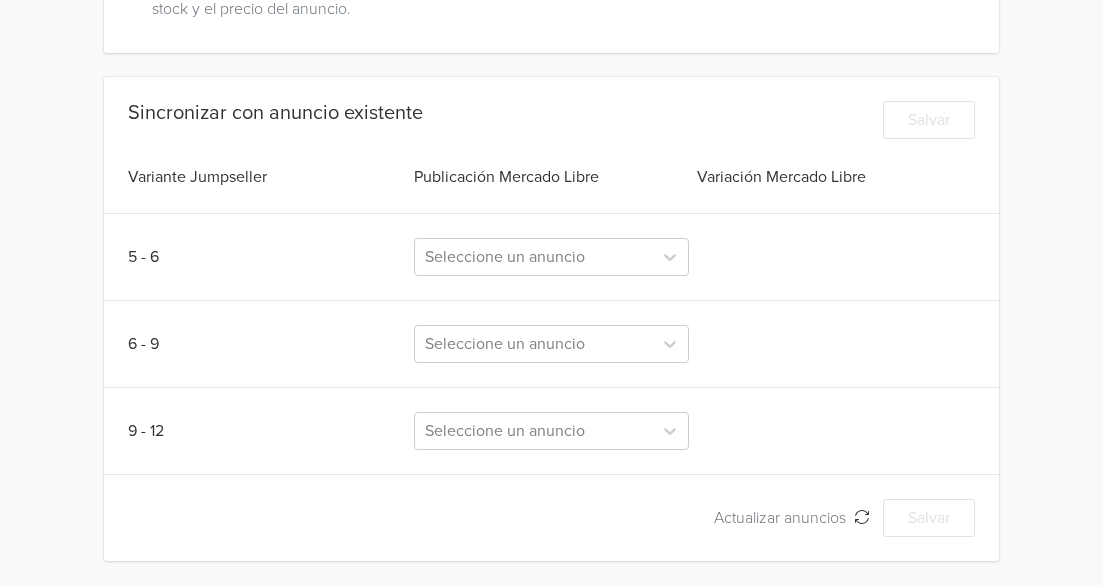 scroll, scrollTop: 90, scrollLeft: 0, axis: vertical 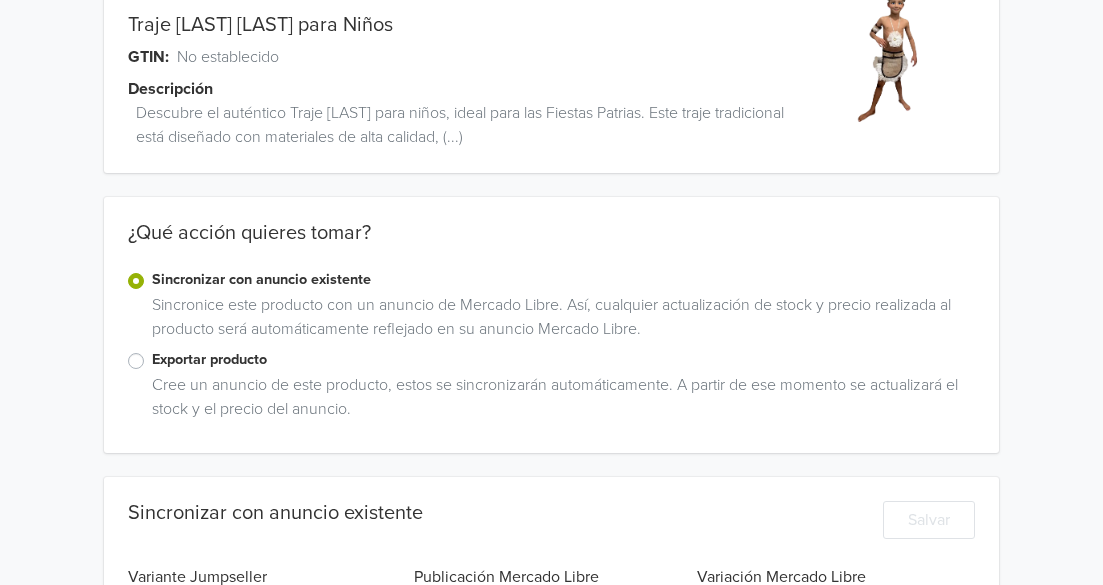 click on "Exportar producto" at bounding box center (563, 360) 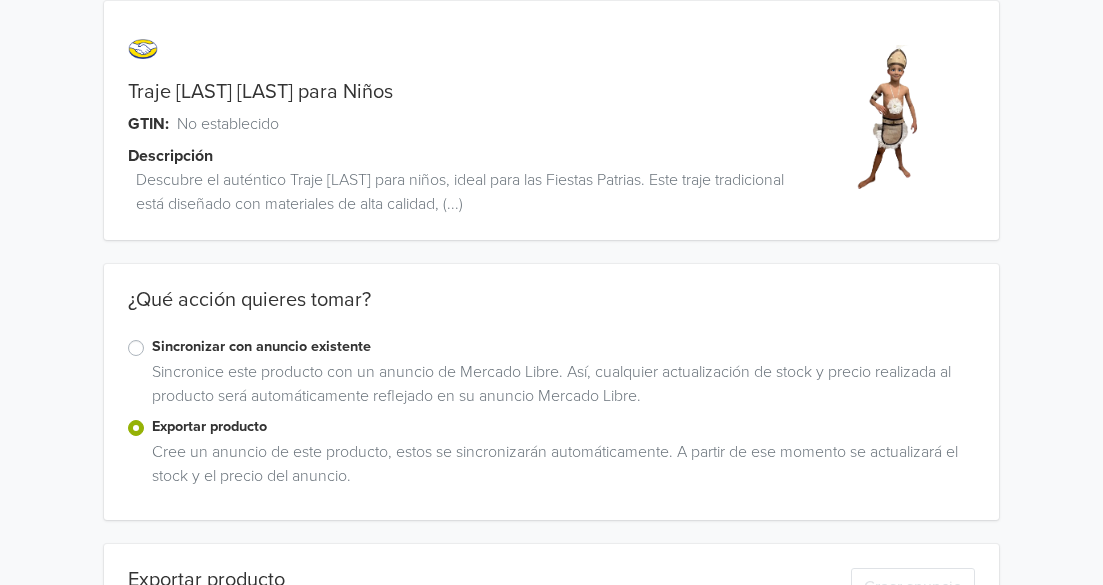 scroll, scrollTop: 0, scrollLeft: 0, axis: both 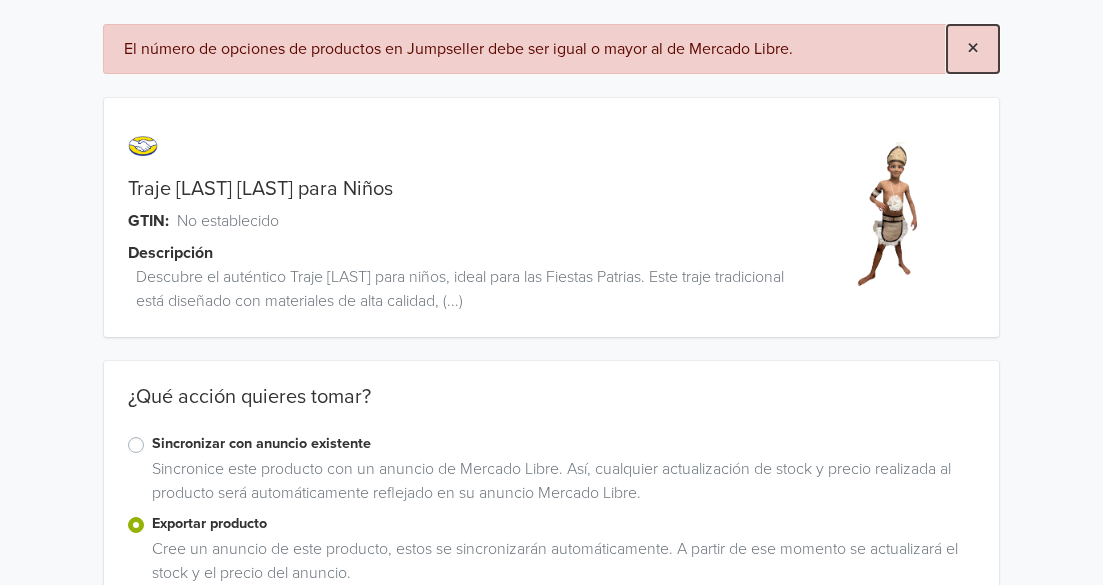 click on "×" at bounding box center (973, 48) 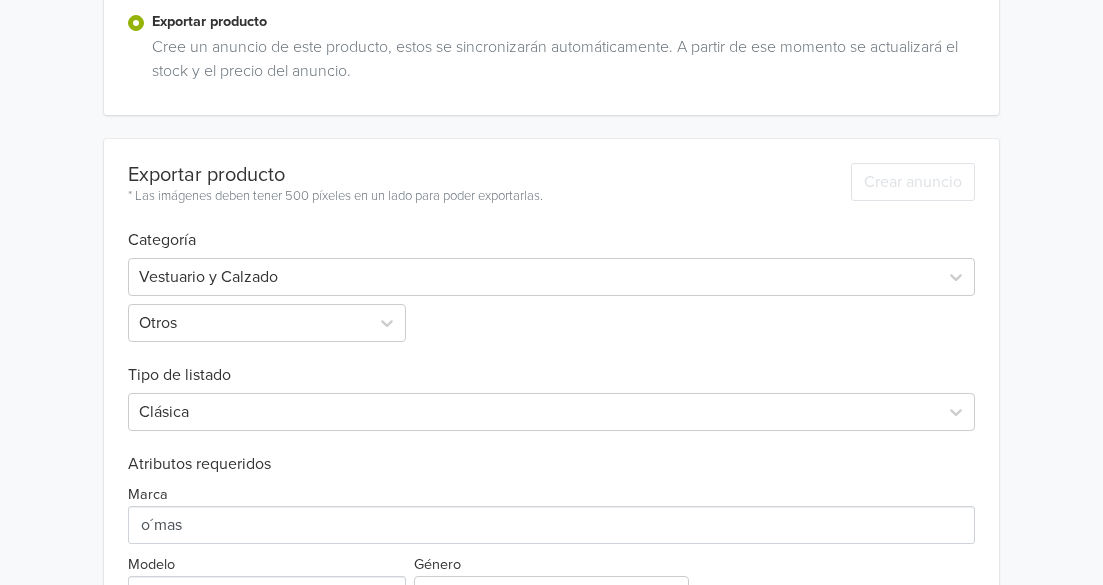 scroll, scrollTop: 500, scrollLeft: 0, axis: vertical 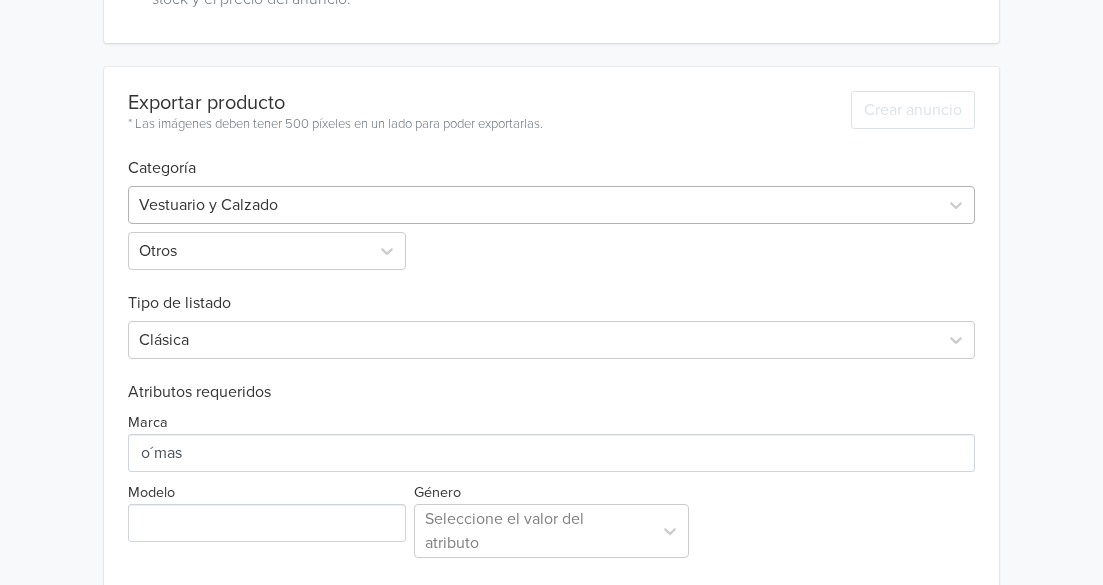 click at bounding box center (533, 205) 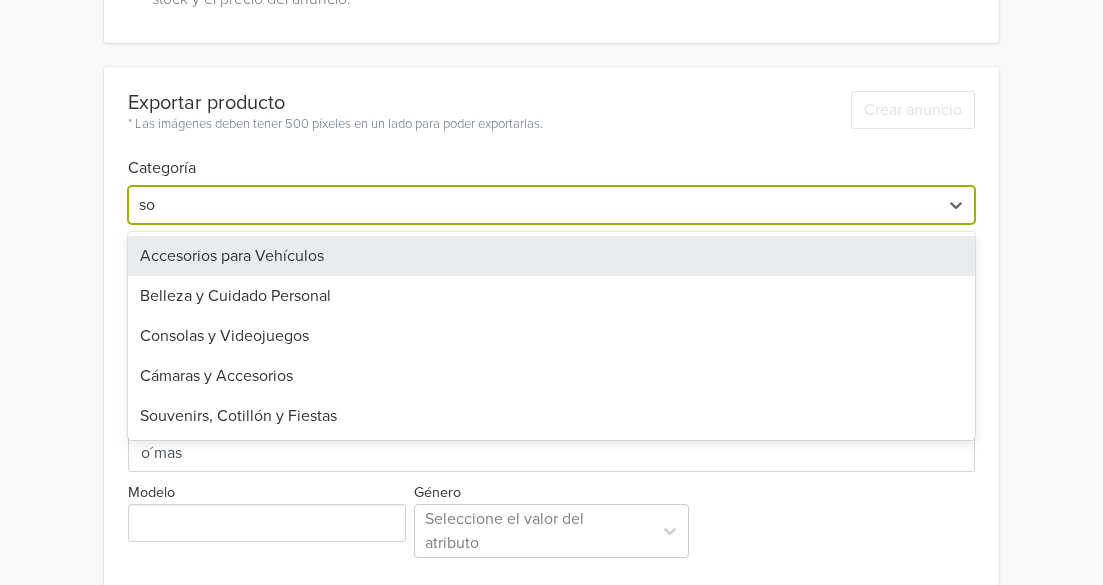 type on "sou" 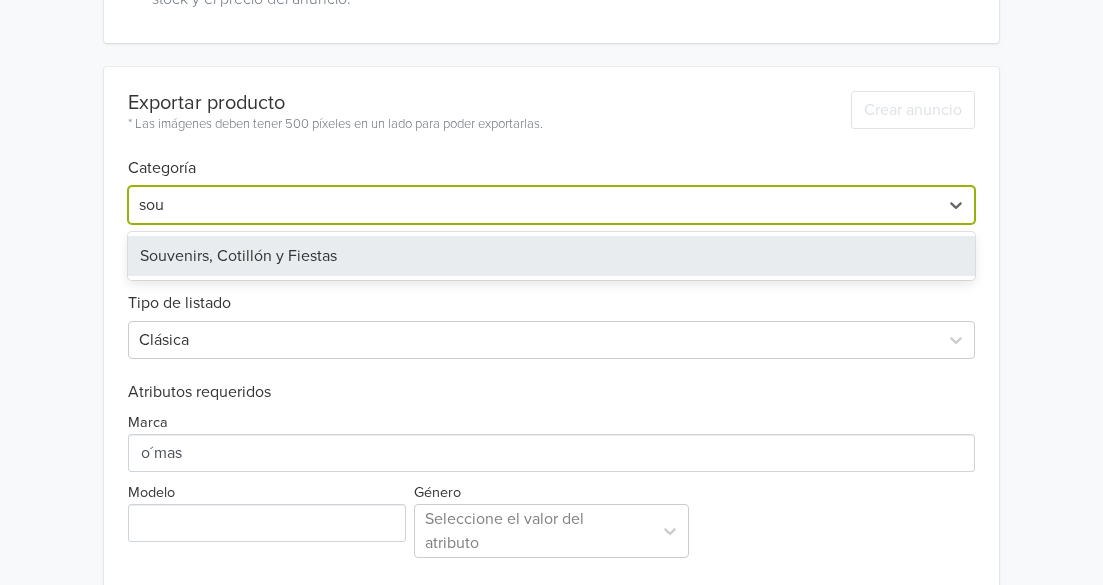 click on "Souvenirs, Cotillón y Fiestas" at bounding box center [551, 256] 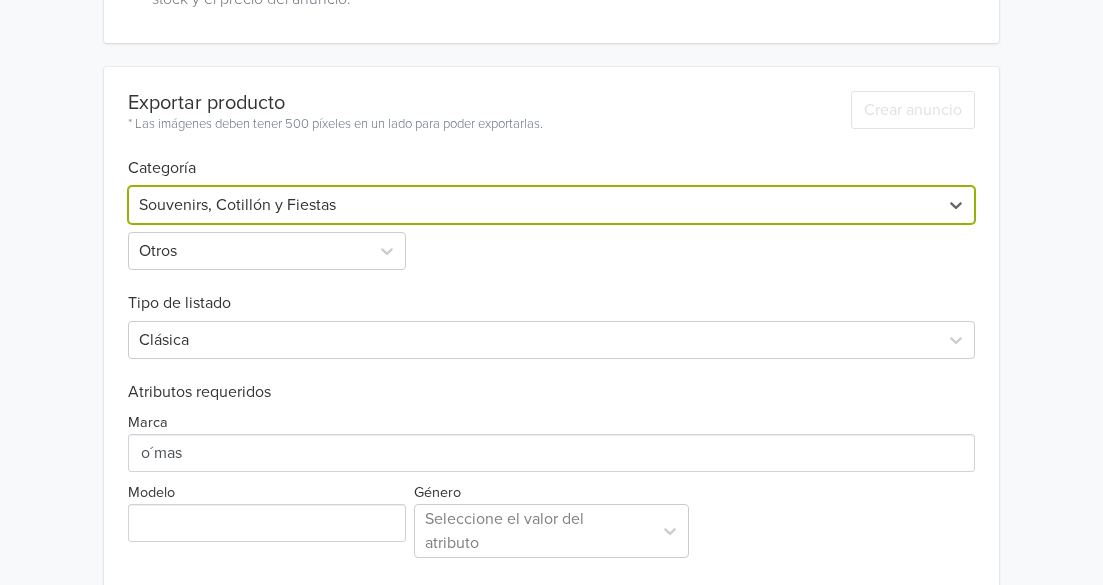 scroll, scrollTop: 327, scrollLeft: 0, axis: vertical 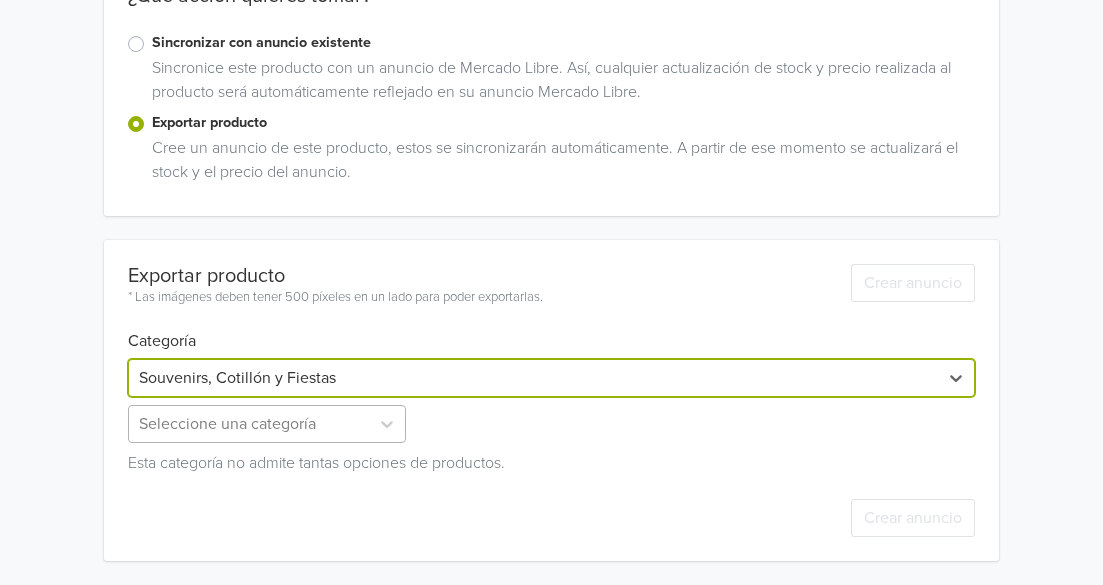 click on "Seleccione una categoría" at bounding box center [269, 424] 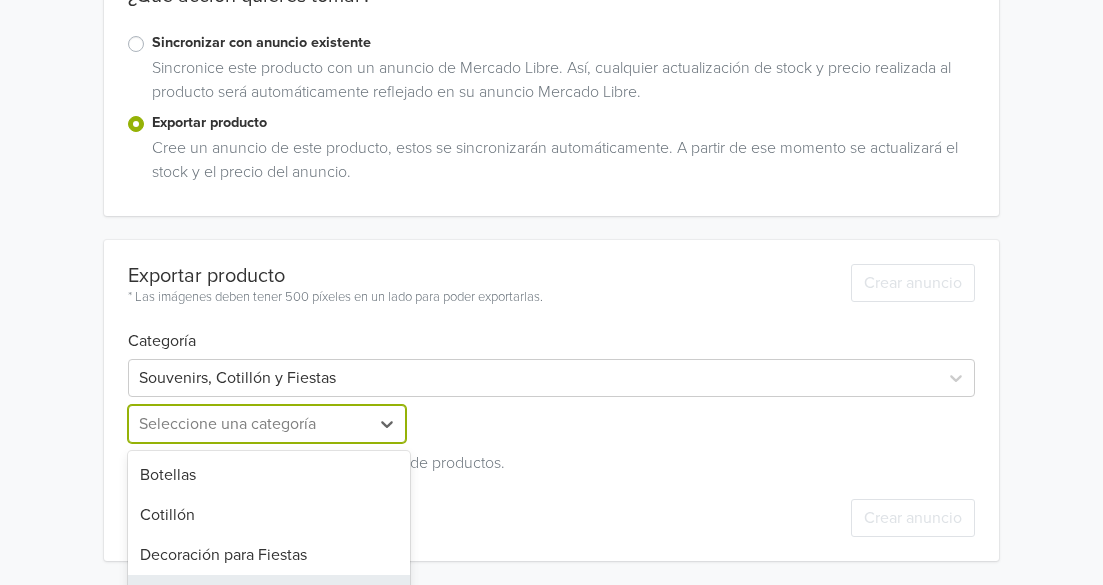 scroll, scrollTop: 493, scrollLeft: 0, axis: vertical 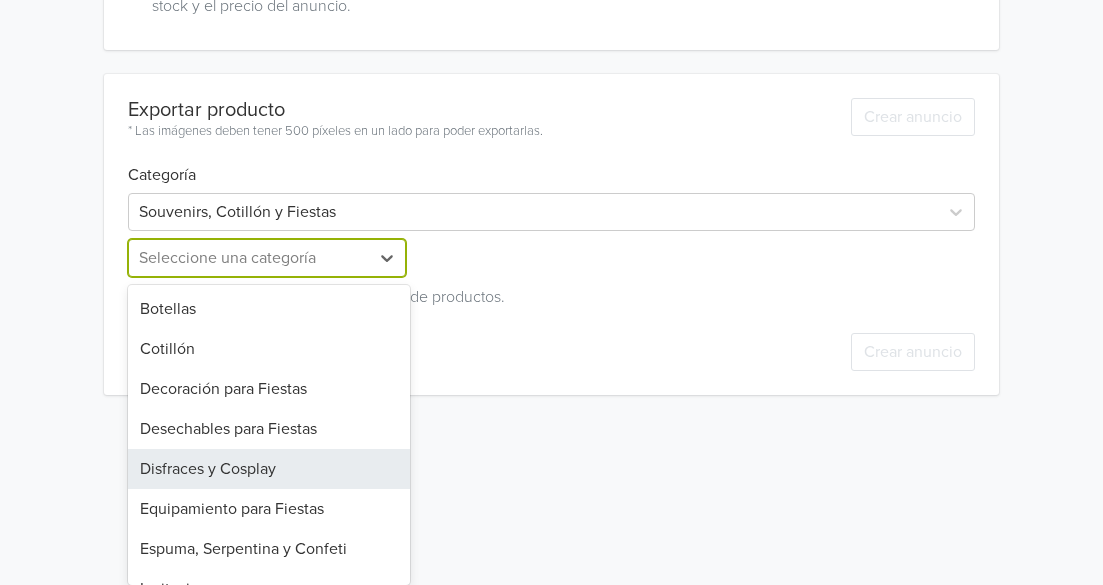 click on "Disfraces y Cosplay" at bounding box center (269, 469) 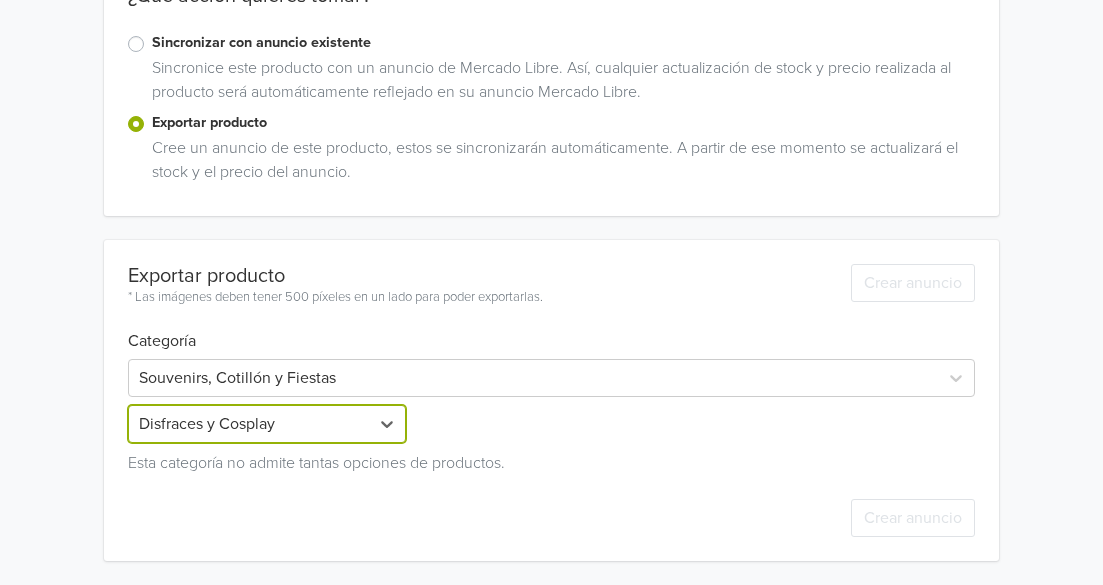 scroll, scrollTop: 327, scrollLeft: 0, axis: vertical 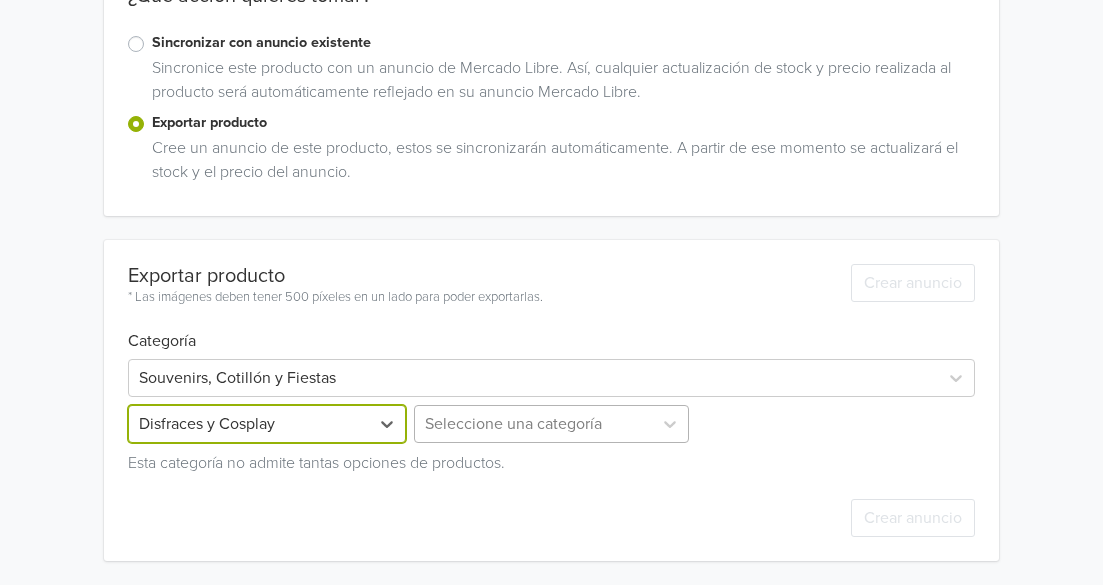 click on "Seleccione una categoría" at bounding box center [551, 424] 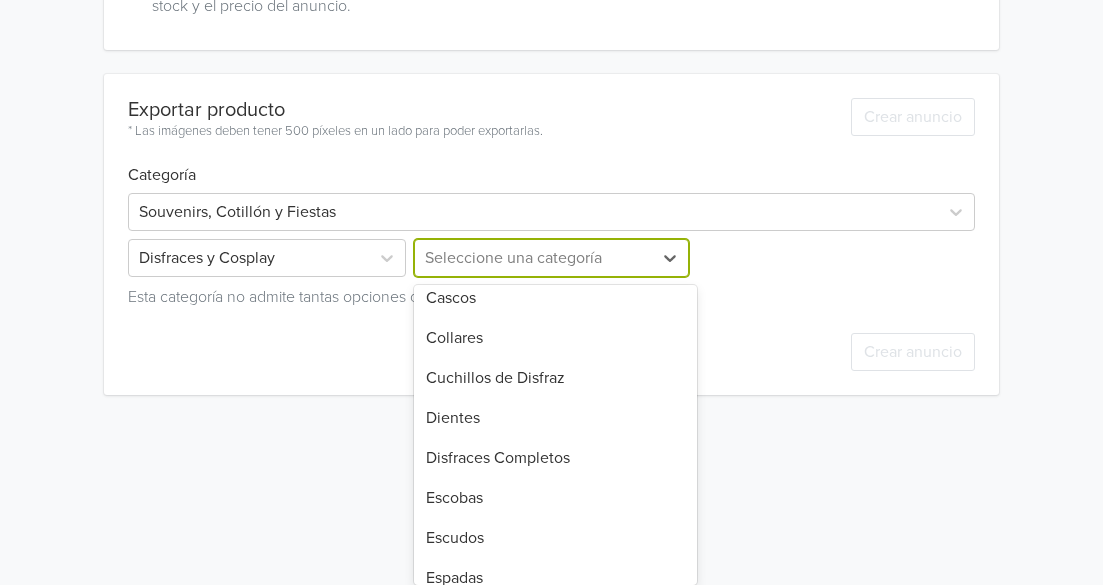 scroll, scrollTop: 300, scrollLeft: 0, axis: vertical 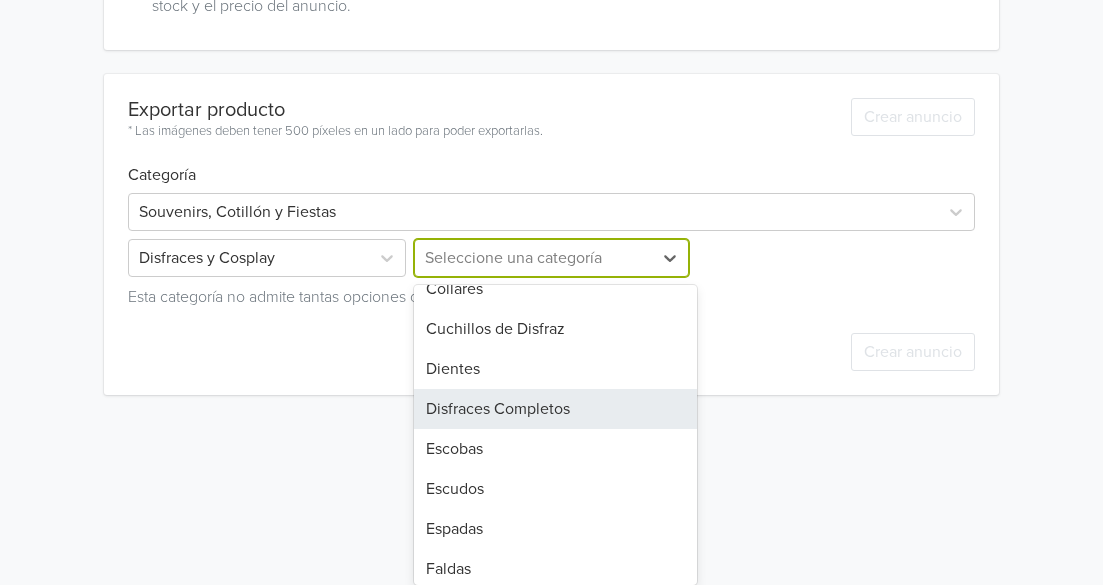 click on "Disfraces Completos" at bounding box center (555, 409) 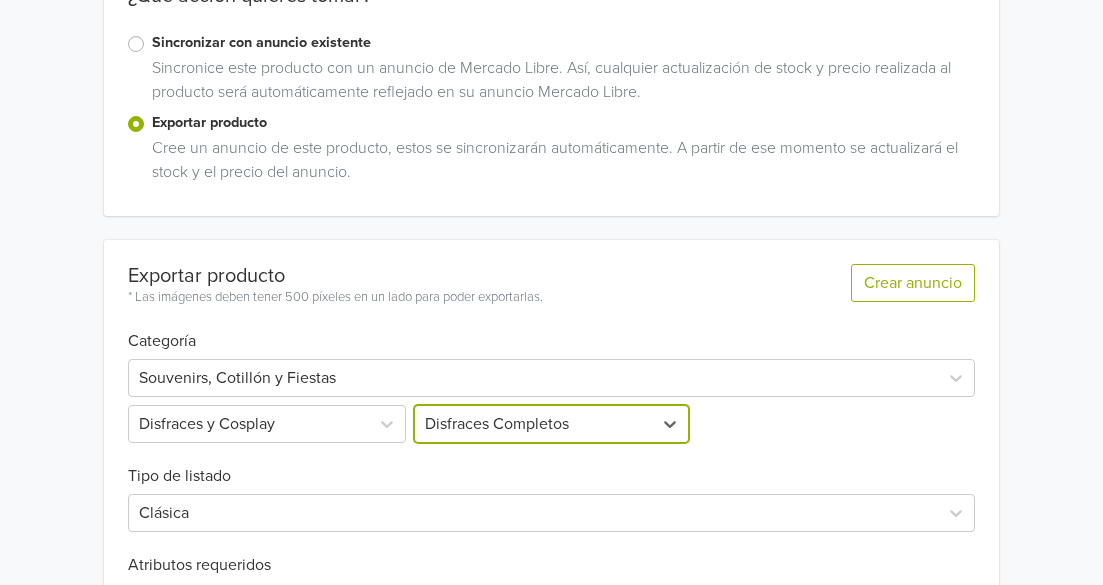 scroll, scrollTop: 493, scrollLeft: 0, axis: vertical 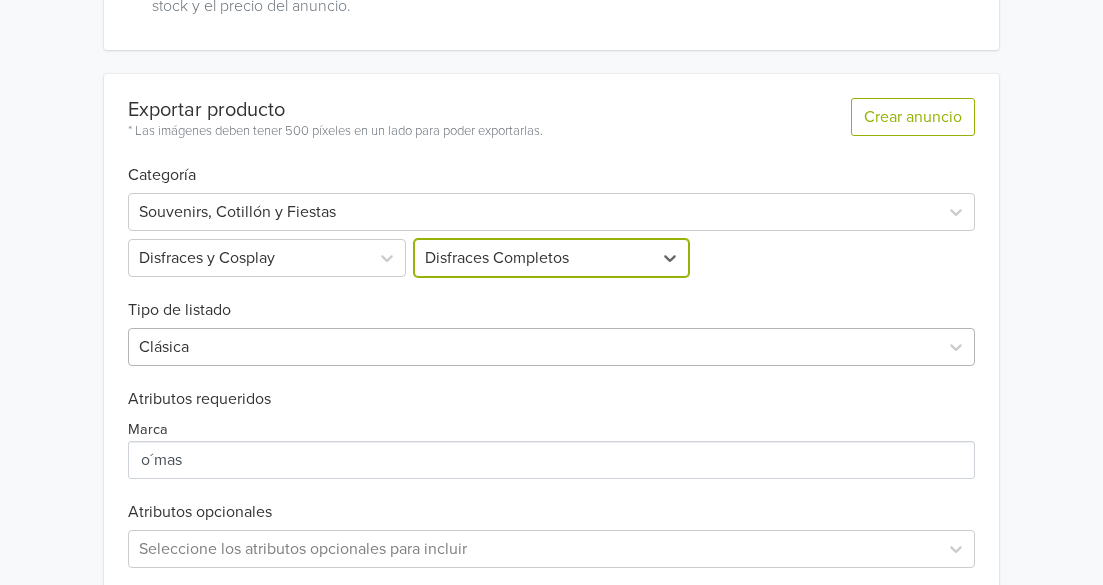 click on "Clásica" at bounding box center [551, 347] 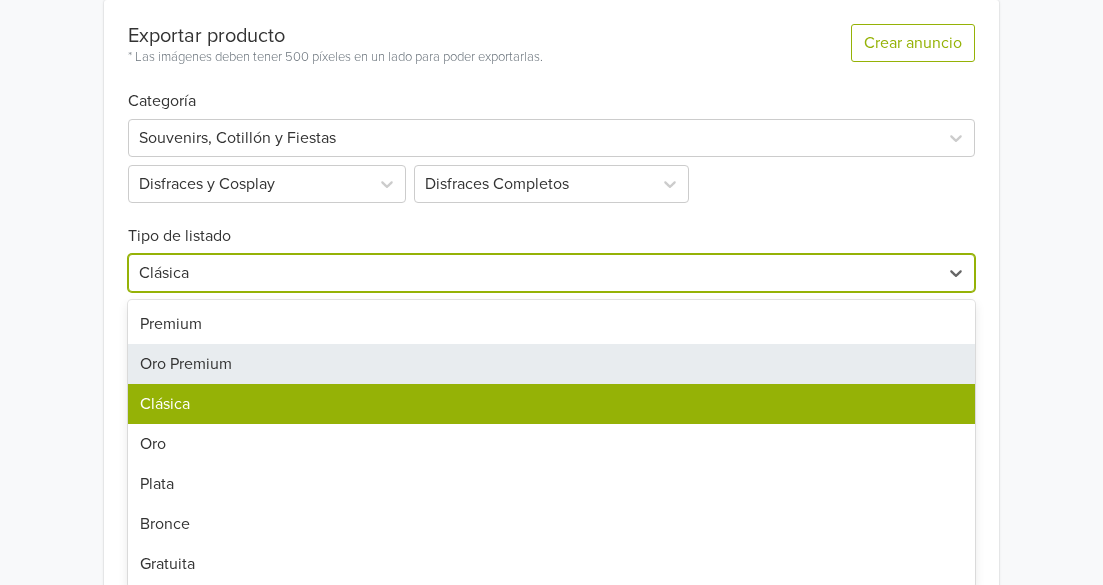 scroll, scrollTop: 578, scrollLeft: 0, axis: vertical 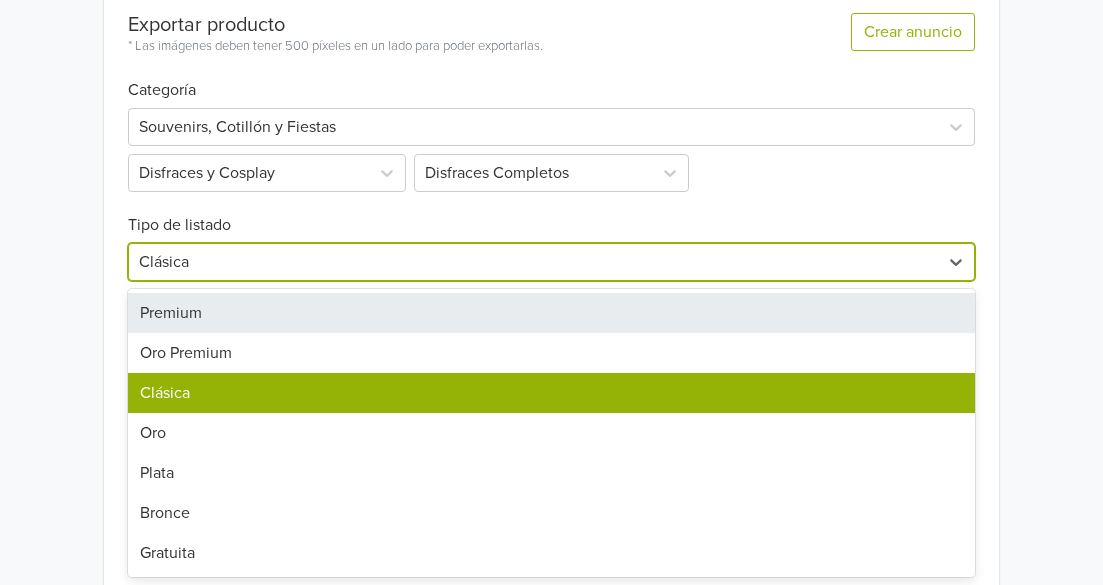 click on "Premium" at bounding box center [551, 313] 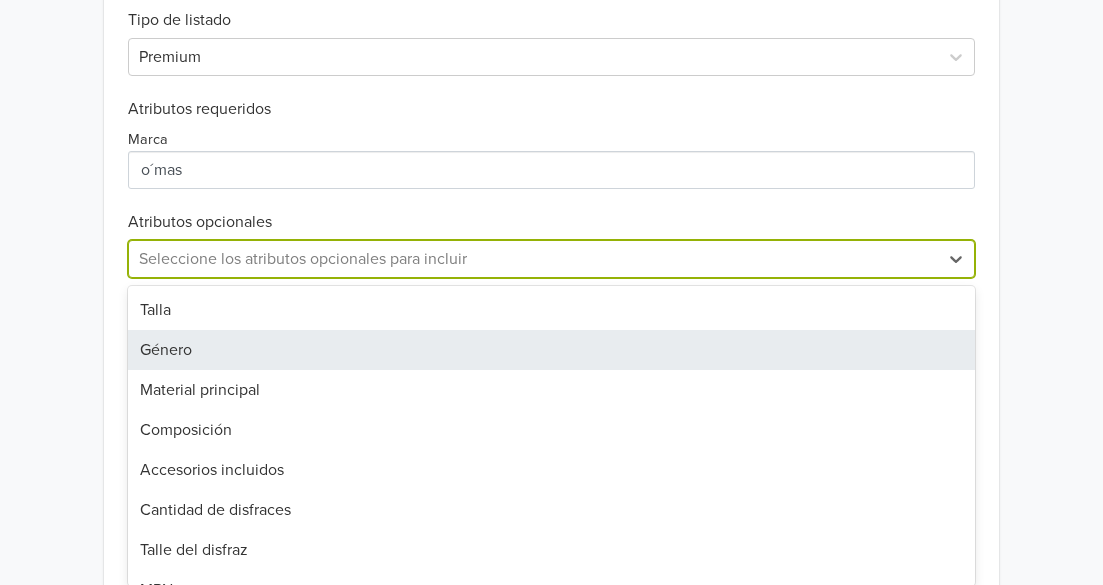 click on "16 results available. Use Up and Down to choose options, press Enter to select the currently focused option, press Escape to exit the menu, press Tab to select the option and exit the menu. Seleccione los atributos opcionales para incluir Talla Género Material principal Composición Accesorios incluidos Cantidad de disfraces Talle del disfraz MPN Modelo Es kit Fuente del producto Color Contorno del pecho Contorno de la cintura Contorno de la cadera Largo total" at bounding box center (551, 259) 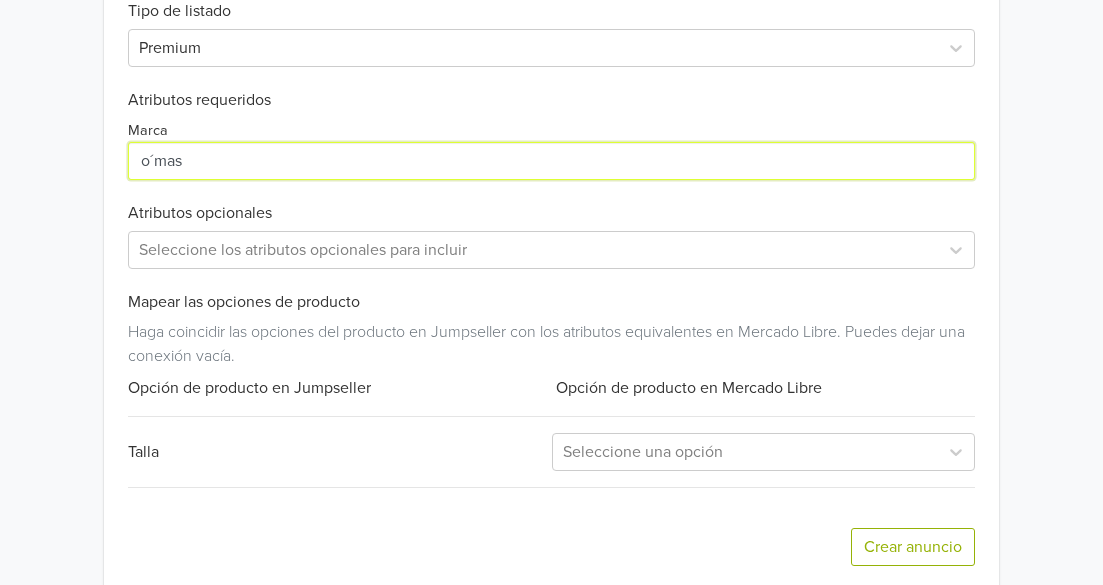 drag, startPoint x: 178, startPoint y: 159, endPoint x: 125, endPoint y: 165, distance: 53.338543 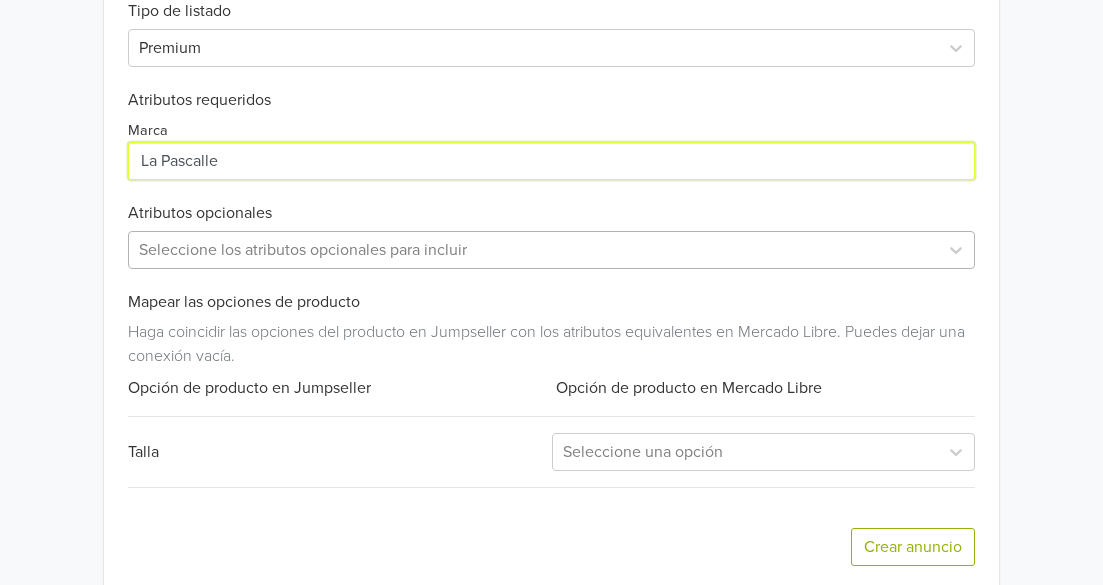 type on "La Pascalle" 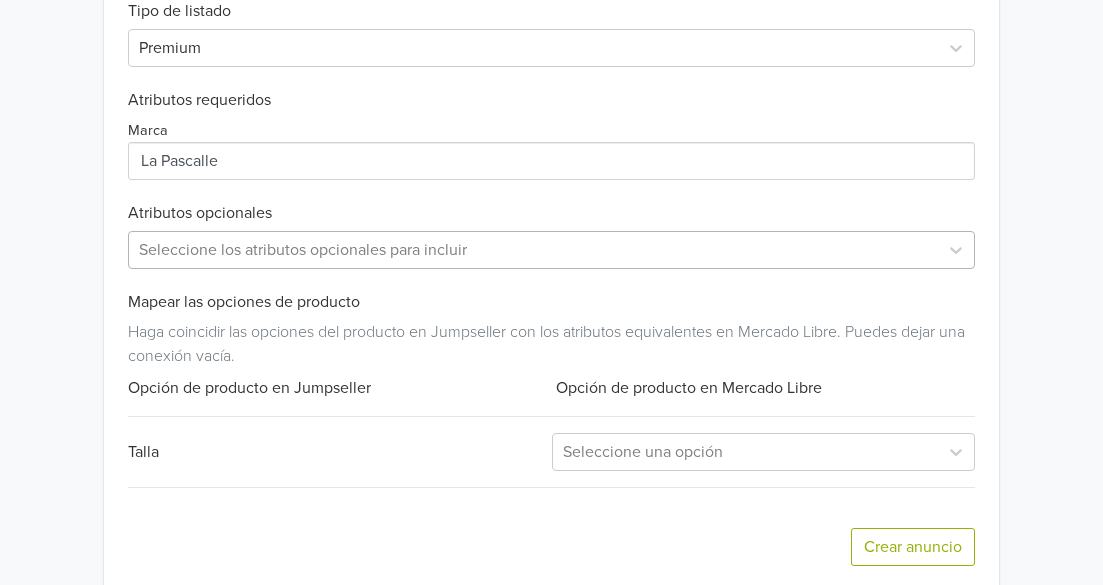 click at bounding box center [533, 250] 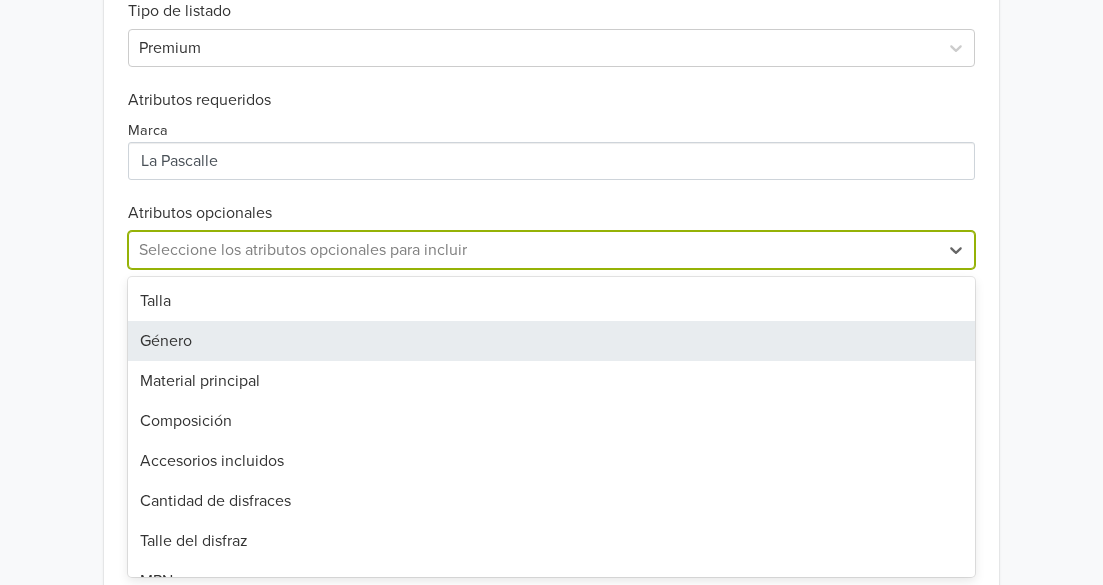 click on "Género" at bounding box center [551, 341] 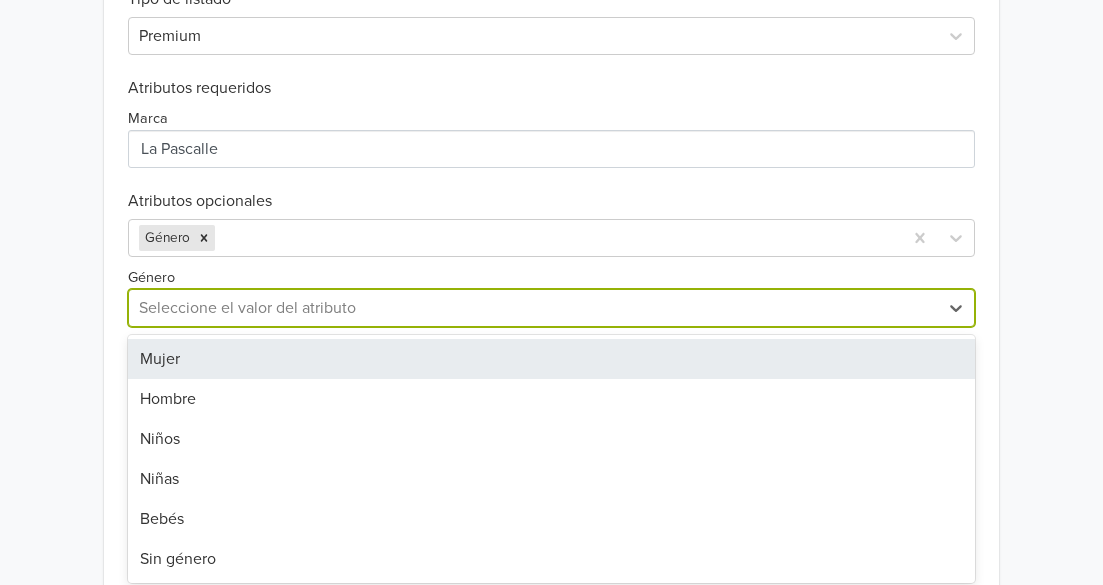 click on "Exportar producto * Las imágenes deben tener 500 píxeles en un lado para poder exportarlas. Crear anuncio Categoría Souvenirs, Cotillón y Fiestas Disfraces y Cosplay Disfraces Completos Tipo de listado Premium Atributos requeridos Marca Atributos opcionales Género Género 6 results available. Use Up and Down to choose options, press Enter to select the currently focused option, press Escape to exit the menu, press Tab to select the option and exit the menu. Seleccione el valor del atributo Mujer Hombre Niños Niñas Bebés Sin género Mapear las opciones de producto Haga coincidir las opciones del producto en Jumpseller con los atributos equivalentes en Mercado Libre. Puedes dejar una conexión vacía. Opción de producto en Jumpseller Opción de producto en Mercado Libre Talla Seleccione una opción Crear anuncio" at bounding box center [551, 205] 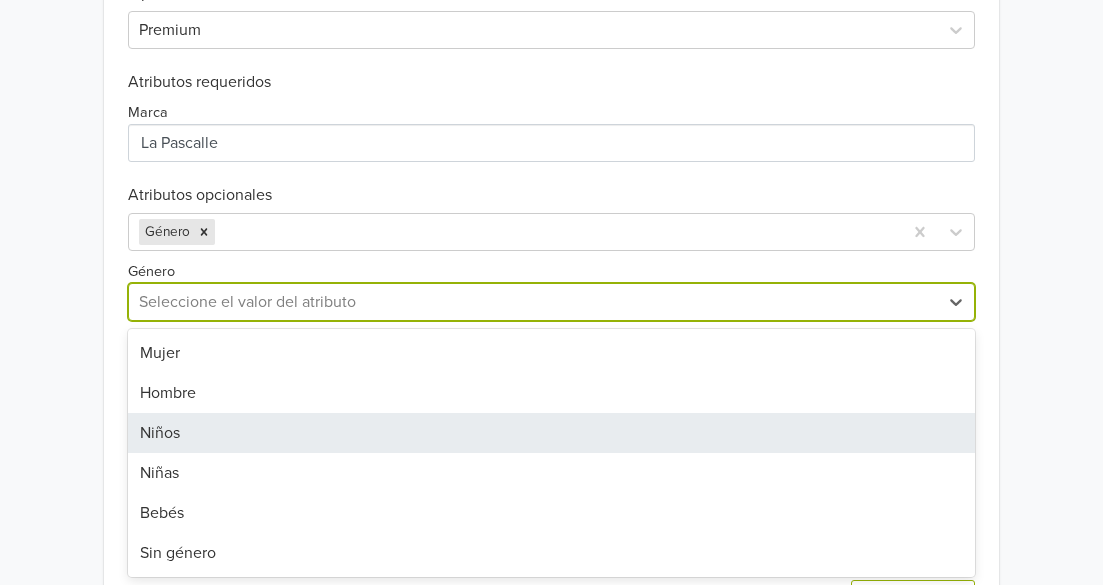 click on "Niños" at bounding box center (551, 433) 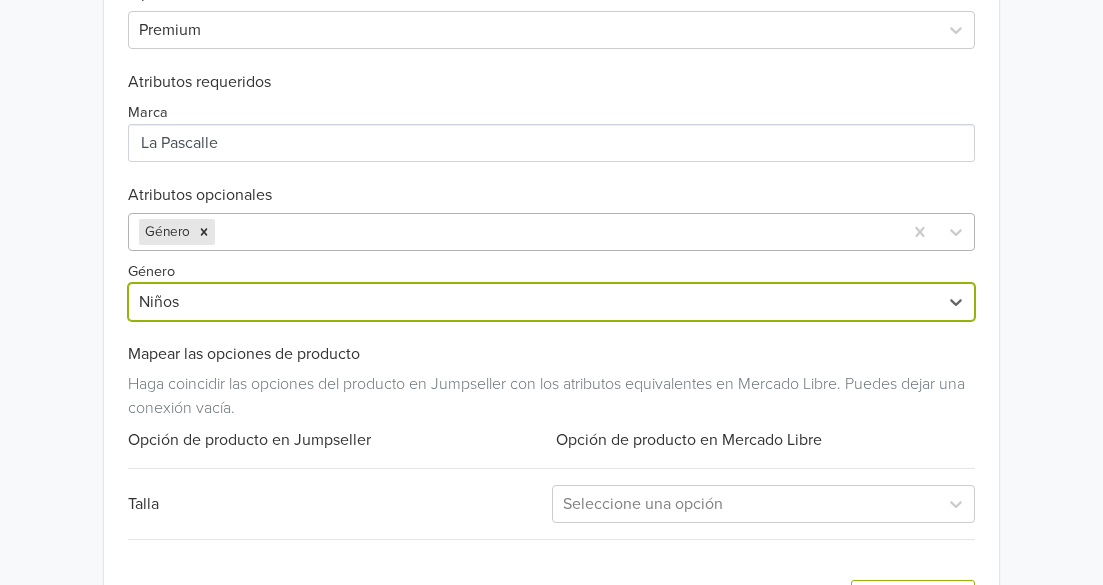 click at bounding box center [555, 232] 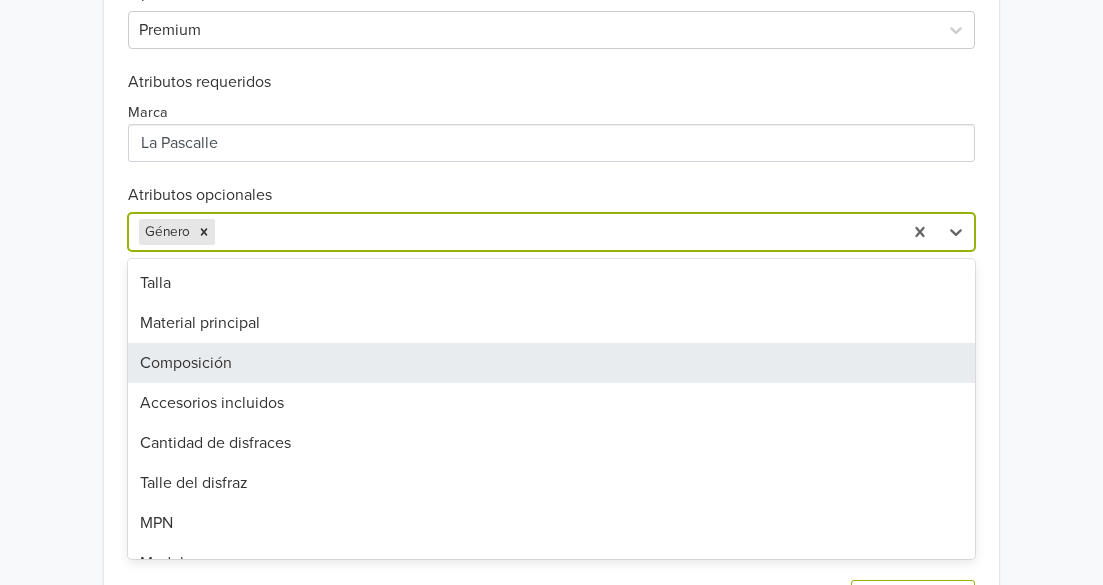 click on "Composición" at bounding box center (551, 363) 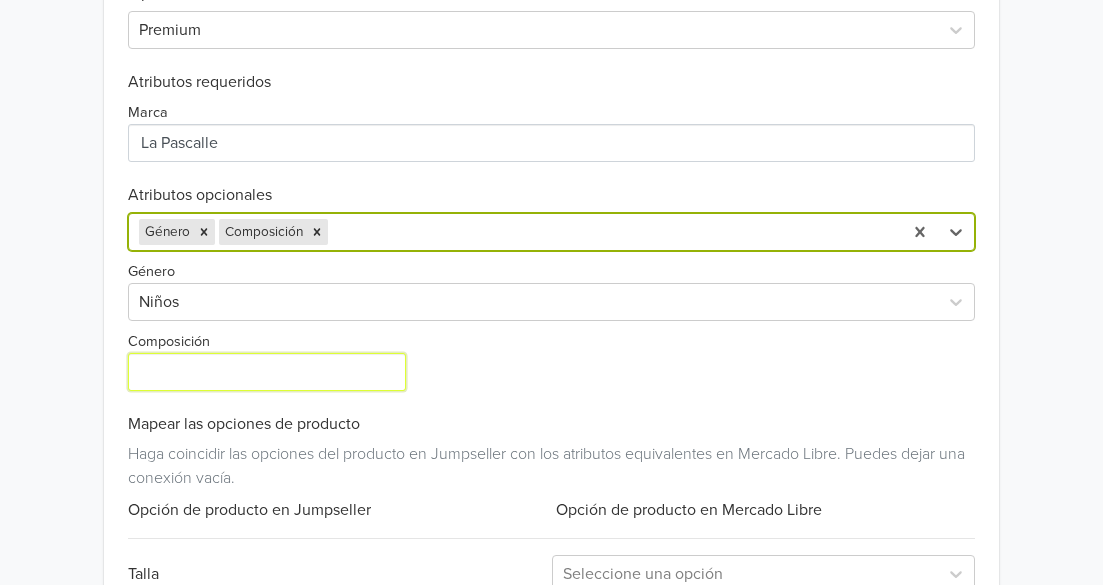 click on "Composición" at bounding box center (267, 372) 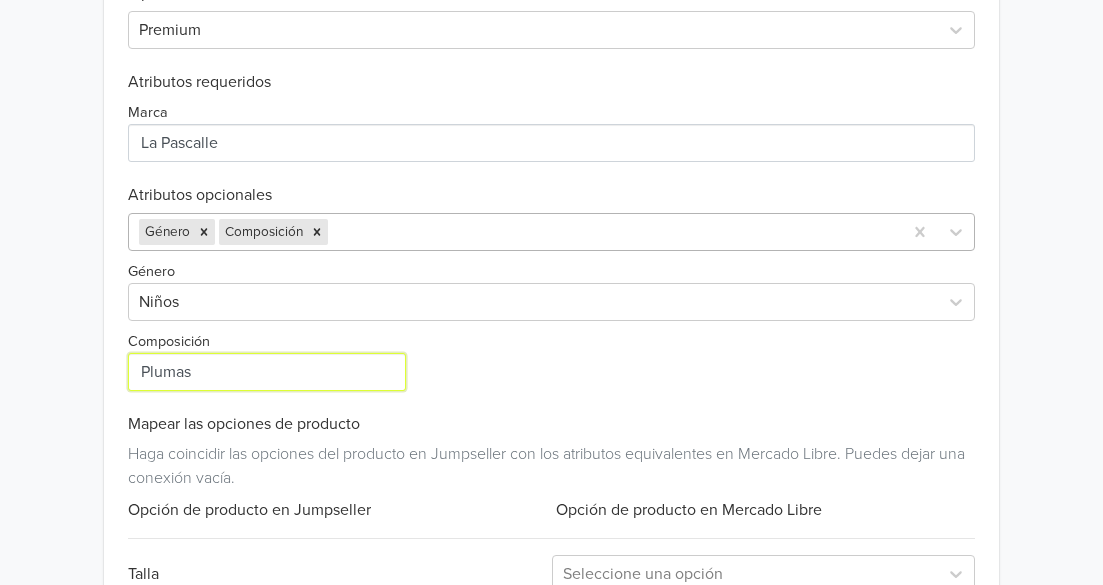 type on "Plumas" 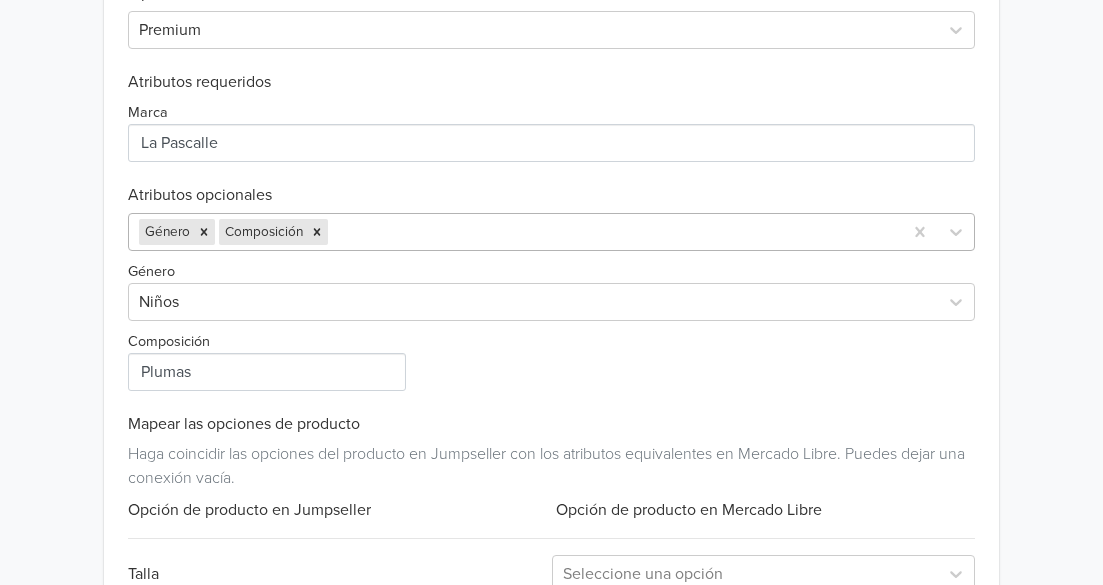 click at bounding box center [611, 232] 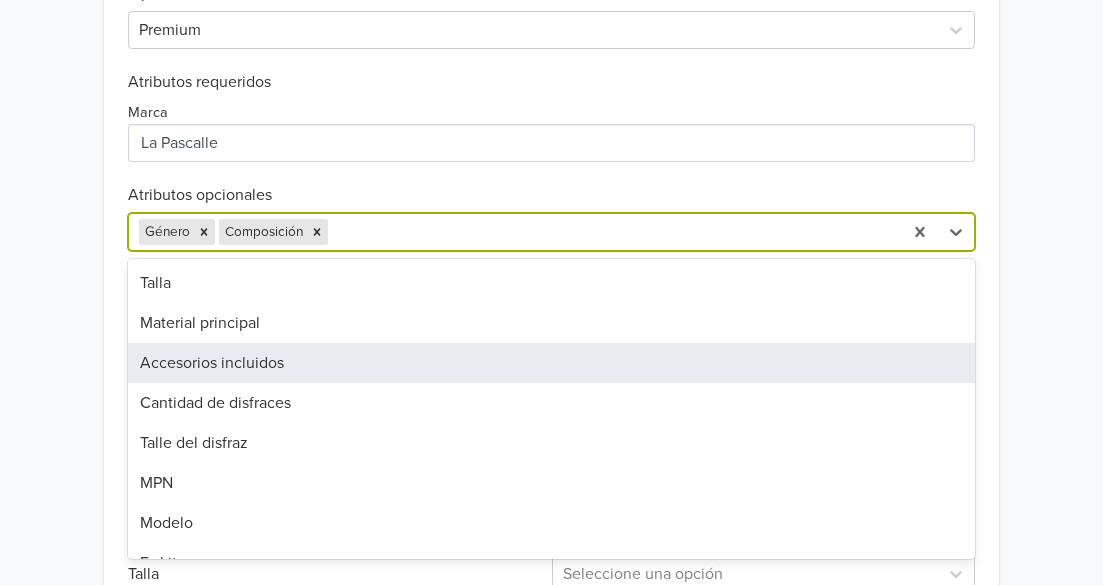click on "Accesorios incluidos" at bounding box center [551, 363] 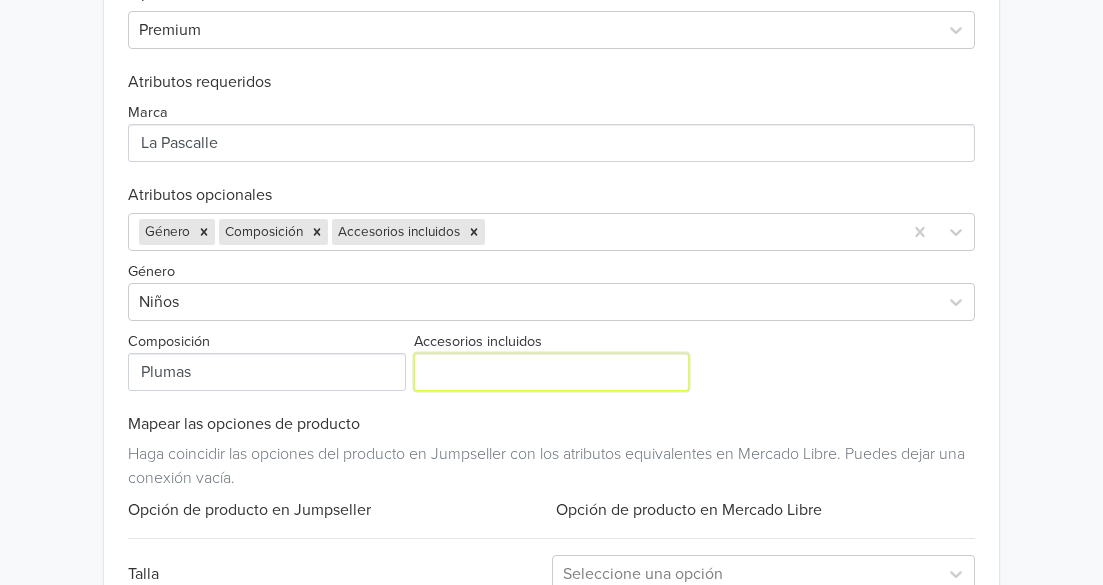click on "Accesorios incluidos" at bounding box center [551, 372] 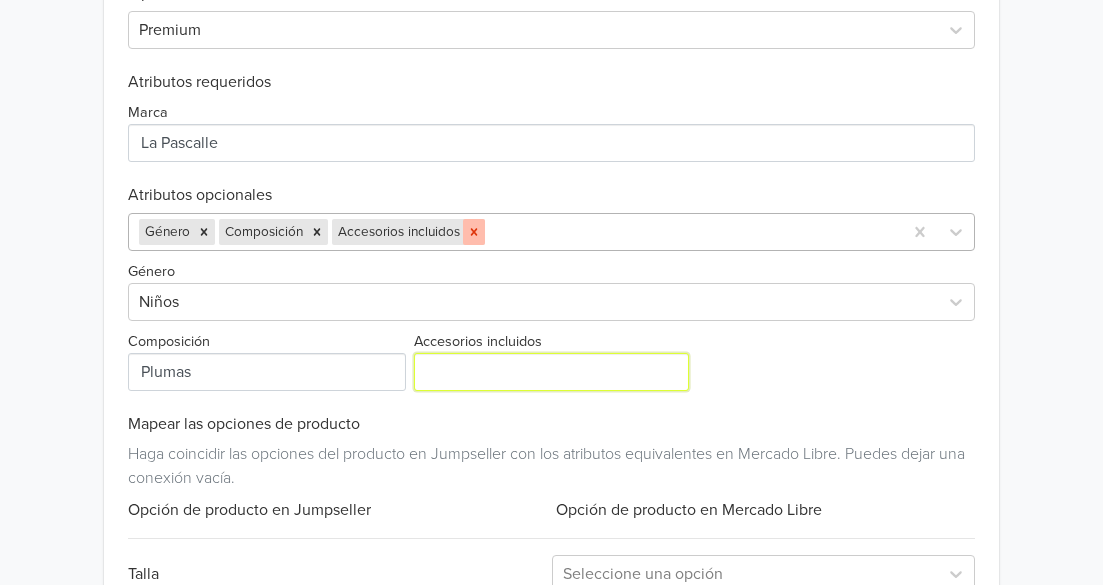 click 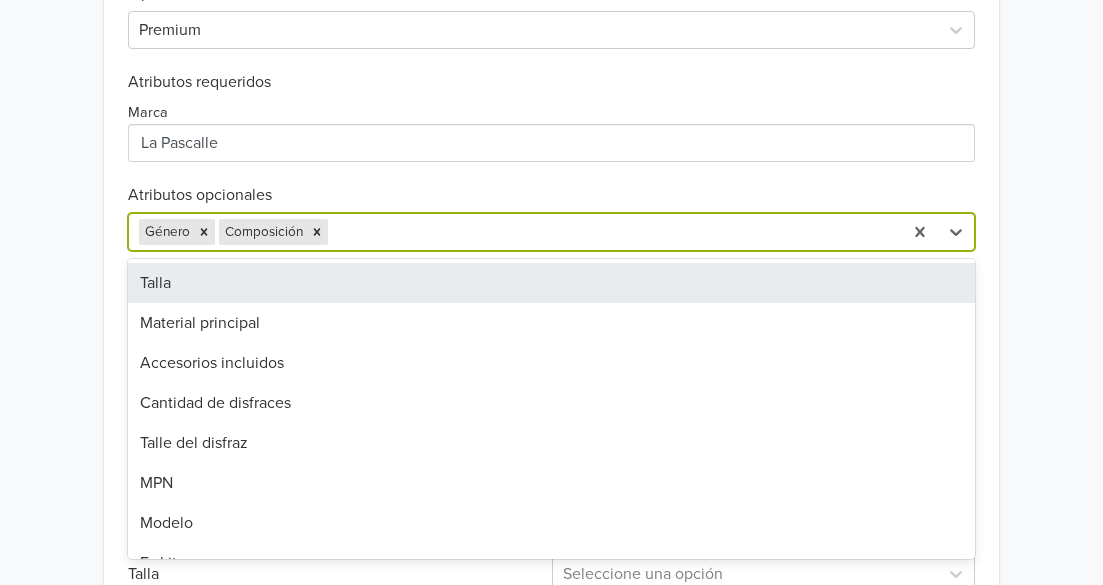 click at bounding box center [611, 232] 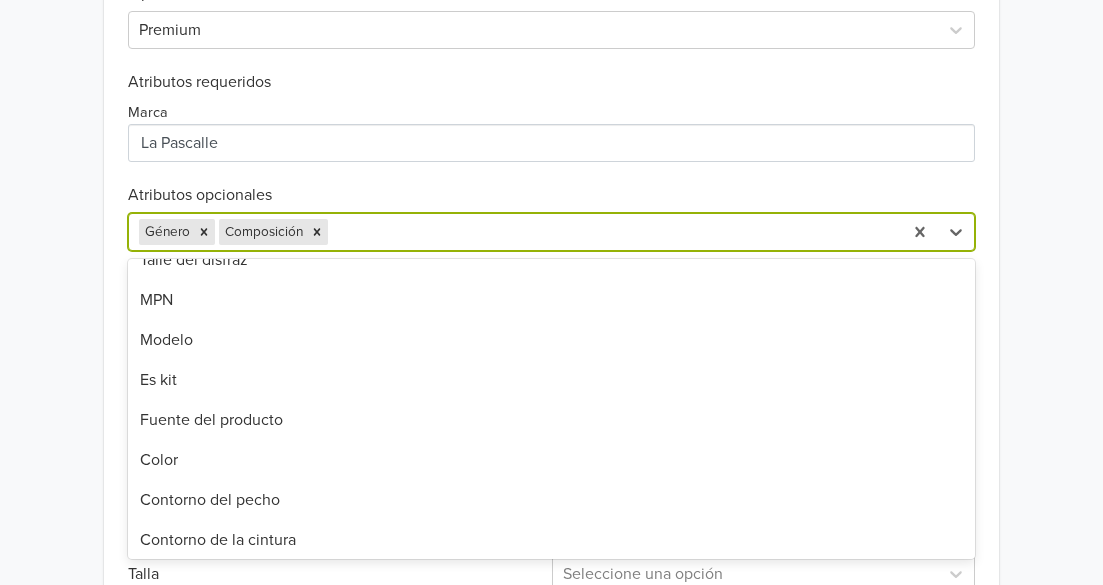 scroll, scrollTop: 200, scrollLeft: 0, axis: vertical 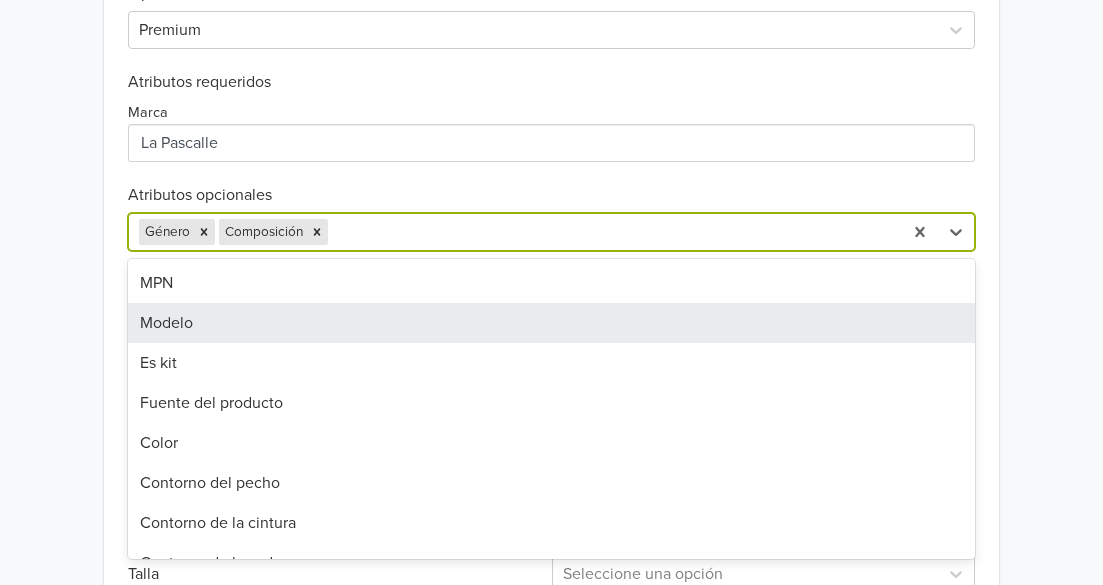 click on "Modelo" at bounding box center (551, 323) 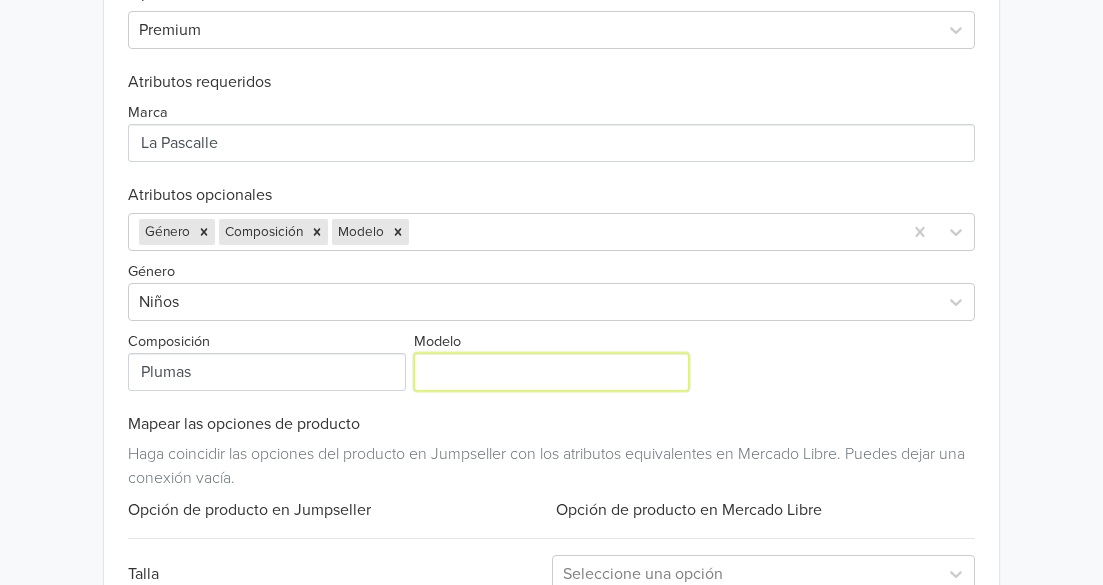 click on "Modelo" at bounding box center (551, 372) 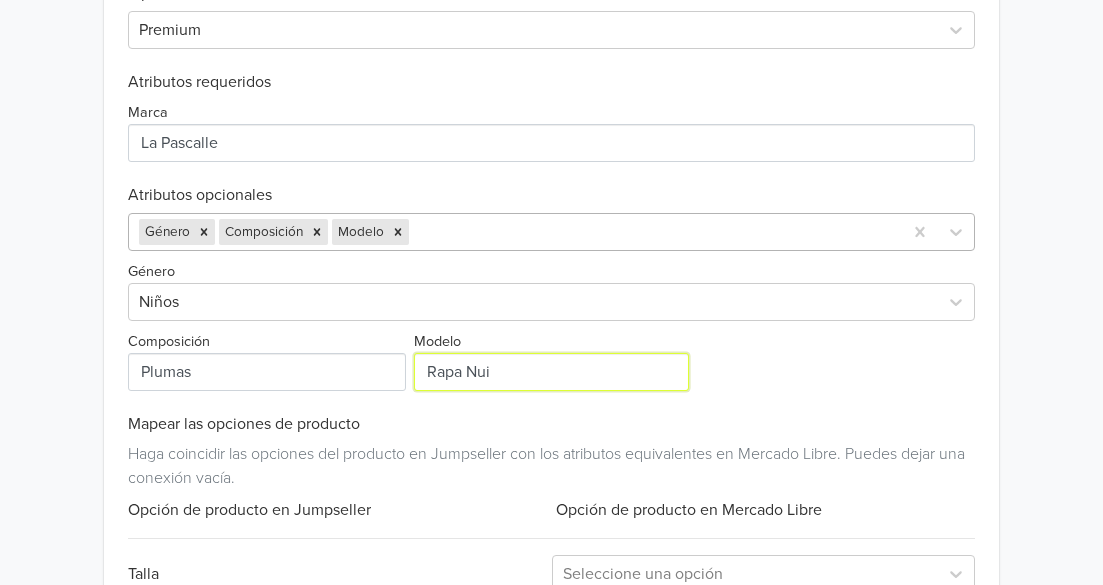 type on "Rapa Nui" 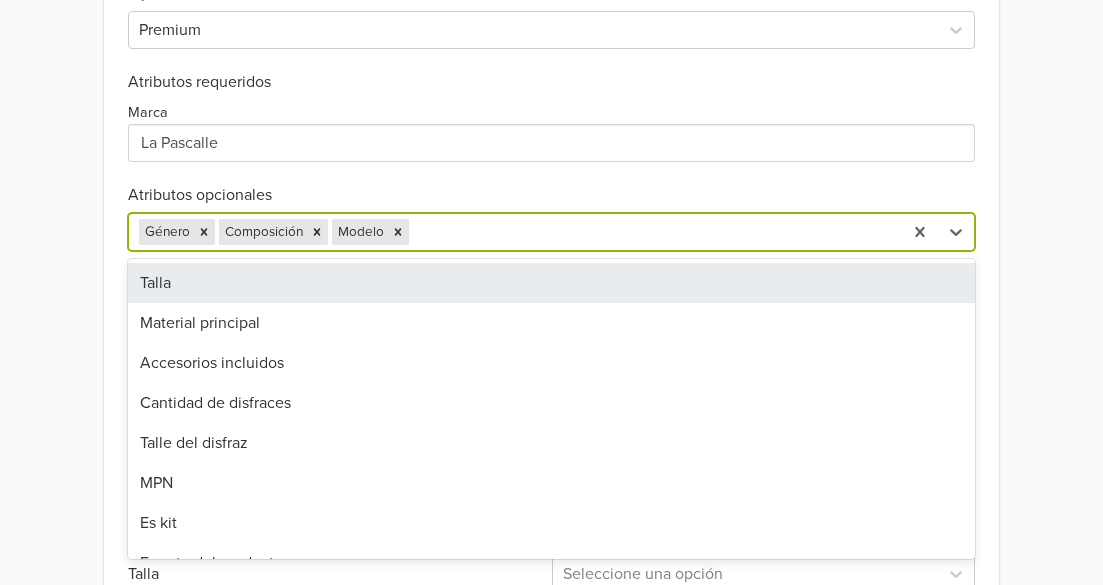 click at bounding box center (652, 232) 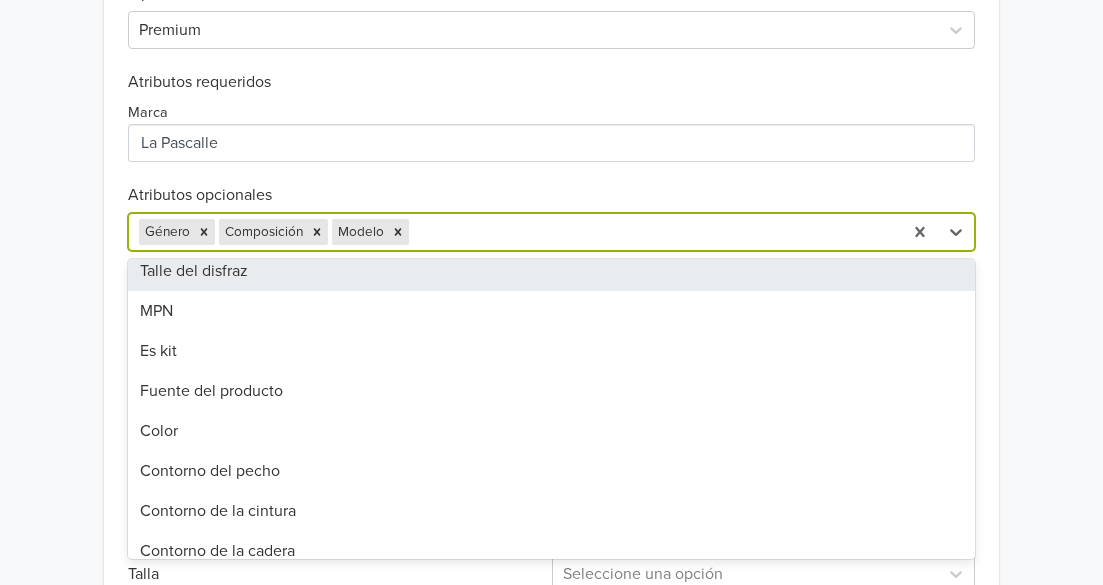 scroll, scrollTop: 200, scrollLeft: 0, axis: vertical 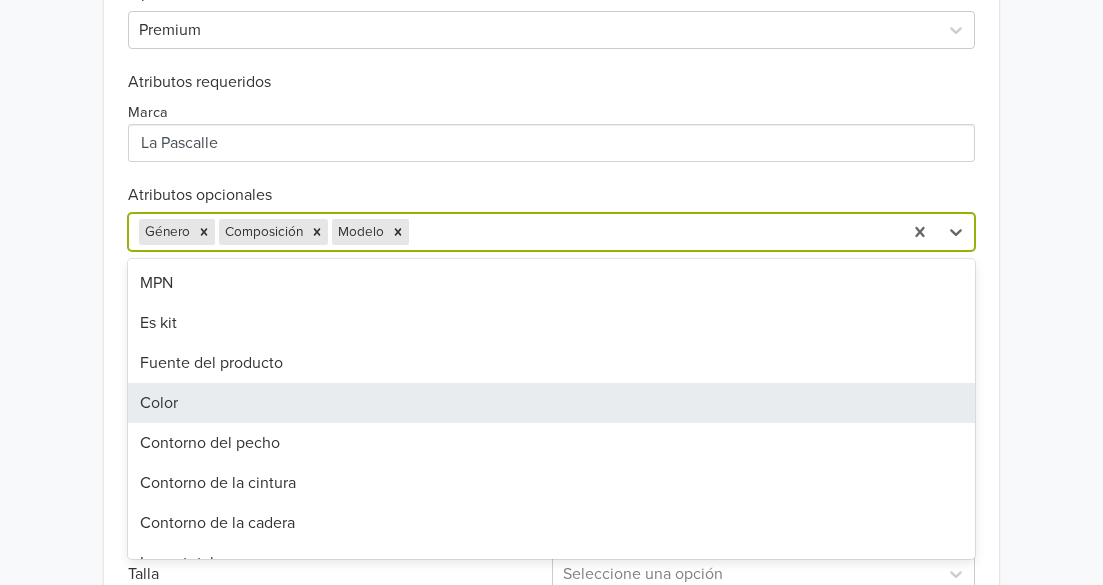 click on "Color" at bounding box center (551, 403) 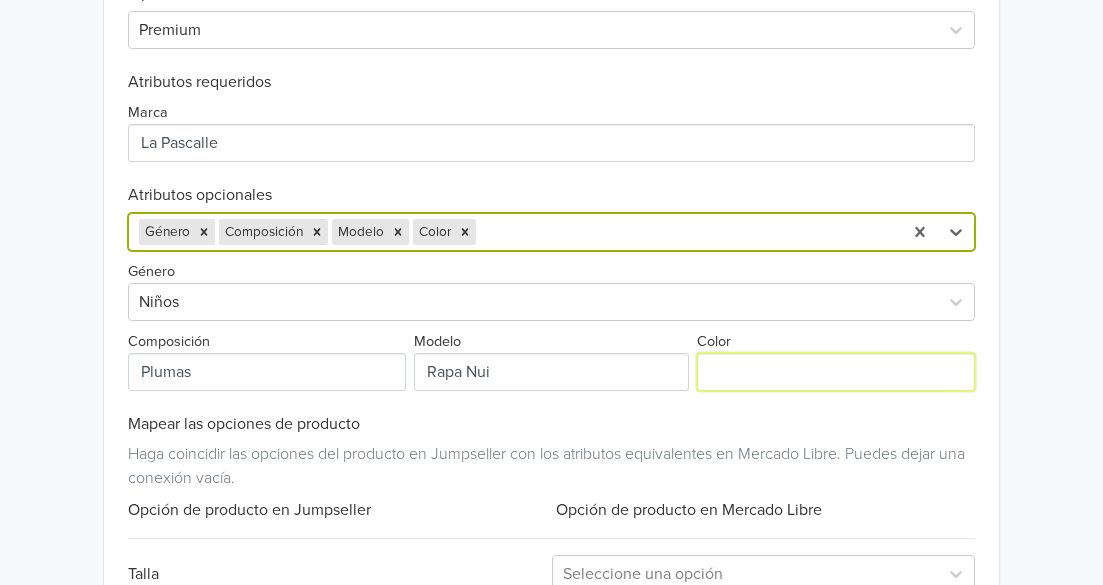 click on "Color" at bounding box center (836, 372) 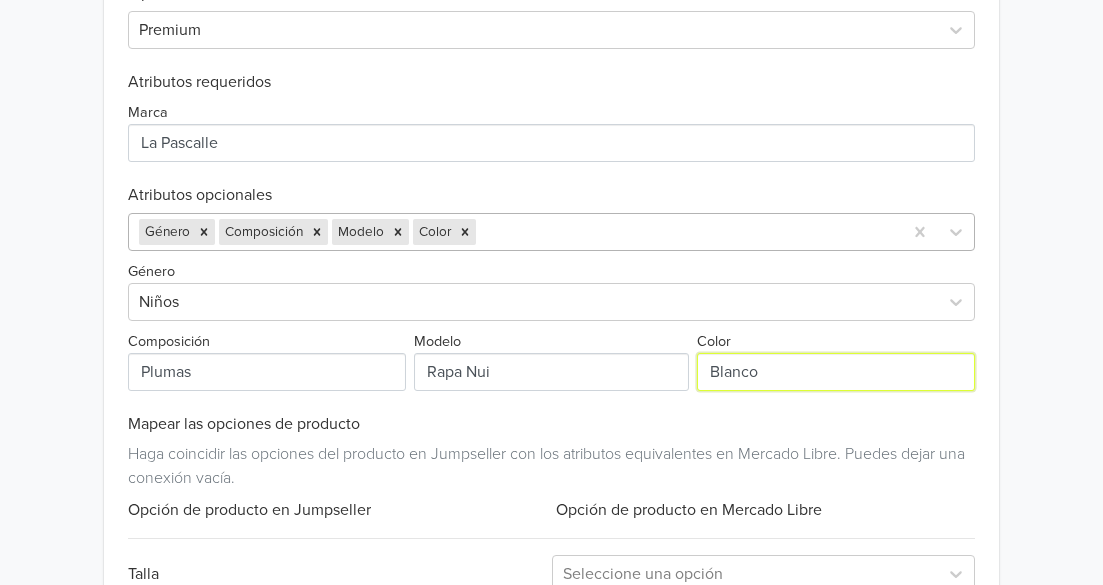type on "Blanco" 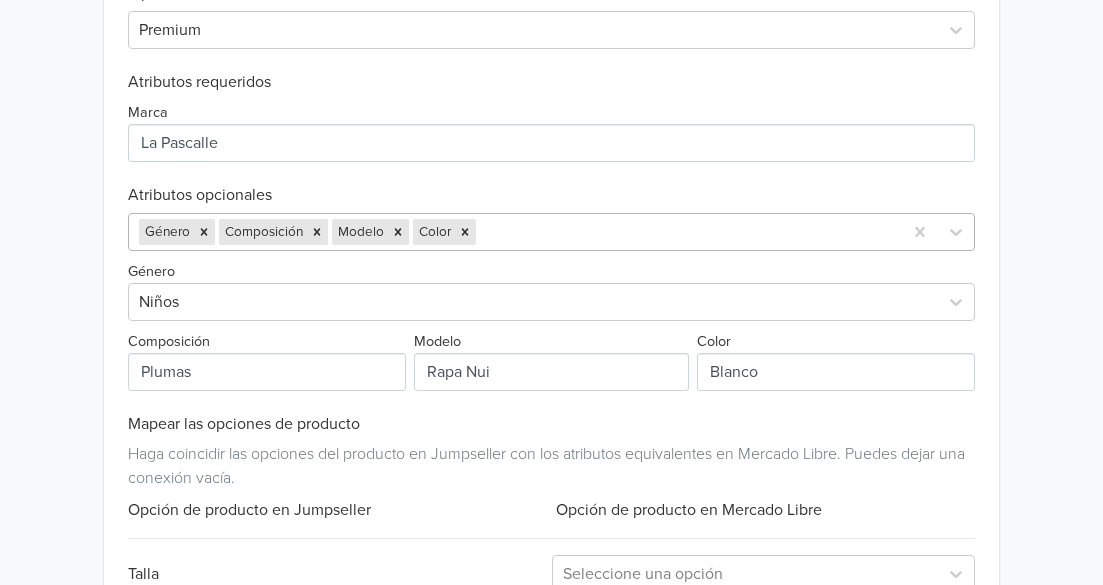 click at bounding box center [685, 232] 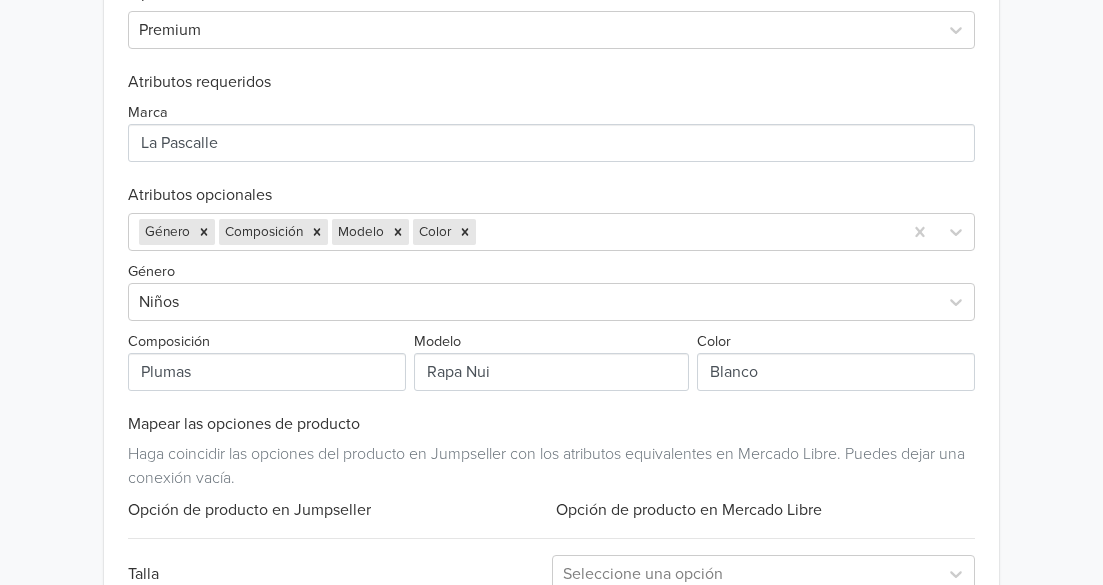 click on "Traje Pascuense Rapanui para Niños    GTIN: No establecido   Descripción   Descubre el auténtico Traje Pascuence para niños, ideal para las Fiestas Patrias. Este traje tradicional está diseñado con materiales de alta calidad, (...) ¿Qué acción quieres tomar? Sincronizar con anuncio existente Sincronice este producto con un anuncio de Mercado Libre. Así, cualquier actualización de stock y precio realizada al producto será automáticamente reflejado en su anuncio Mercado Libre. Exportar producto Cree un anuncio de este producto, estos se sincronizarán automáticamente. A partir de ese momento se actualizará el stock y el precio del anuncio. Exportar producto * Las imágenes deben tener 500 píxeles en un lado para poder exportarlas. Crear anuncio Categoría Souvenirs, Cotillón y Fiestas Disfraces y Cosplay Disfraces Completos Tipo de listado Premium Atributos requeridos Marca Atributos opcionales Género Composición Modelo Color Género Niños Composición Modelo Color Talla Crear anuncio" at bounding box center (551, -37) 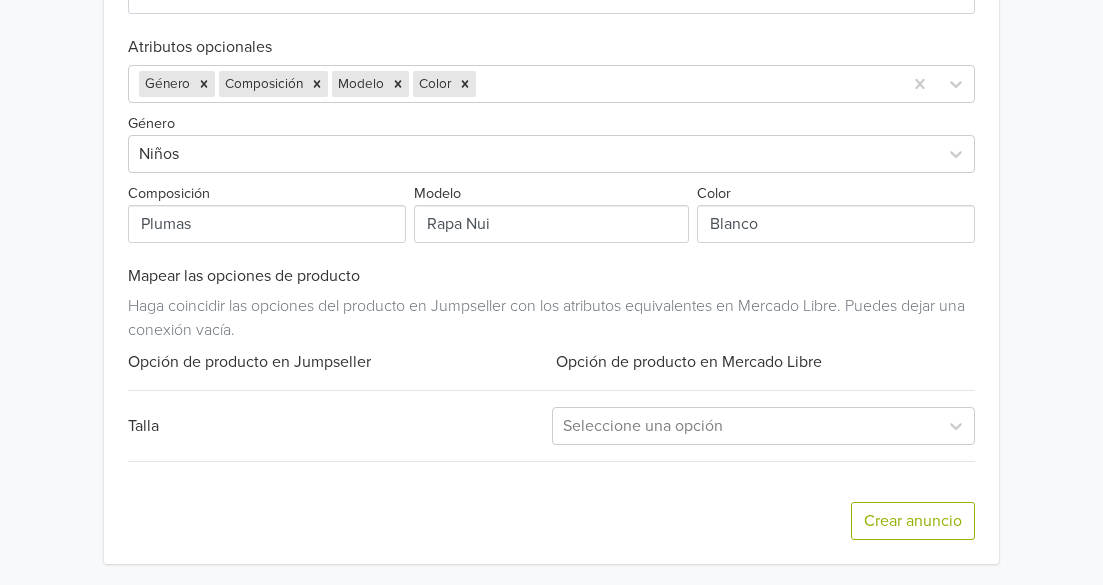 scroll, scrollTop: 961, scrollLeft: 0, axis: vertical 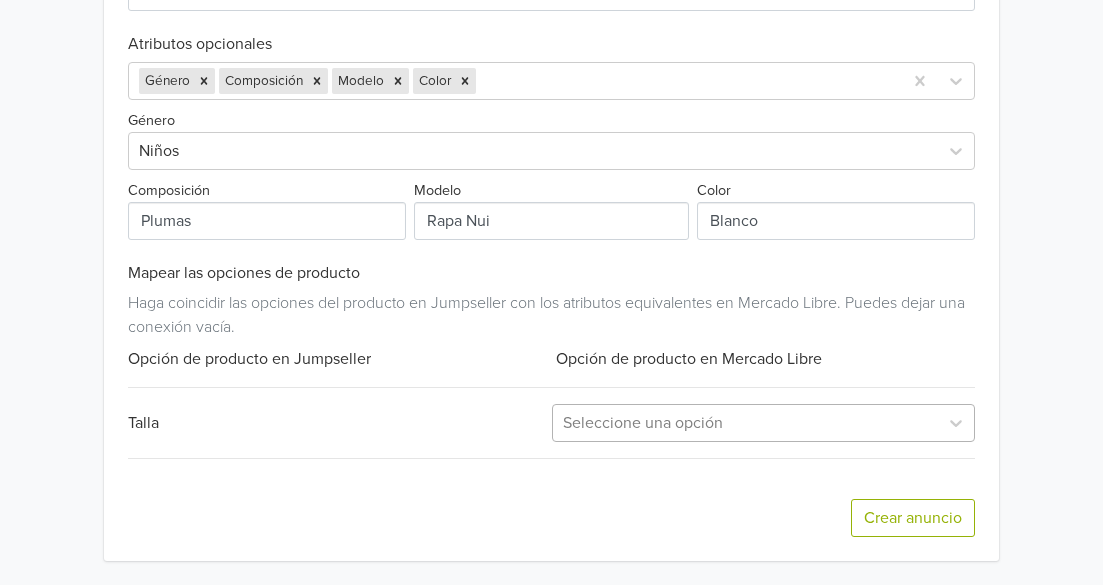 click at bounding box center [745, 423] 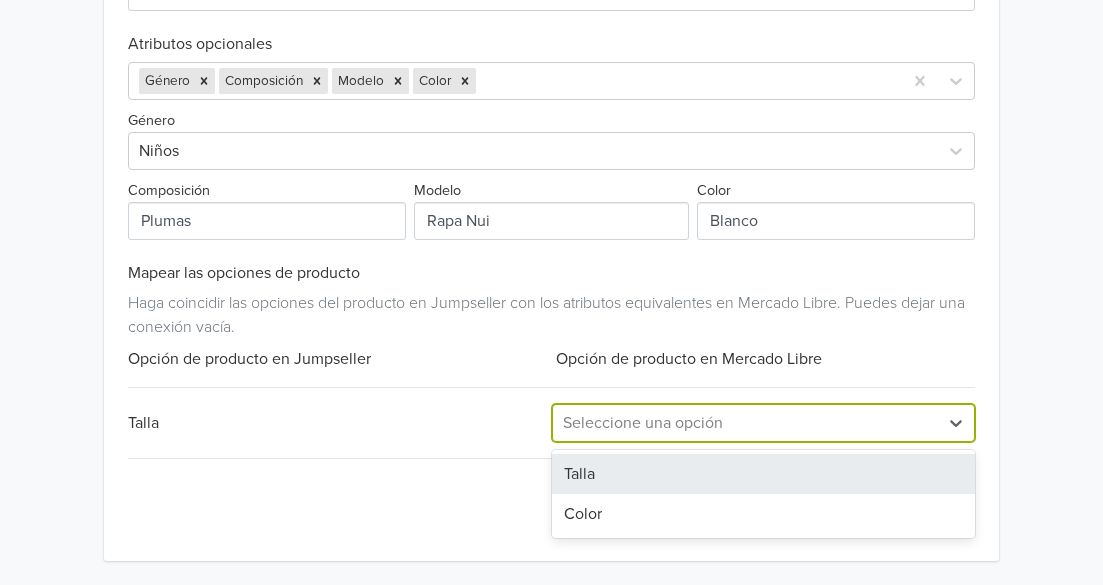 click on "Talla" at bounding box center (763, 474) 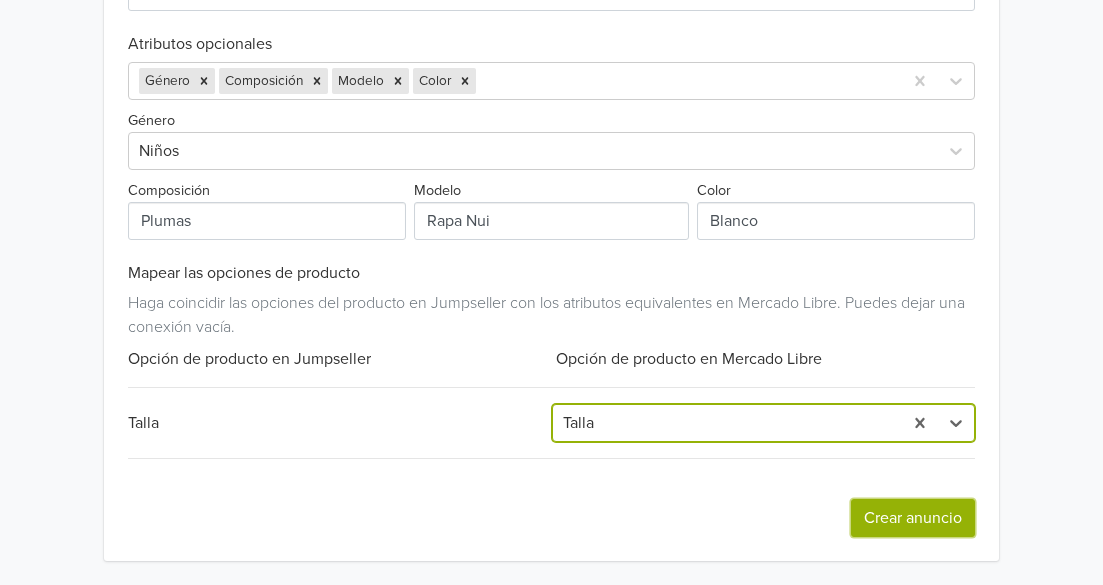 click on "Crear anuncio" at bounding box center [913, 518] 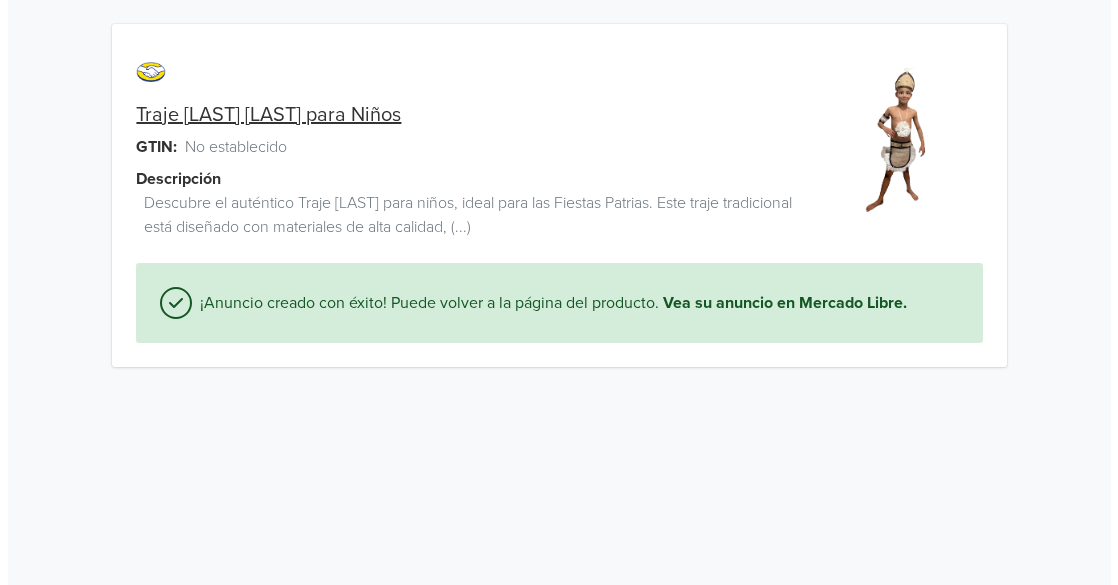 scroll, scrollTop: 0, scrollLeft: 0, axis: both 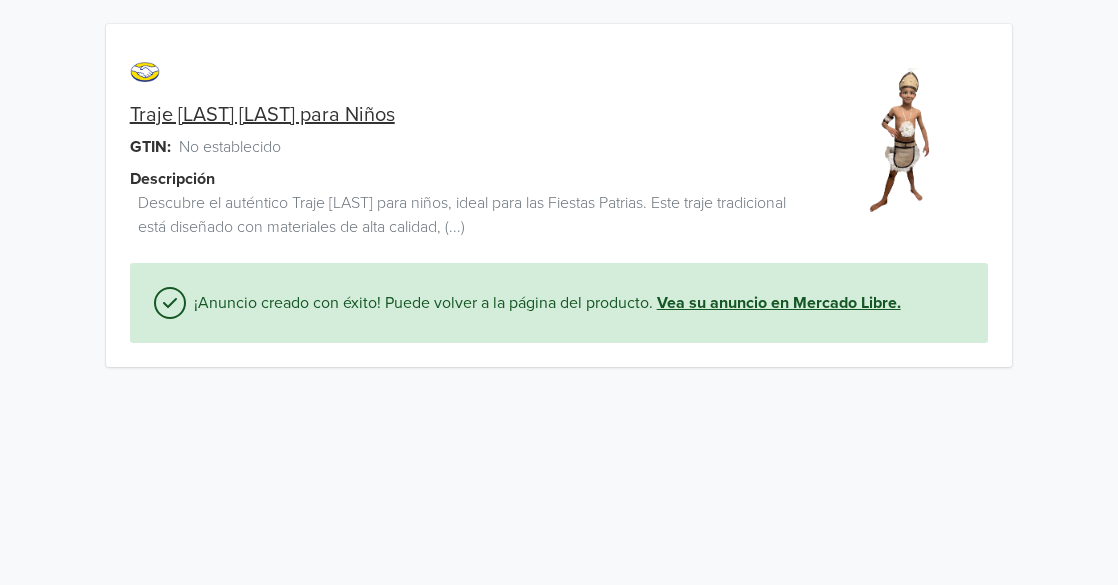 click on "Vea su anuncio en Mercado Libre." at bounding box center (779, 303) 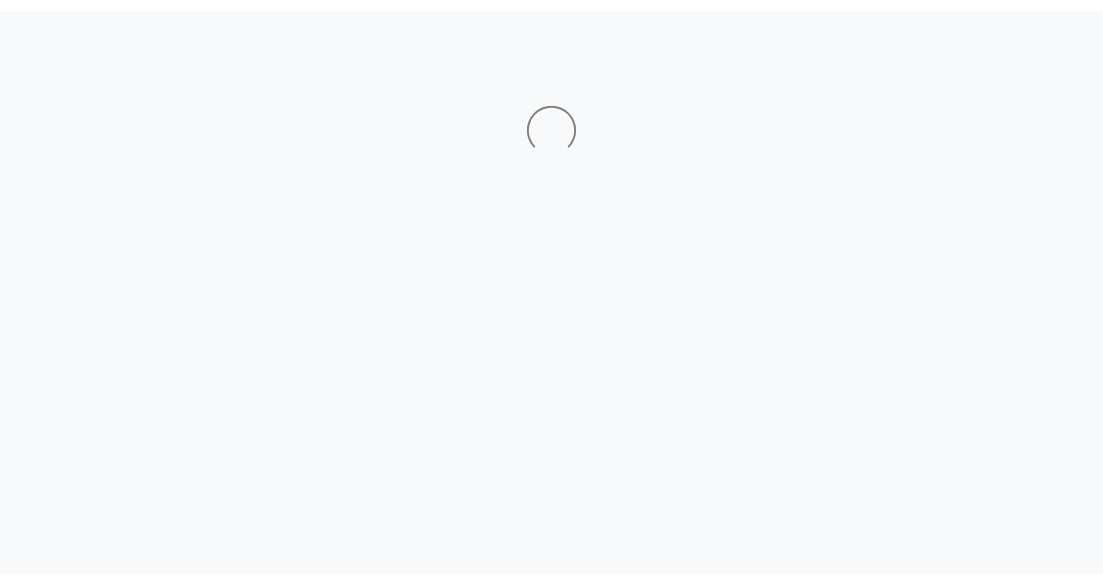 scroll, scrollTop: 0, scrollLeft: 0, axis: both 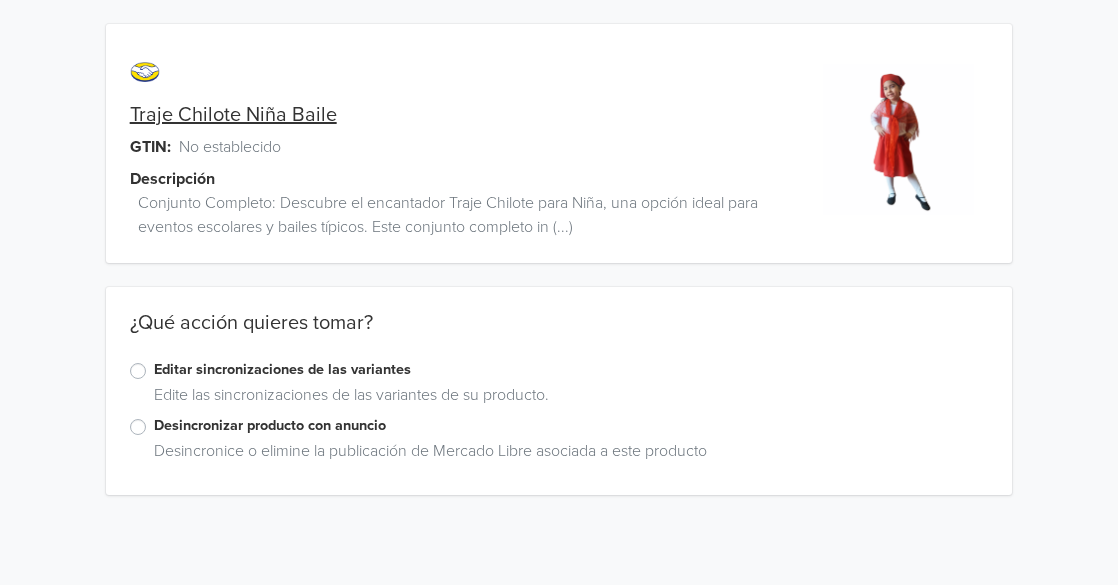 click on "Editar sincronizaciones de las variantes" at bounding box center (571, 370) 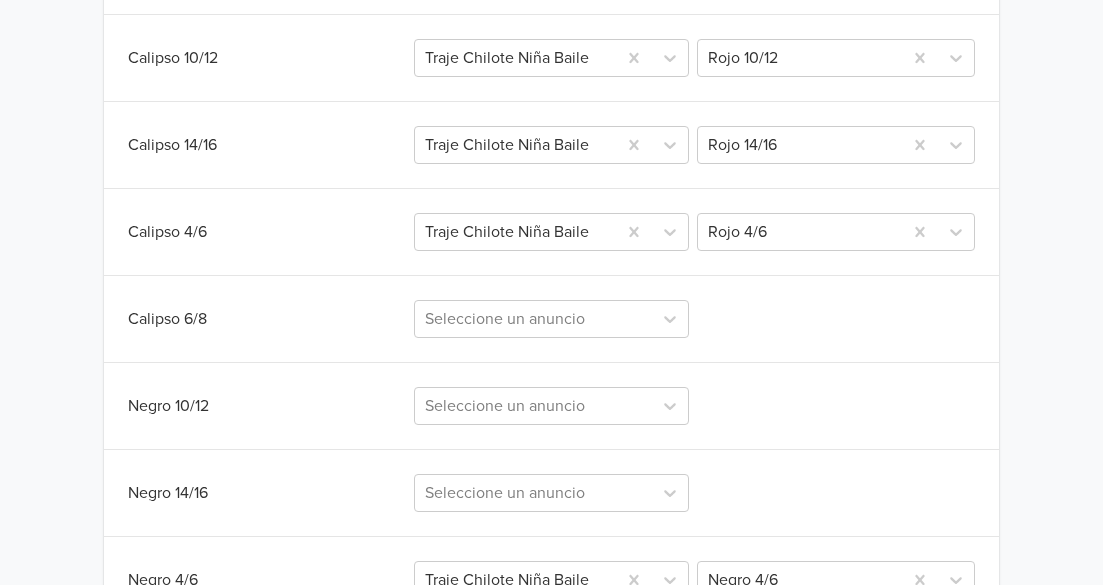 scroll, scrollTop: 654, scrollLeft: 0, axis: vertical 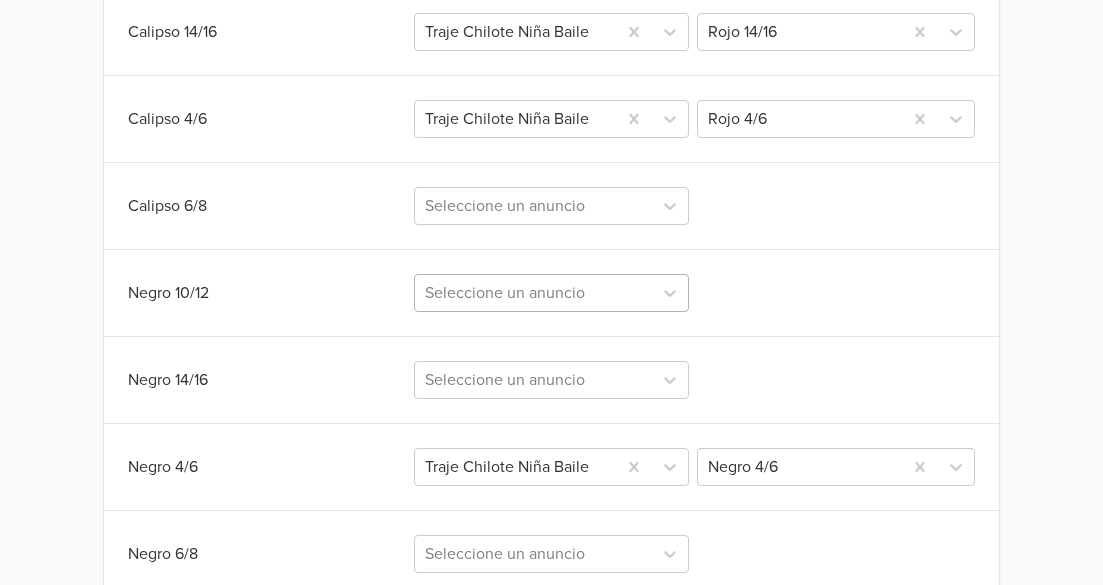 click on "Seleccione un anuncio" at bounding box center (551, 293) 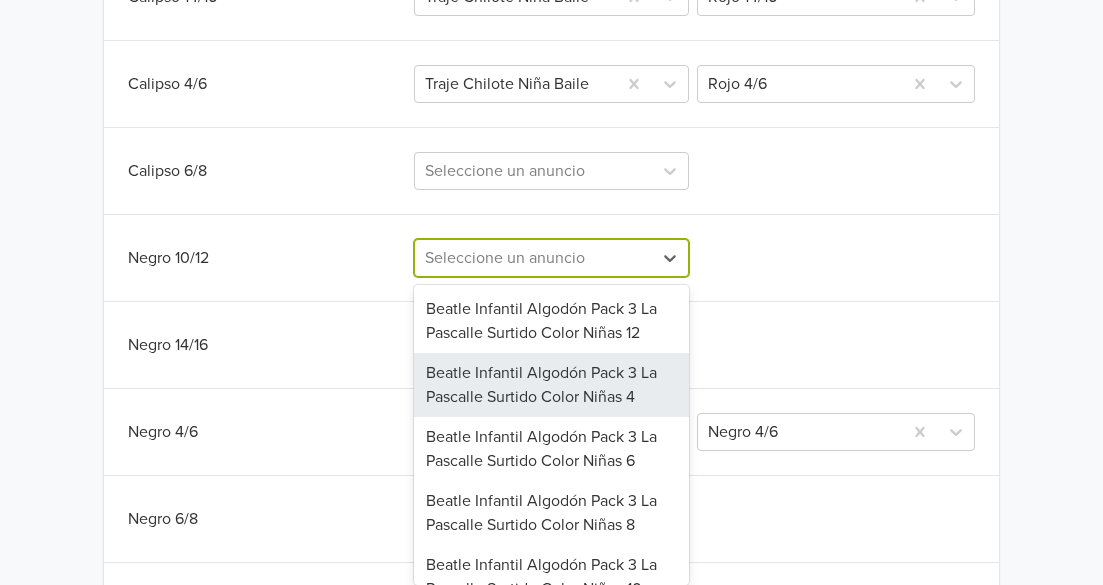 scroll, scrollTop: 797, scrollLeft: 0, axis: vertical 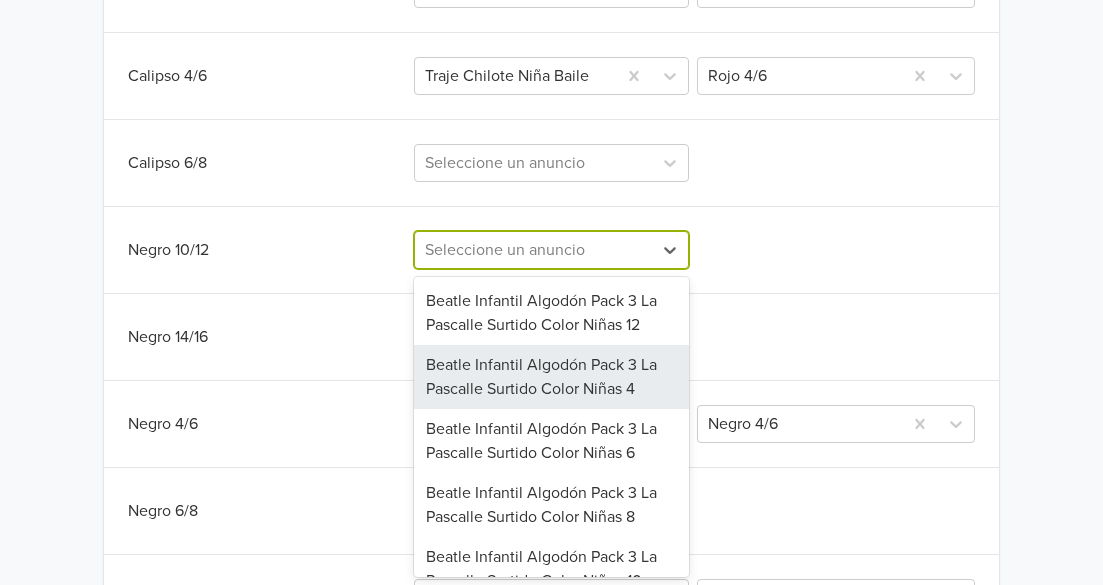 click on "Traje Chilote Niña Baile    GTIN: No establecido   Descripción   Conjunto Completo:
Descubre el encantador Traje Chilote para Niña, una opción ideal para eventos escolares y bailes típicos. Este conjunto completo in (...) ¿Qué acción quieres tomar? Editar sincronizaciones de las variantes Edite las sincronizaciones de las variantes de su producto. Desincronizar producto con anuncio Desincronice o elimine la publicación de Mercado Libre asociada a este producto Sincronizar con anuncio existente Salvar Variante Jumpseller Publicación Mercado Libre Variación Mercado Libre Calipso 10/12 Traje Chilote Niña Baile  Rojo 10/12 Calipso 14/16 Traje Chilote Niña Baile  Rojo 14/16 Calipso 4/6 Traje Chilote Niña Baile  Rojo 4/6 Calipso 6/8 Seleccione un anuncio Negro 10/12 142 results available. Use Up and Down to choose options, press Enter to select the currently focused option, press Escape to exit the menu, press Tab to select the option and exit the menu. Seleccione un anuncio Traje Chilote Niña Baile" at bounding box center [551, 108] 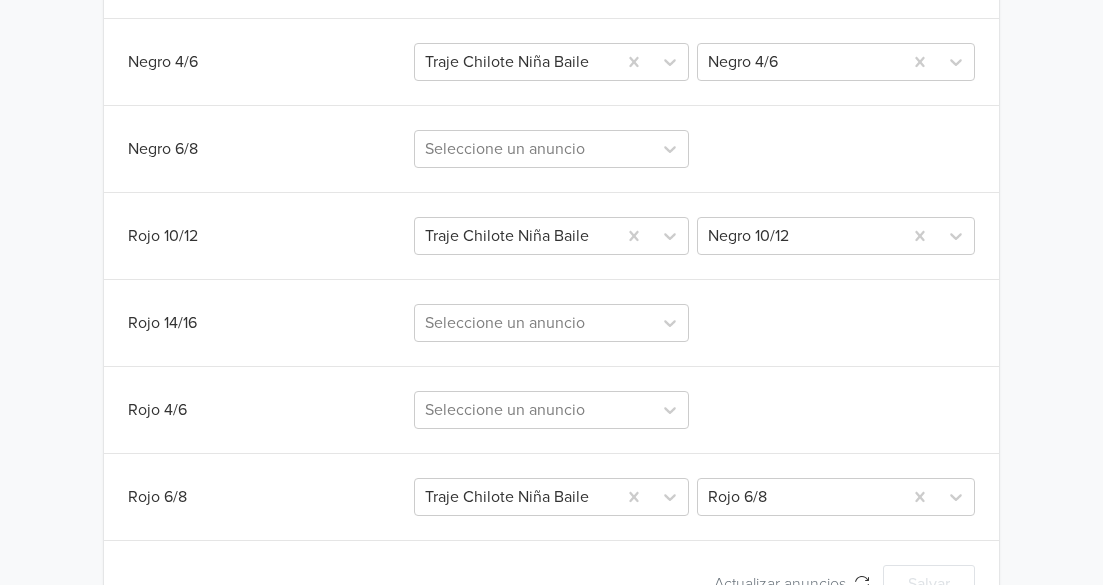 scroll, scrollTop: 1197, scrollLeft: 0, axis: vertical 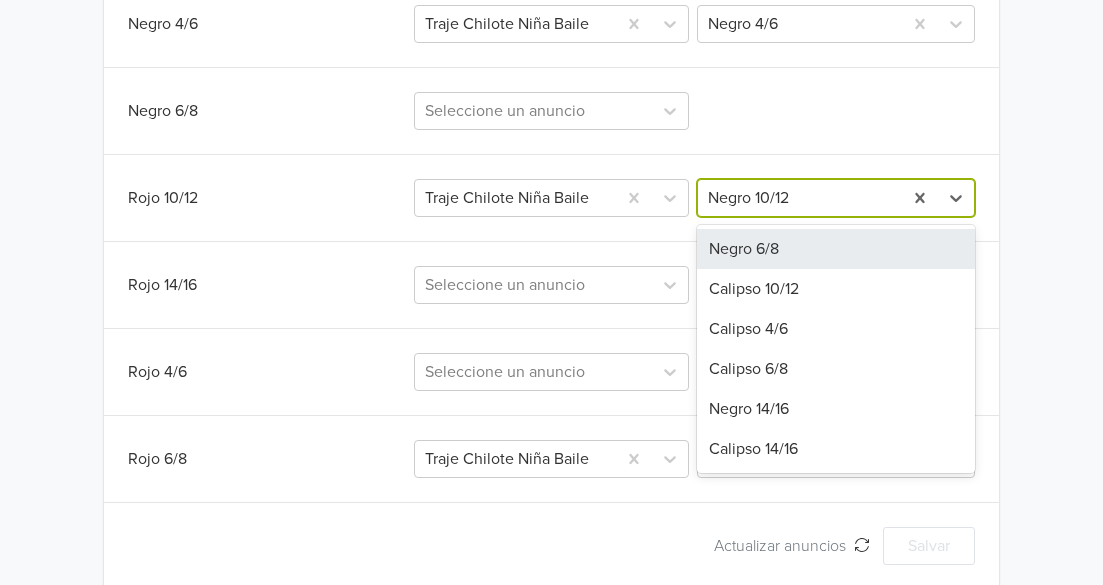 click at bounding box center (800, 198) 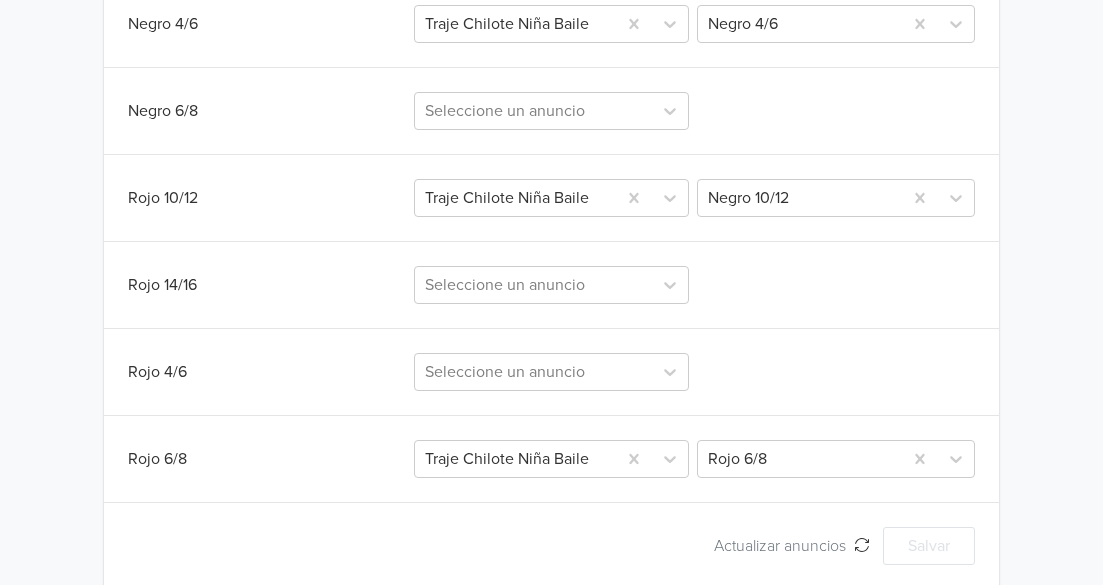 click on "Sincronizar con anuncio existente Salvar Variante Jumpseller Publicación Mercado Libre Variación Mercado Libre Calipso 10/12 Traje Chilote Niña Baile  Rojo 10/12 Calipso 14/16 Traje Chilote Niña Baile  Rojo 14/16 Calipso 4/6 Traje Chilote Niña Baile  Rojo 4/6 Calipso 6/8 Seleccione un anuncio Negro 10/12 Seleccione un anuncio Negro 14/16 Seleccione un anuncio Negro 4/6 Traje Chilote Niña Baile  Negro 4/6 Negro 6/8 Seleccione un anuncio Rojo 10/12 Traje Chilote Niña Baile  Negro 10/12 Rojo 14/16 Seleccione un anuncio Rojo 4/6 Seleccione un anuncio Rojo 6/8 Traje Chilote Niña Baile  Rojo 6/8 Actualizar anuncios Actualizar anuncios Salvar" at bounding box center (551, -45) 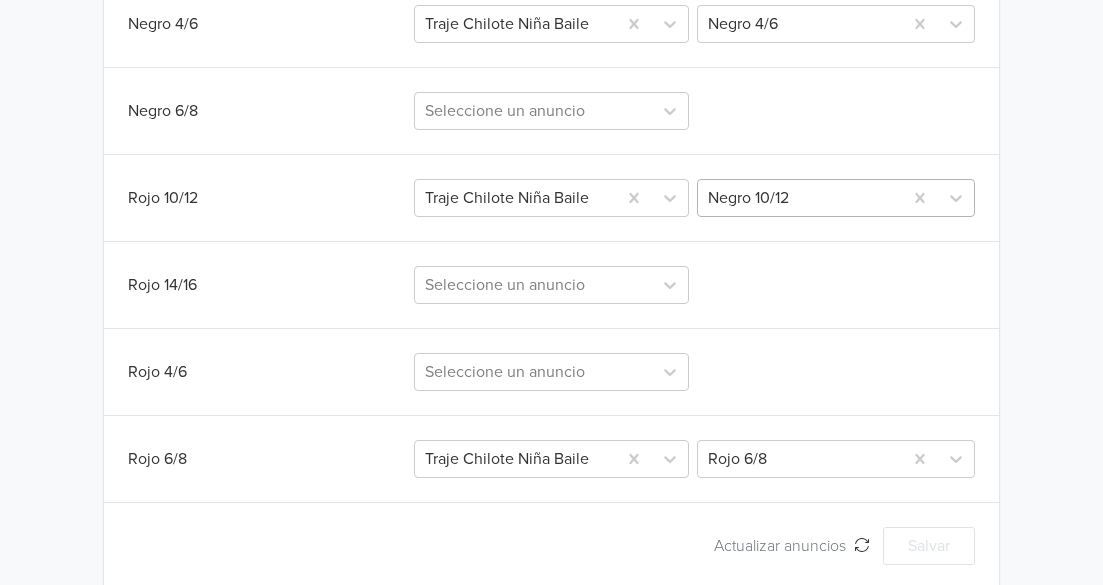 click at bounding box center [800, 198] 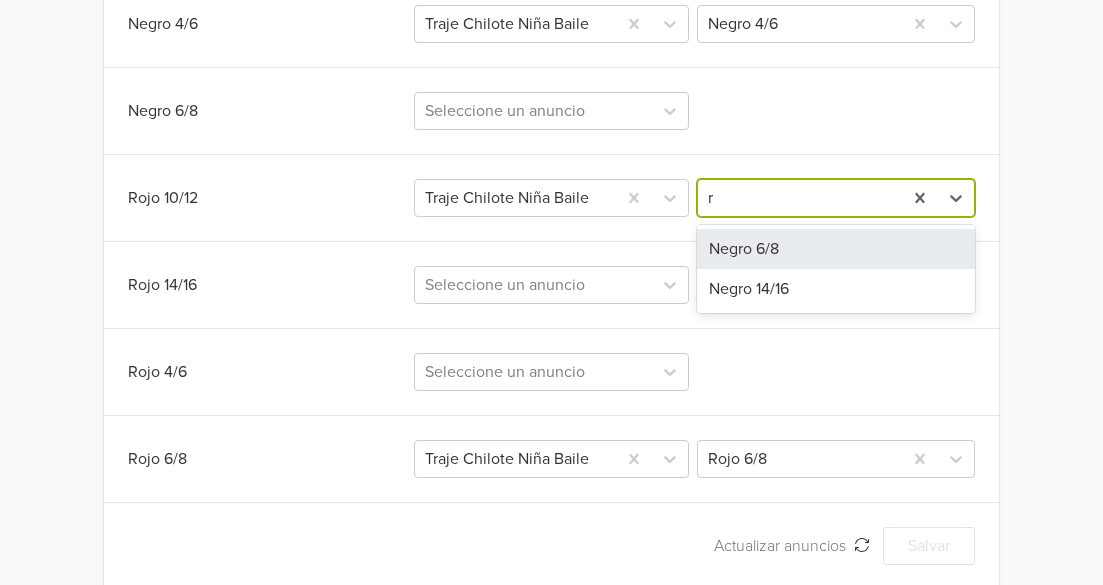 type on "r" 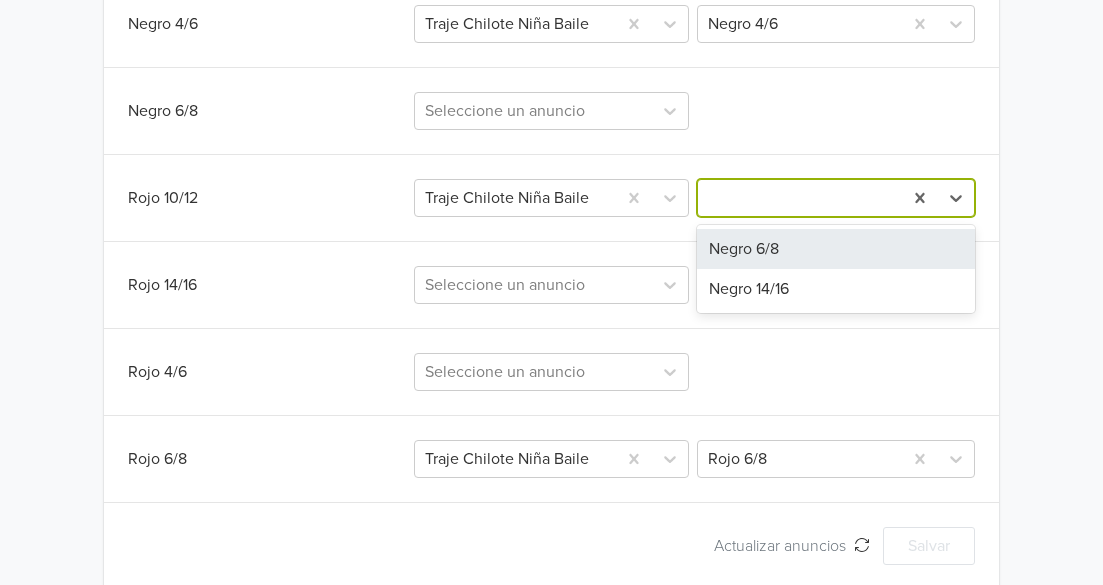 click on "Traje Chilote Niña Baile    GTIN: No establecido   Descripción   Conjunto Completo:
Descubre el encantador Traje Chilote para Niña, una opción ideal para eventos escolares y bailes típicos. Este conjunto completo in (...) ¿Qué acción quieres tomar? Editar sincronizaciones de las variantes Edite las sincronizaciones de las variantes de su producto. Desincronizar producto con anuncio Desincronice o elimine la publicación de Mercado Libre asociada a este producto Sincronizar con anuncio existente Salvar Variante Jumpseller Publicación Mercado Libre Variación Mercado Libre Calipso 10/12 Traje Chilote Niña Baile  Rojo 10/12 Calipso 14/16 Traje Chilote Niña Baile  Rojo 14/16 Calipso 4/6 Traje Chilote Niña Baile  Rojo 4/6 Calipso 6/8 Seleccione un anuncio Negro 10/12 Seleccione un anuncio Negro 14/16 Seleccione un anuncio Negro 4/6 Traje Chilote Niña Baile  Negro 4/6 Negro 6/8 Seleccione un anuncio Rojo 10/12 Traje Chilote Niña Baile  2 results available for search term r. Negro 6/8 Negro 14/16" at bounding box center (551, -292) 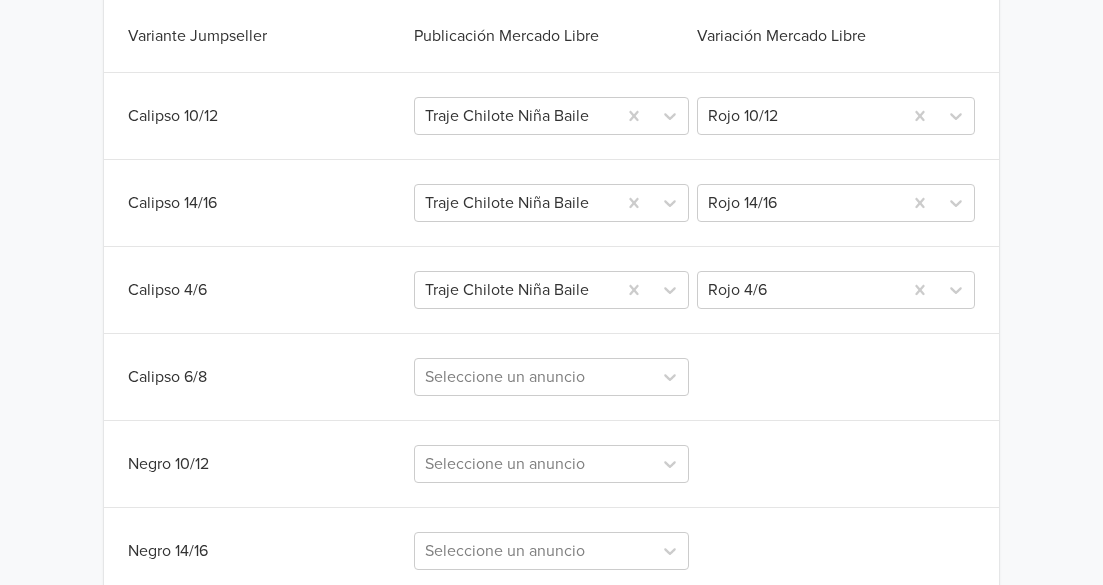 scroll, scrollTop: 597, scrollLeft: 0, axis: vertical 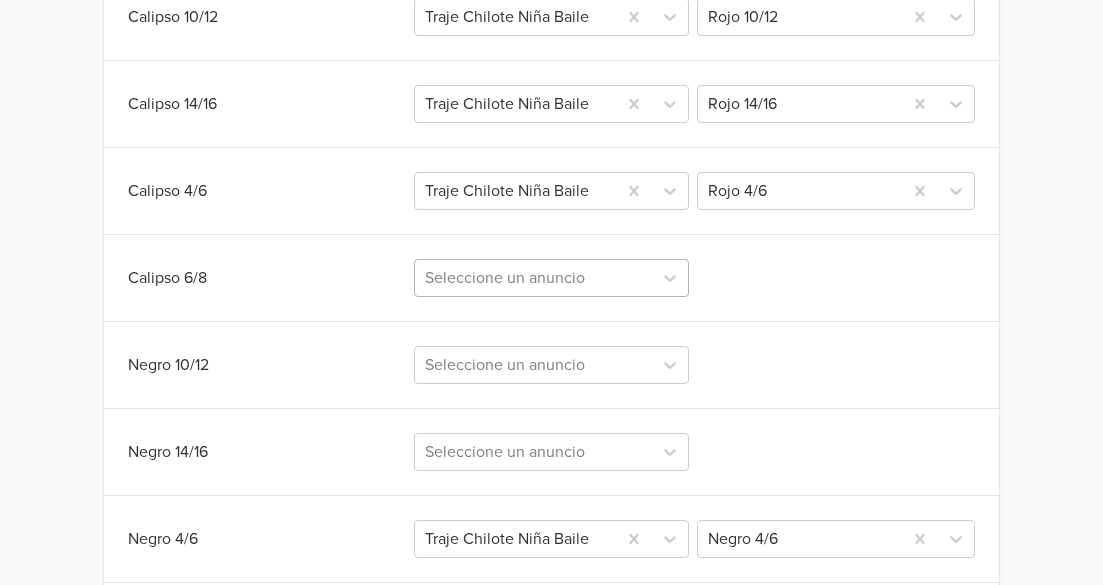 click on "Seleccione un anuncio" at bounding box center [551, 278] 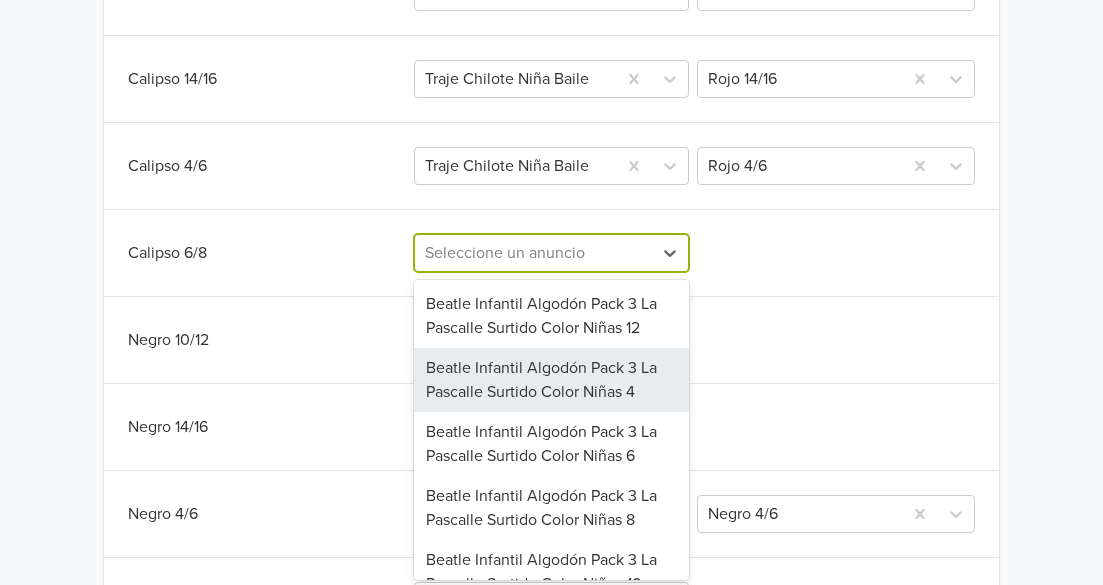 scroll, scrollTop: 710, scrollLeft: 0, axis: vertical 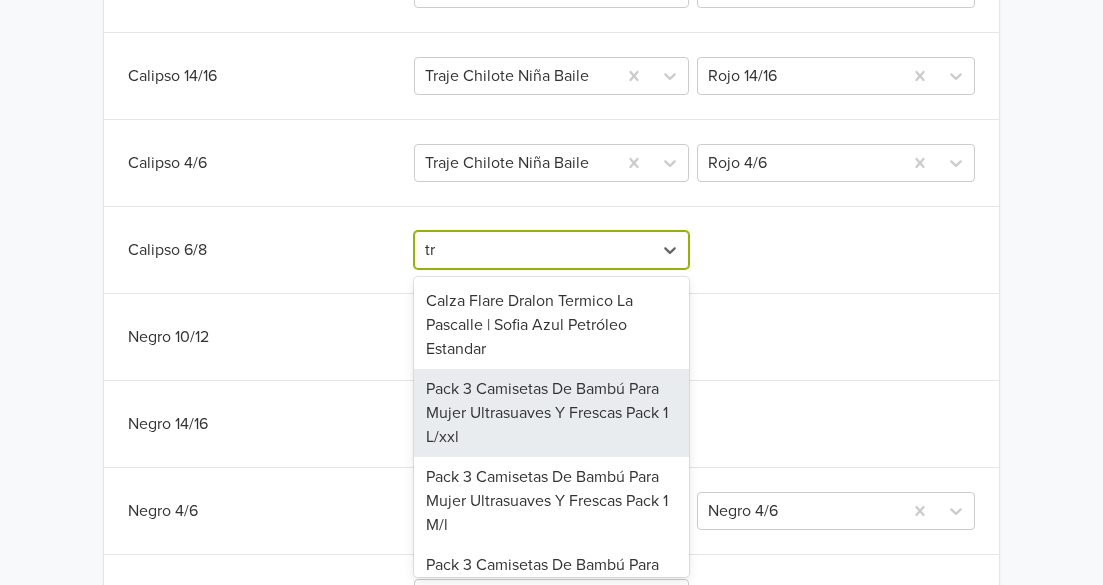 type on "t" 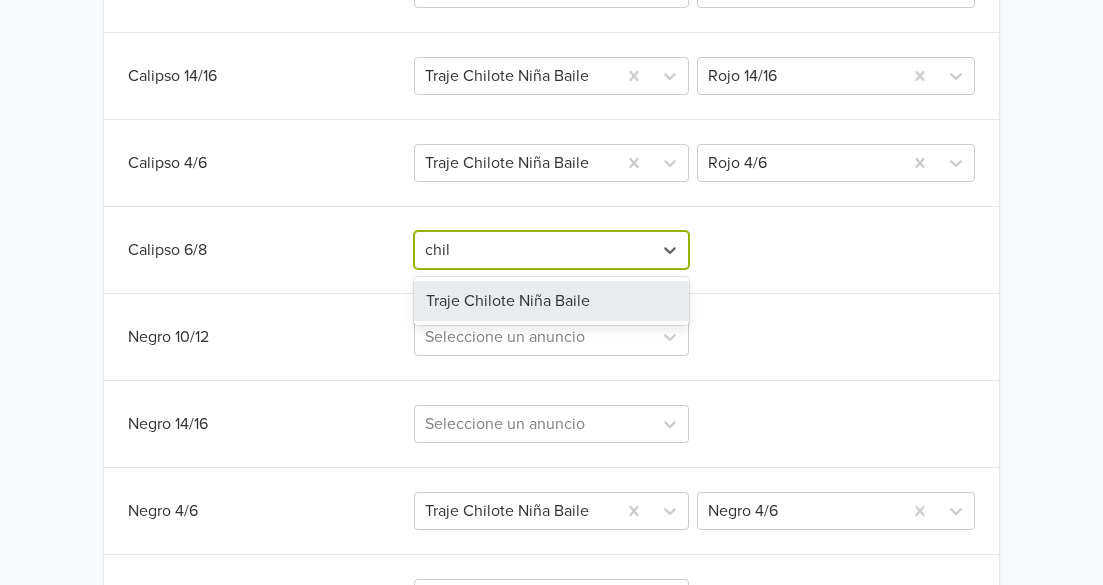 type on "chilo" 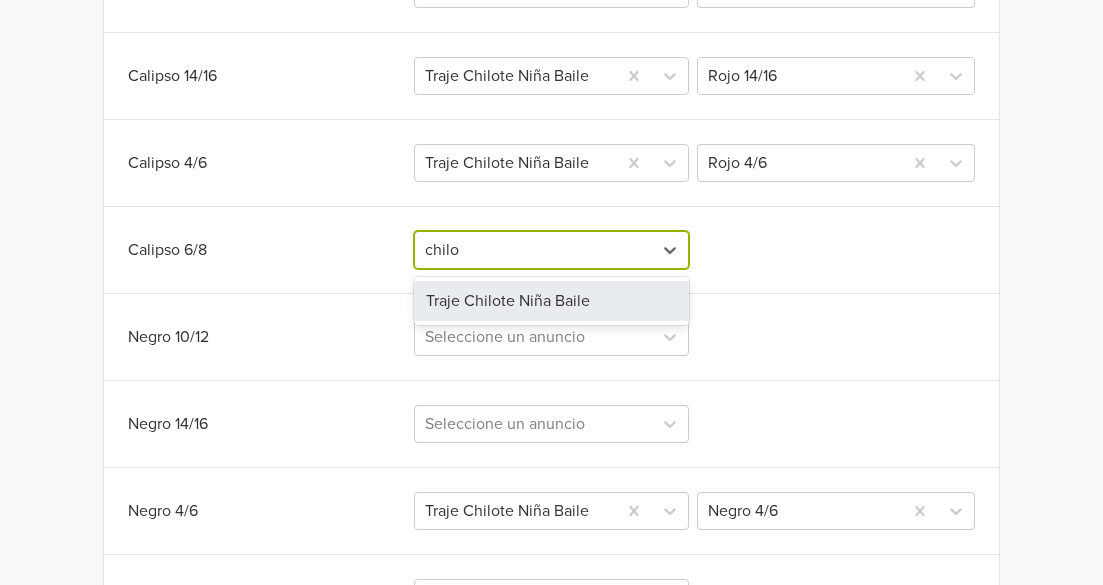 click on "Traje Chilote Niña Baile" at bounding box center [551, 301] 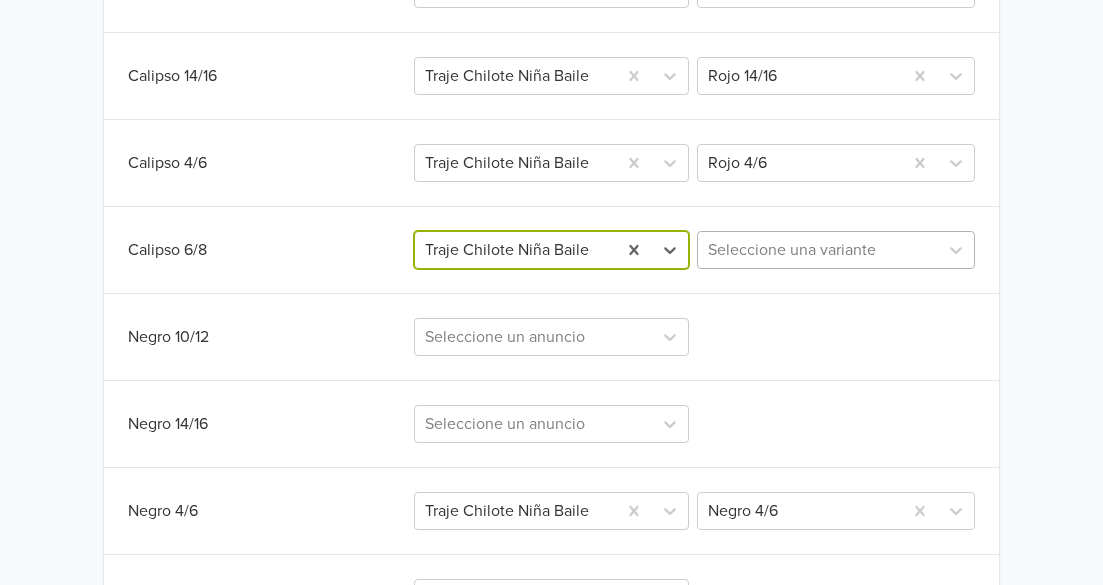 click at bounding box center [818, 250] 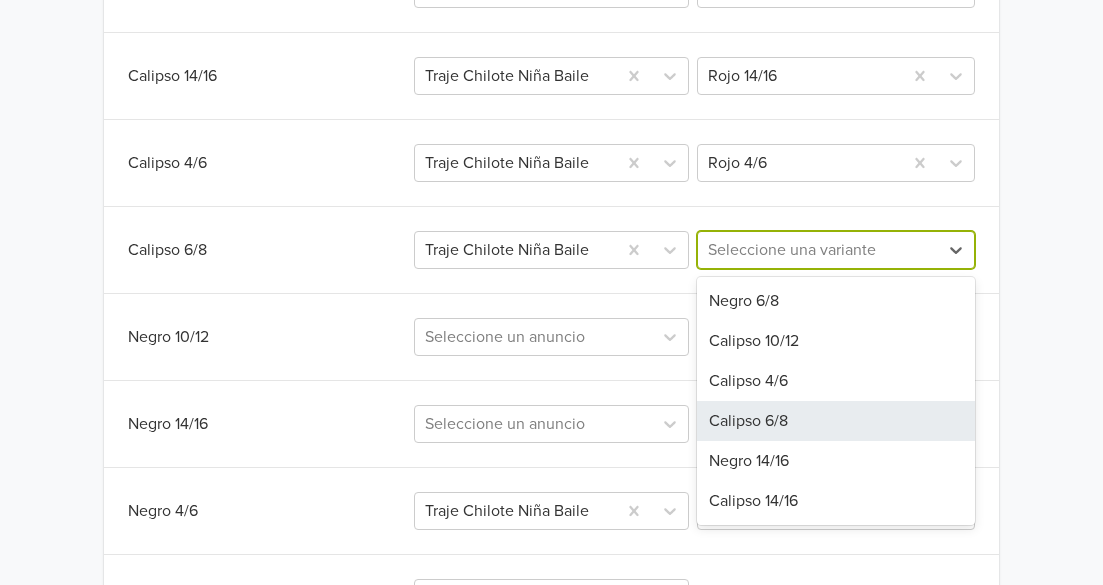 click on "Calipso 6/8" at bounding box center (836, 421) 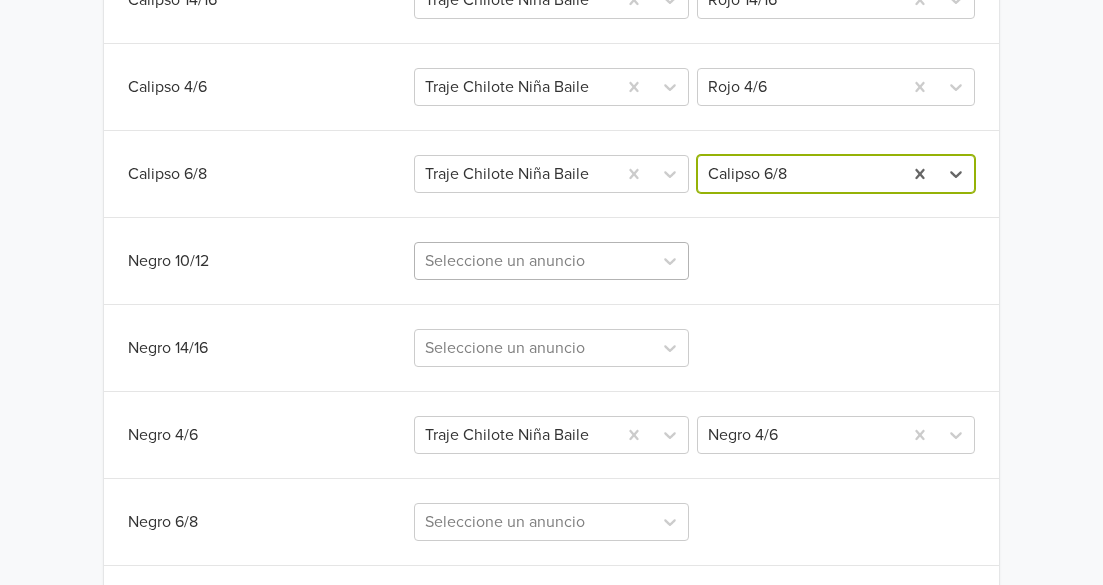 click on "Seleccione un anuncio" at bounding box center [551, 261] 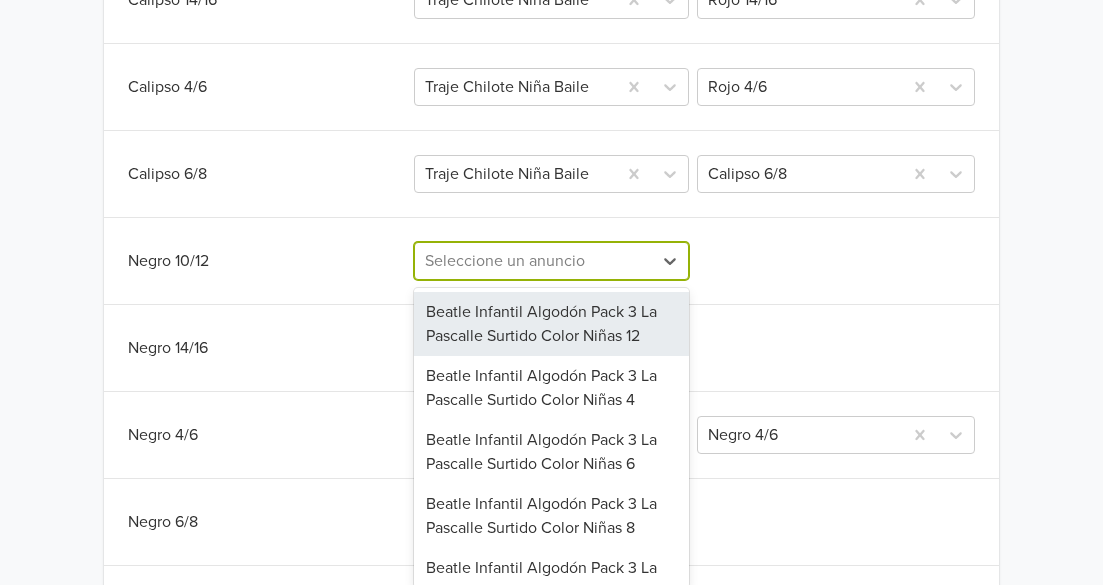 scroll, scrollTop: 797, scrollLeft: 0, axis: vertical 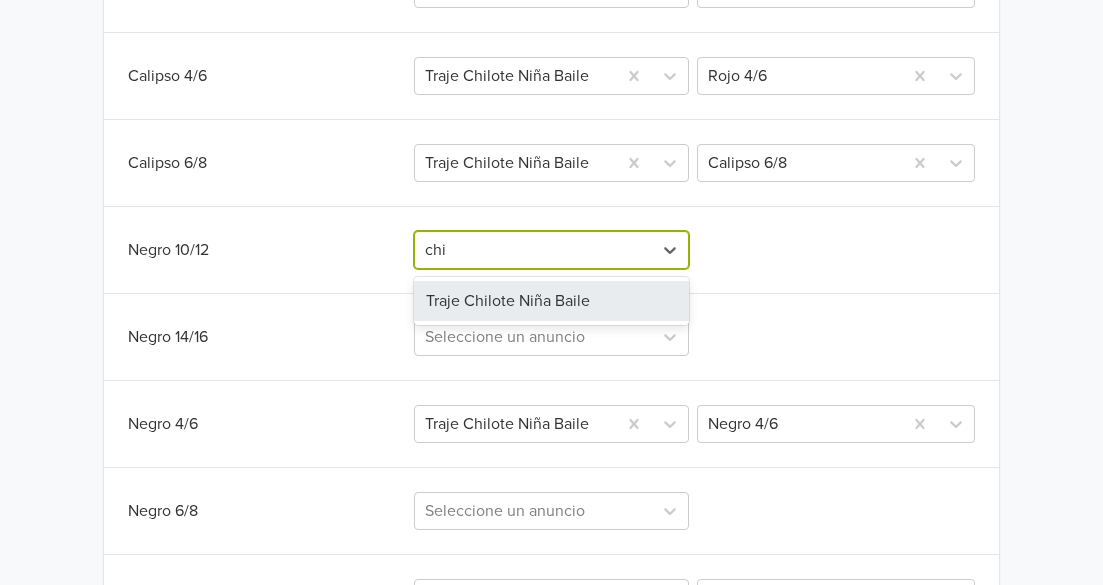 type on "chil" 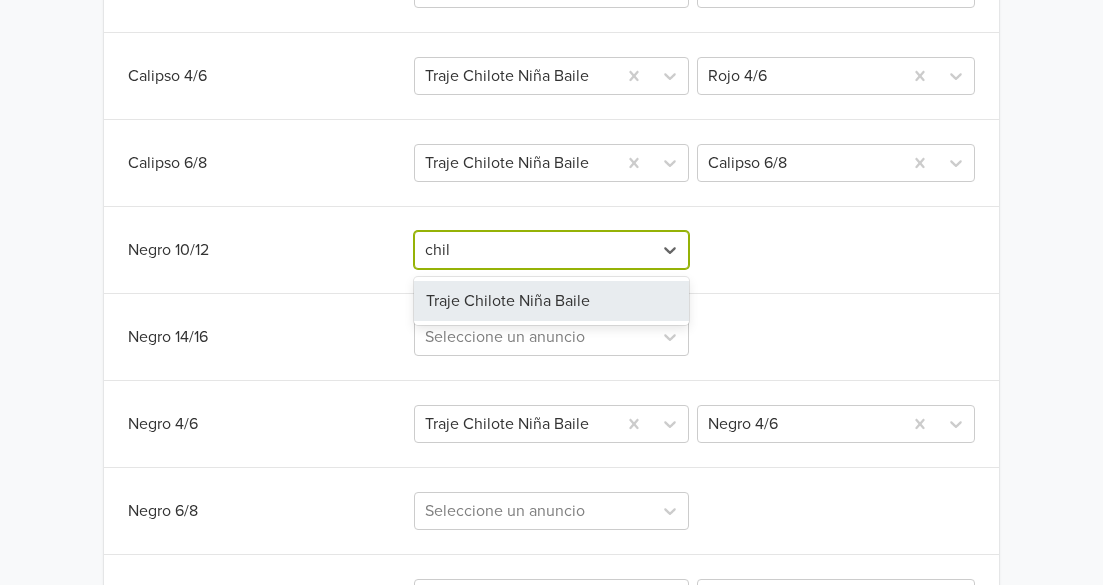 click on "Traje Chilote Niña Baile" at bounding box center (551, 301) 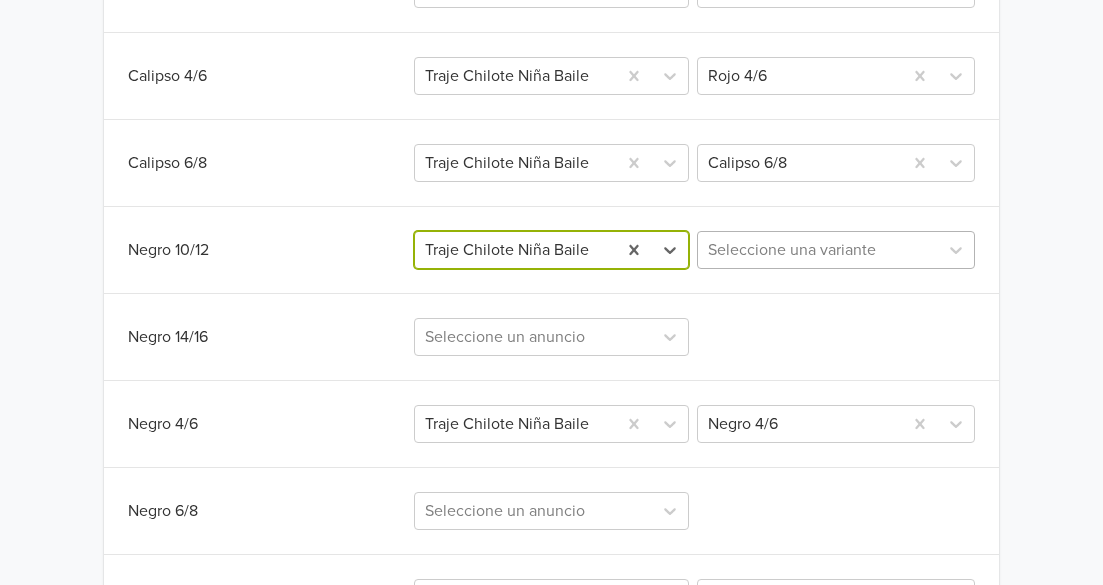 click on "Seleccione una variante" at bounding box center (818, 250) 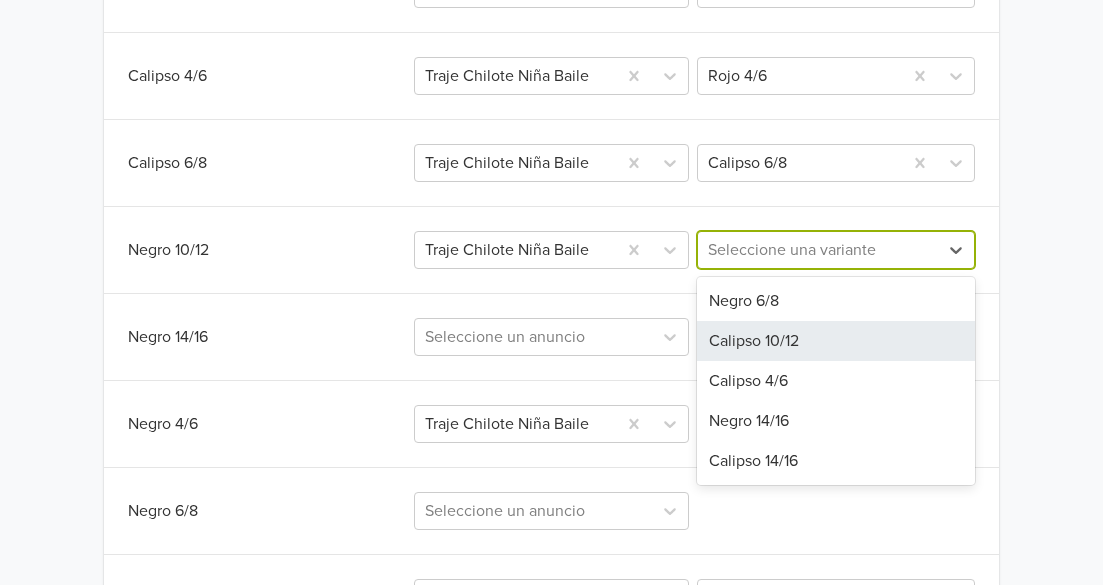 click on "Calipso 10/12" at bounding box center [836, 341] 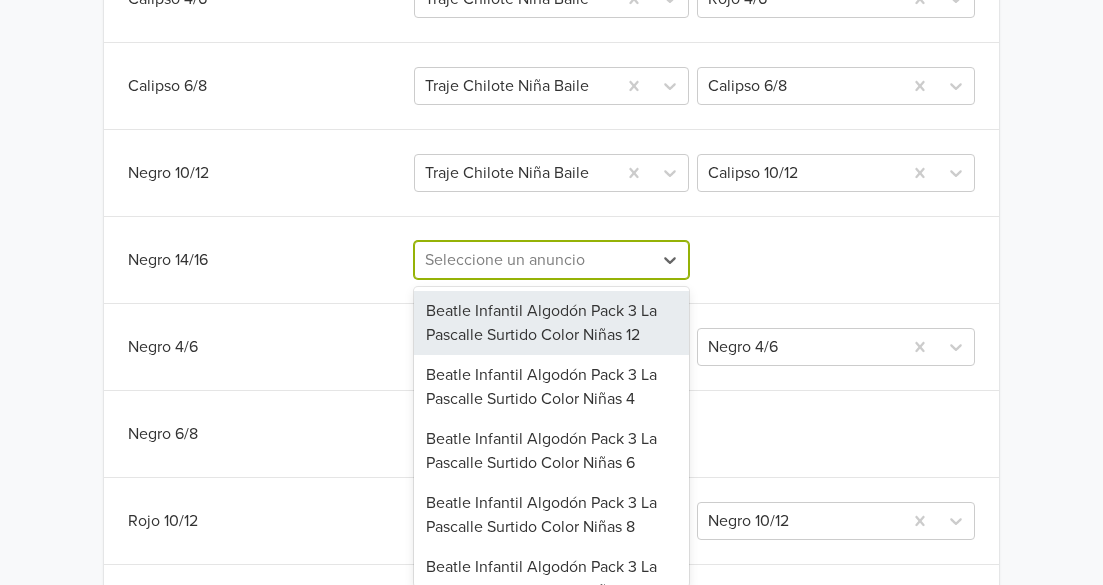 click on "142 results available. Use Up and Down to choose options, press Enter to select the currently focused option, press Escape to exit the menu, press Tab to select the option and exit the menu. Seleccione un anuncio Beatle Infantil Algodón Pack 3 La Pascalle Surtido Color Niñas 12 Beatle Infantil Algodón Pack 3 La Pascalle Surtido Color Niñas 4 Beatle Infantil Algodón Pack 3 La Pascalle Surtido Color Niñas 6 Beatle Infantil Algodón Pack 3 La Pascalle Surtido Color Niñas 8 Beatle Infantil Algodón Pack 3 La Pascalle Surtido Color Niños 10 Beatle Infantil Algodón Pack 3 La Pascalle Surtido Color Niños 12 Beatle London Cuello Alto Hombre Algodón La Pascalle Azul Marino L Beatle London Cuello Alto Hombre Algodón La Pascalle Azul Marino M Beatle London Cuello Alto Hombre Algodón La Pascalle Azul Marino S Beatle London Cuello Alto Hombre Algodón La Pascalle Azul Marino Xl Beatle London Cuello Alto Hombre Algodón La Pascalle Gris L Beatle London Cuello Alto Hombre Algodón La Pascalle Gris M" at bounding box center [551, 260] 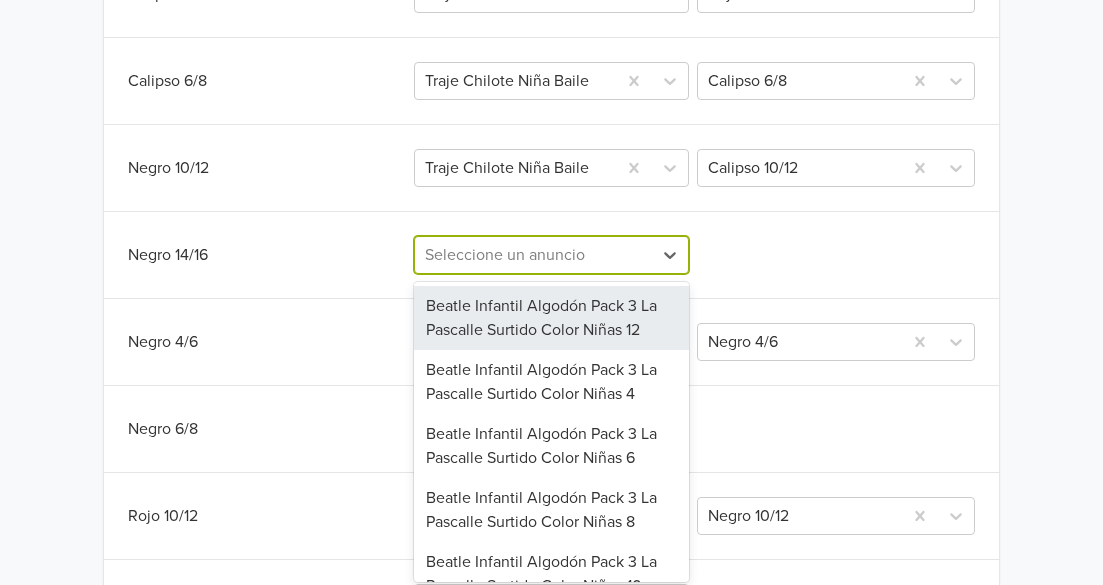 scroll, scrollTop: 884, scrollLeft: 0, axis: vertical 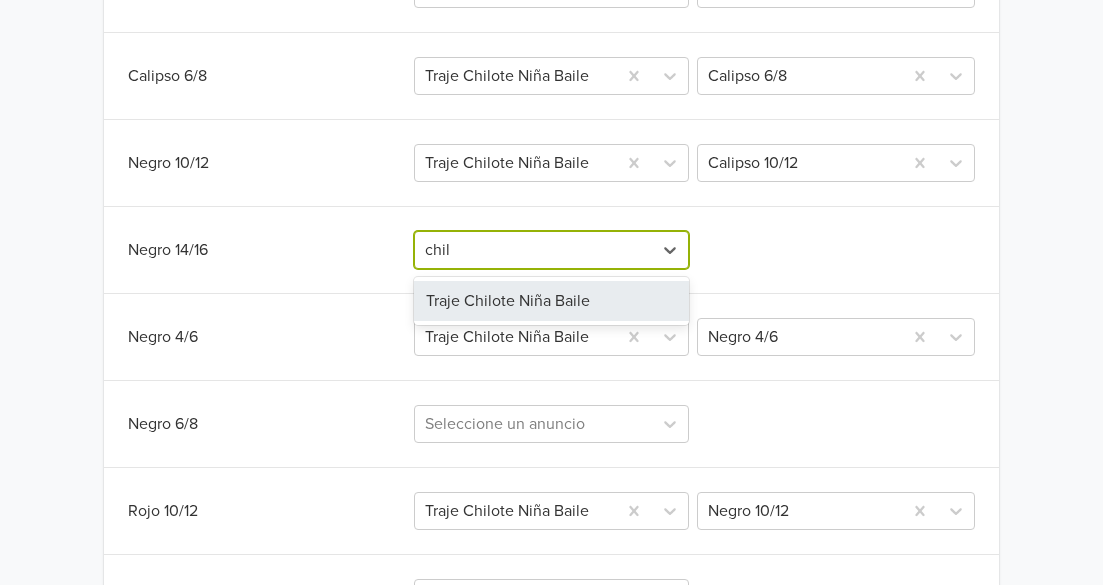 type on "chilo" 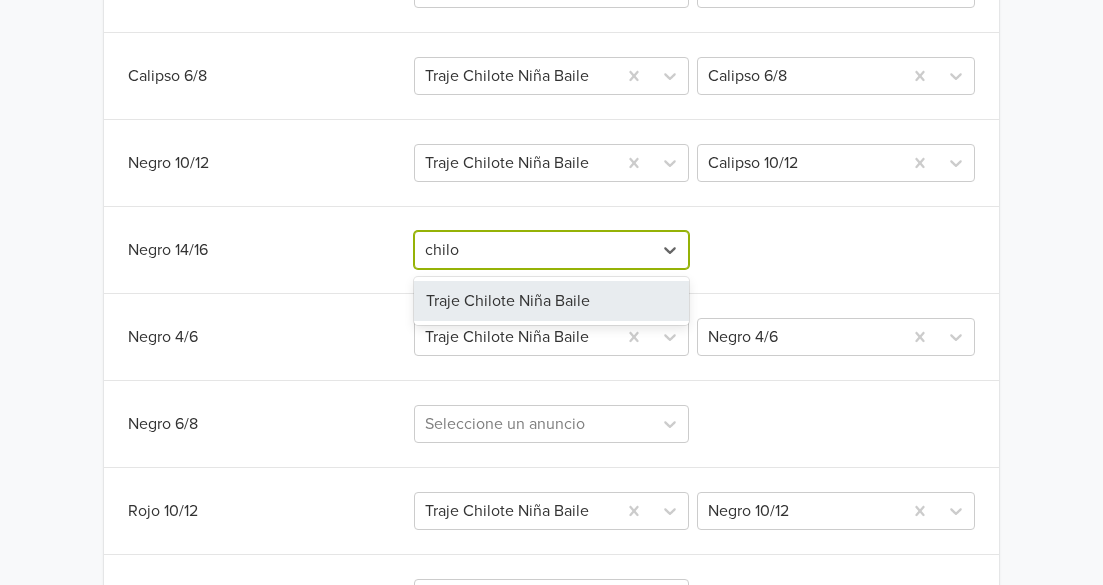 click on "Traje Chilote Niña Baile" at bounding box center (551, 301) 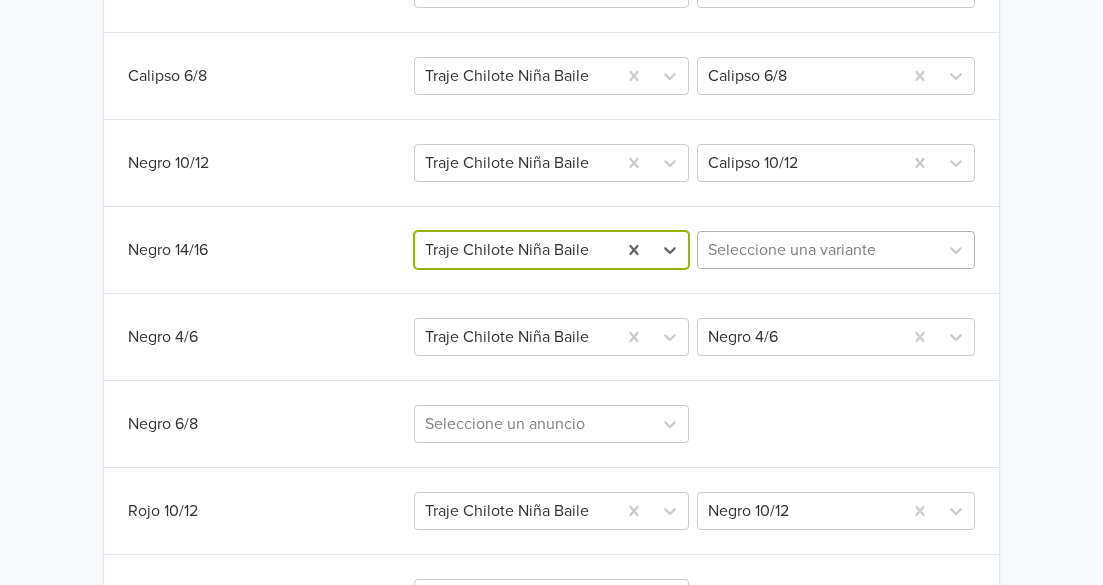 click at bounding box center [818, 250] 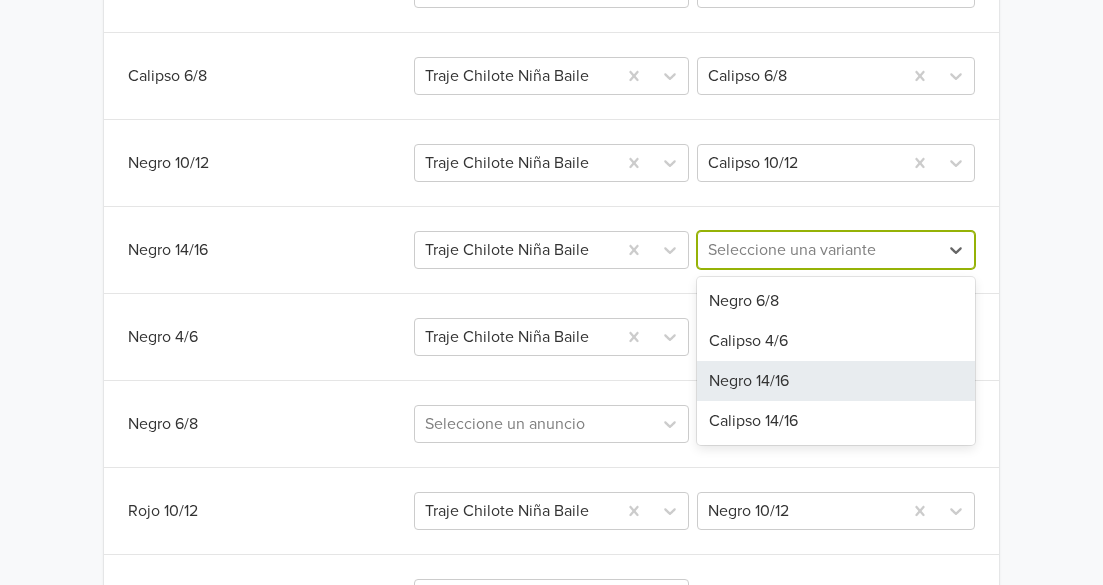 click on "Negro 14/16" at bounding box center (836, 381) 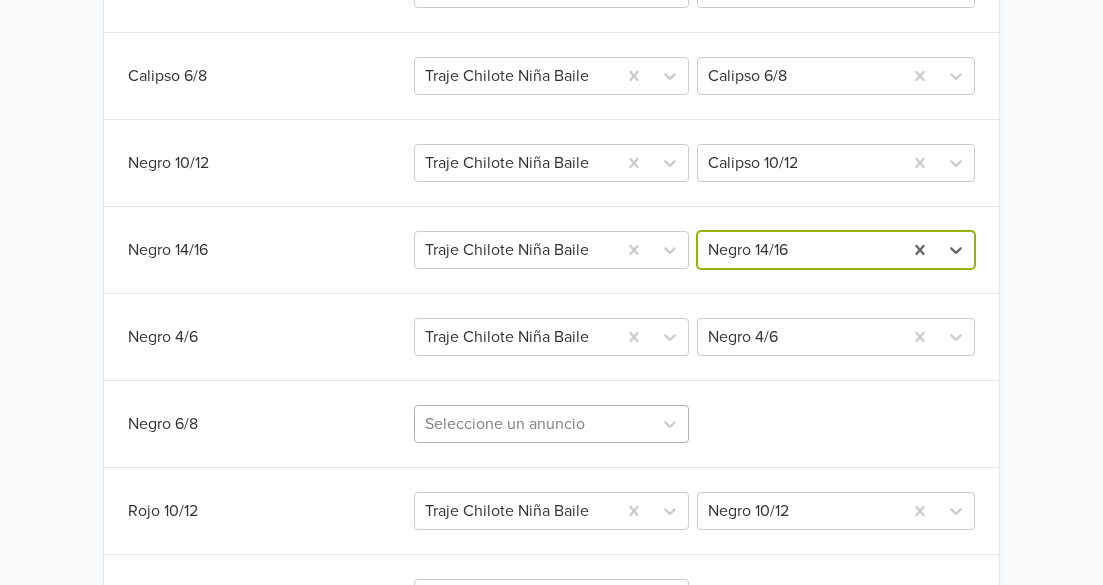 click on "Seleccione un anuncio" at bounding box center (551, 424) 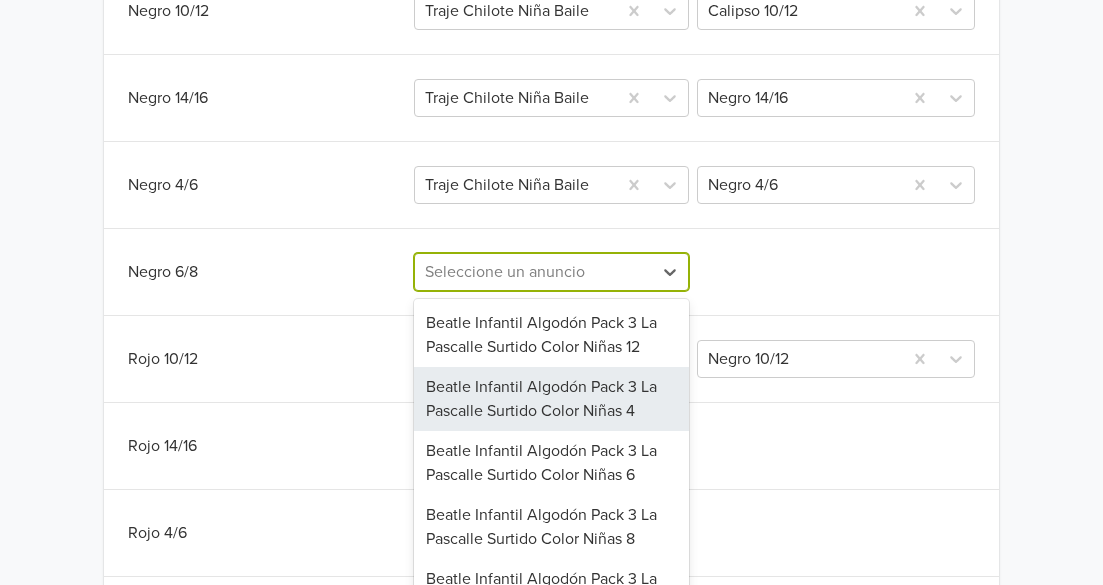 scroll, scrollTop: 1058, scrollLeft: 0, axis: vertical 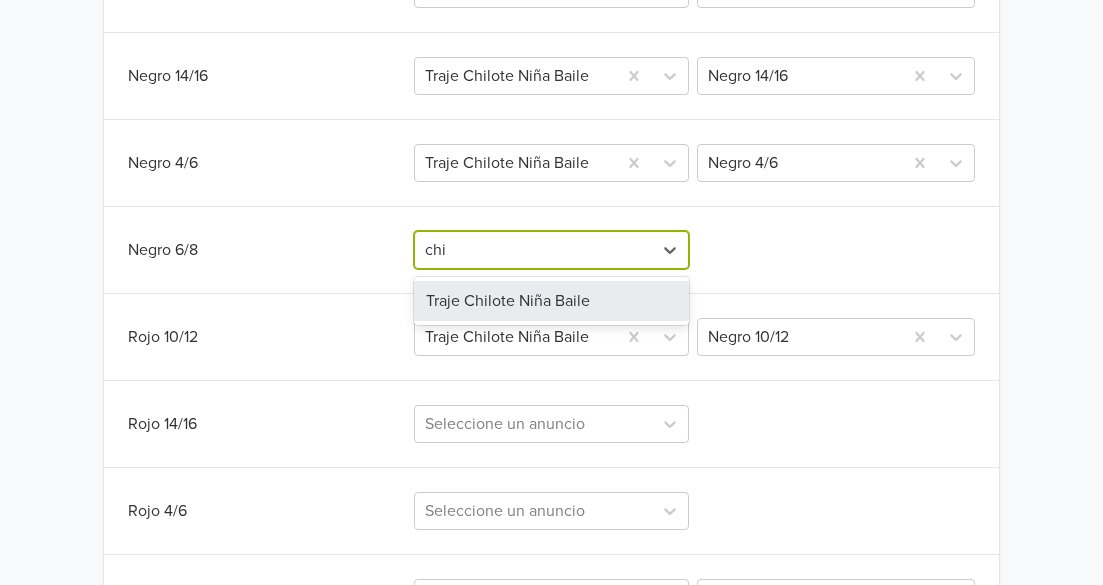 type on "chil" 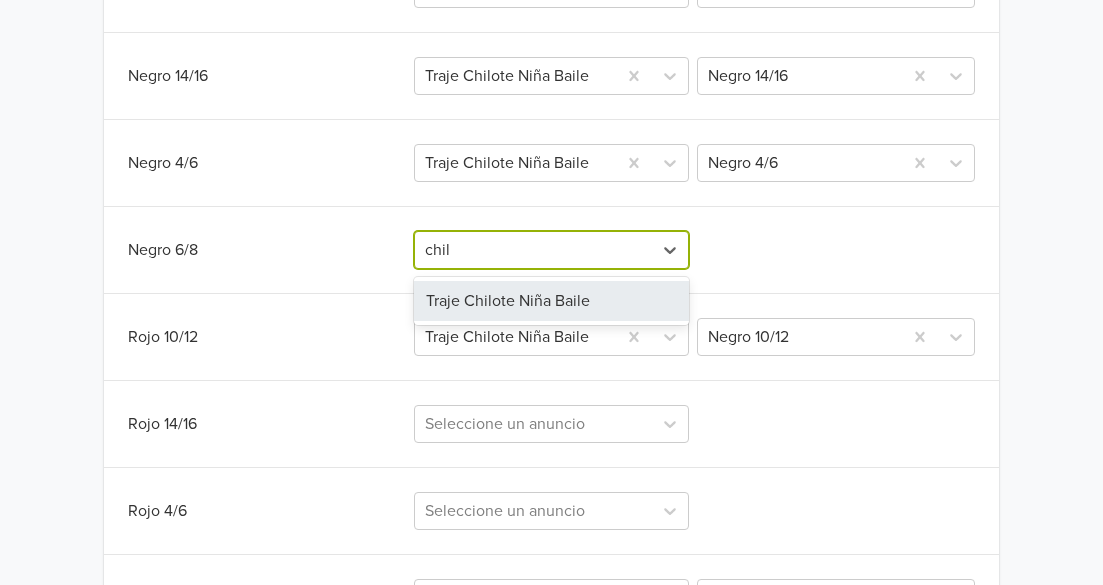 click on "Traje Chilote Niña Baile" at bounding box center (551, 301) 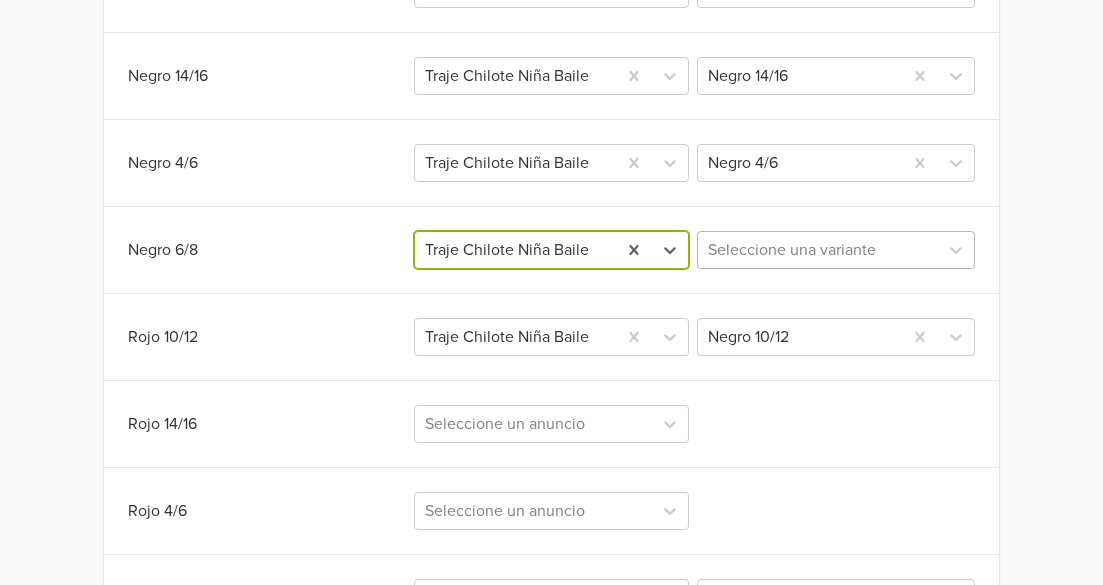 click at bounding box center [818, 250] 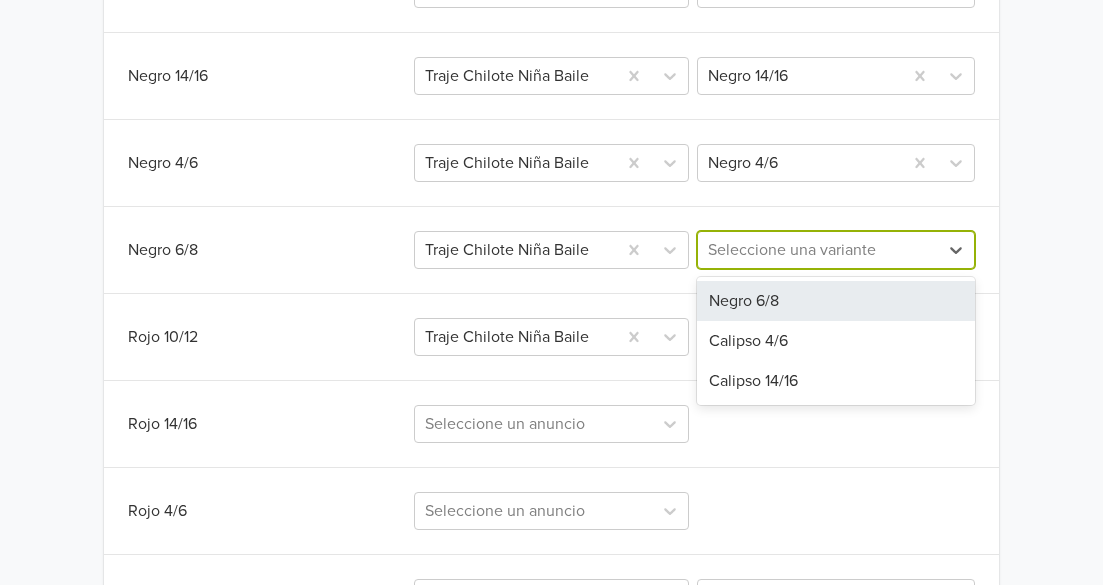 click on "Negro 6/8" at bounding box center (836, 301) 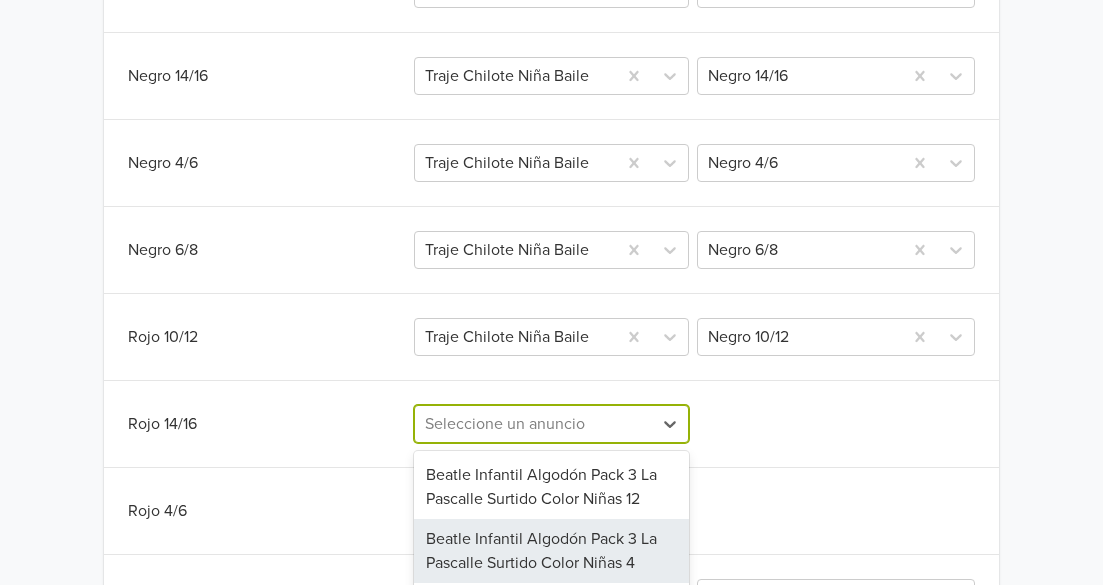 click on "142 results available. Use Up and Down to choose options, press Enter to select the currently focused option, press Escape to exit the menu, press Tab to select the option and exit the menu. Seleccione un anuncio Beatle Infantil Algodón Pack 3 La Pascalle Surtido Color Niñas 12 Beatle Infantil Algodón Pack 3 La Pascalle Surtido Color Niñas 4 Beatle Infantil Algodón Pack 3 La Pascalle Surtido Color Niñas 6 Beatle Infantil Algodón Pack 3 La Pascalle Surtido Color Niñas 8 Beatle Infantil Algodón Pack 3 La Pascalle Surtido Color Niños 10 Beatle Infantil Algodón Pack 3 La Pascalle Surtido Color Niños 12 Beatle London Cuello Alto Hombre Algodón La Pascalle Azul Marino L Beatle London Cuello Alto Hombre Algodón La Pascalle Azul Marino M Beatle London Cuello Alto Hombre Algodón La Pascalle Azul Marino S Beatle London Cuello Alto Hombre Algodón La Pascalle Azul Marino Xl Beatle London Cuello Alto Hombre Algodón La Pascalle Gris L Beatle London Cuello Alto Hombre Algodón La Pascalle Gris M" at bounding box center [551, 424] 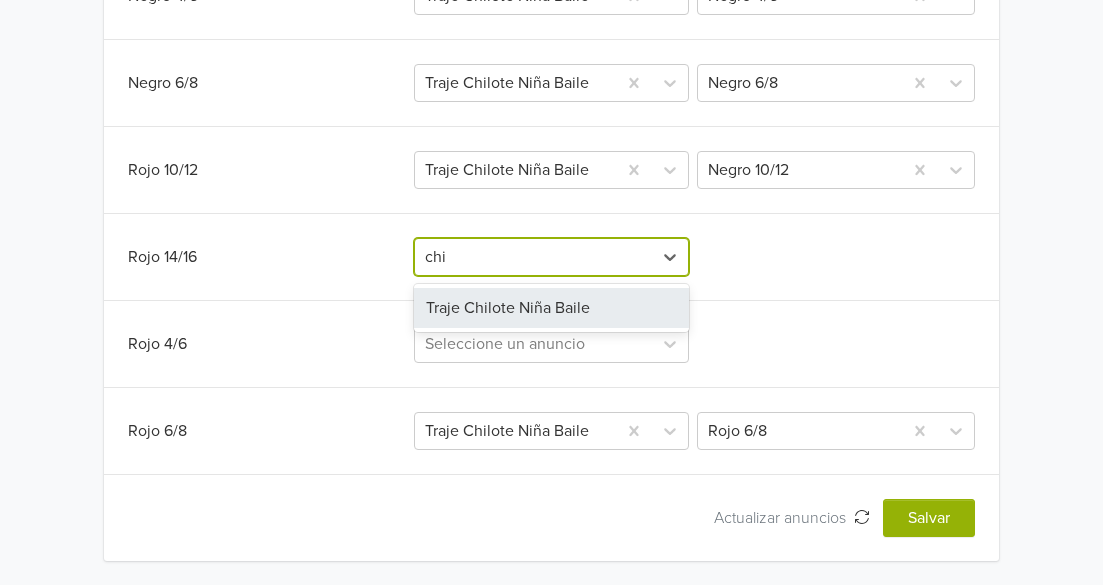 type on "chil" 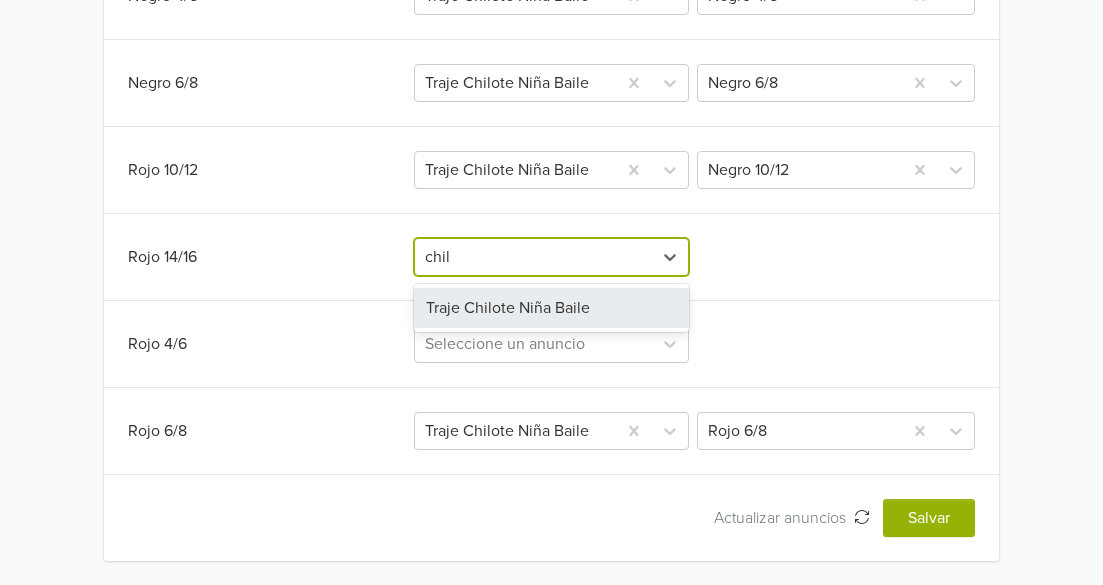 click on "Traje Chilote Niña Baile" at bounding box center (551, 308) 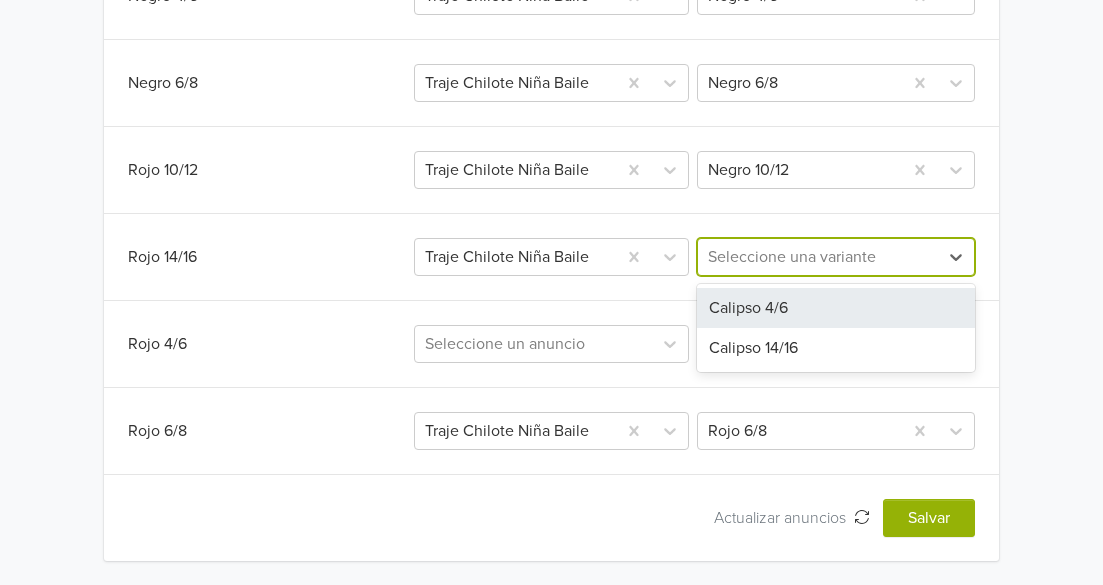 click at bounding box center [818, 257] 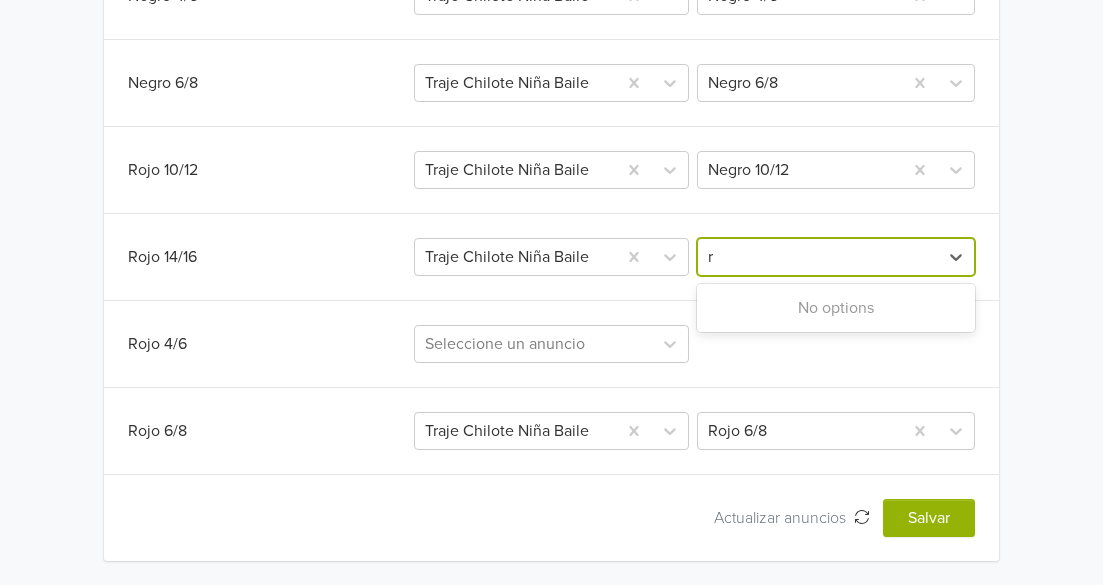 type 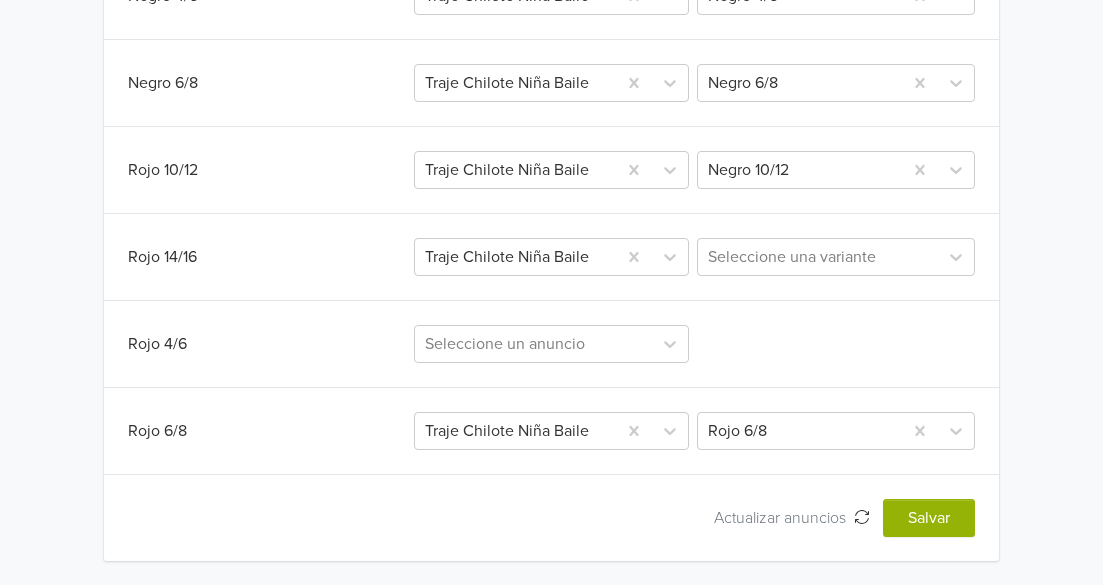 click on "Traje Chilote Niña Baile    GTIN: No establecido   Descripción   Conjunto Completo:
Descubre el encantador Traje Chilote para Niña, una opción ideal para eventos escolares y bailes típicos. Este conjunto completo in (...) ¿Qué acción quieres tomar? Editar sincronizaciones de las variantes Edite las sincronizaciones de las variantes de su producto. Desincronizar producto con anuncio Desincronice o elimine la publicación de Mercado Libre asociada a este producto Sincronizar con anuncio existente Salvar Variante Jumpseller Publicación Mercado Libre Variación Mercado Libre Calipso 10/12 Traje Chilote Niña Baile  Rojo 10/12 Calipso 14/16 Traje Chilote Niña Baile  Rojo 14/16 Calipso 4/6 Traje Chilote Niña Baile  Rojo 4/6 Calipso 6/8 Traje Chilote Niña Baile  Calipso 6/8 Negro 10/12 Traje Chilote Niña Baile  Calipso 10/12 Negro 14/16 Traje Chilote Niña Baile  Negro 14/16 Negro 4/6 Traje Chilote Niña Baile  Negro 4/6 Negro 6/8 Traje Chilote Niña Baile  Negro 6/8 Rojo 10/12 Negro 10/12 Rojo 14/16" at bounding box center [551, -320] 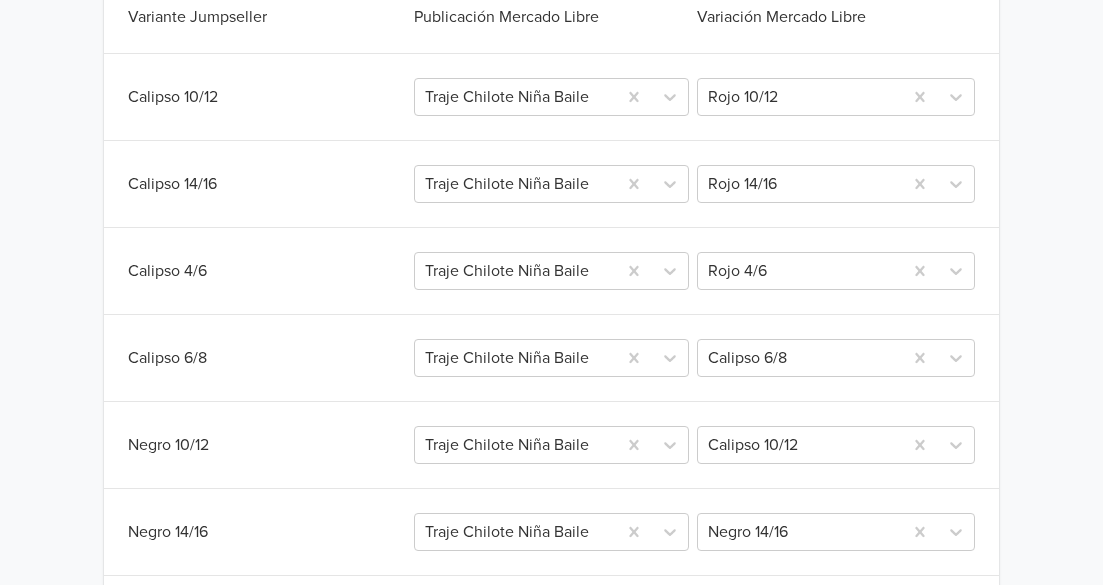 scroll, scrollTop: 625, scrollLeft: 0, axis: vertical 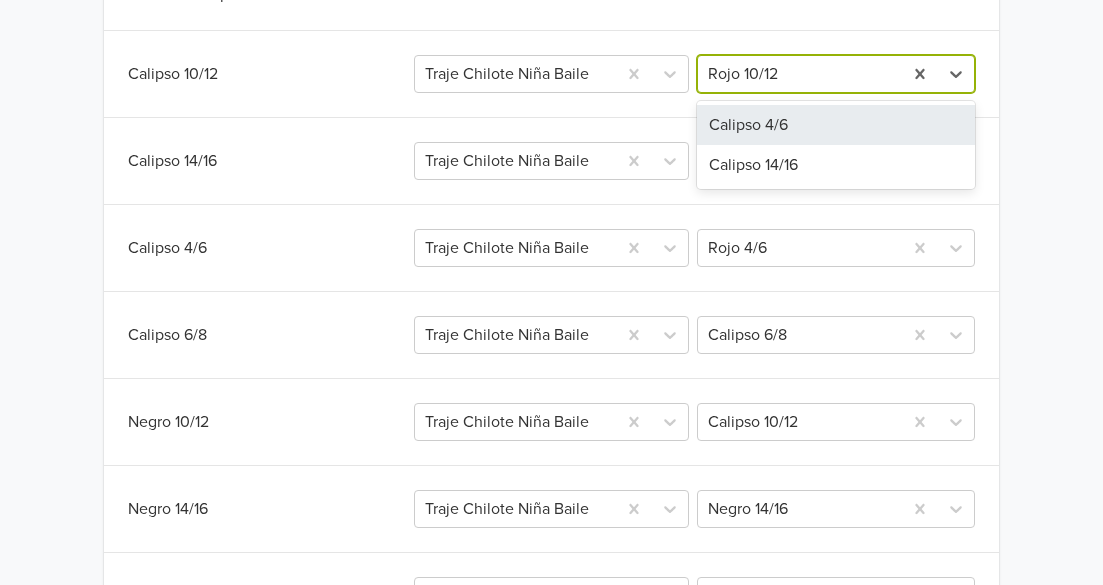 click at bounding box center [800, 74] 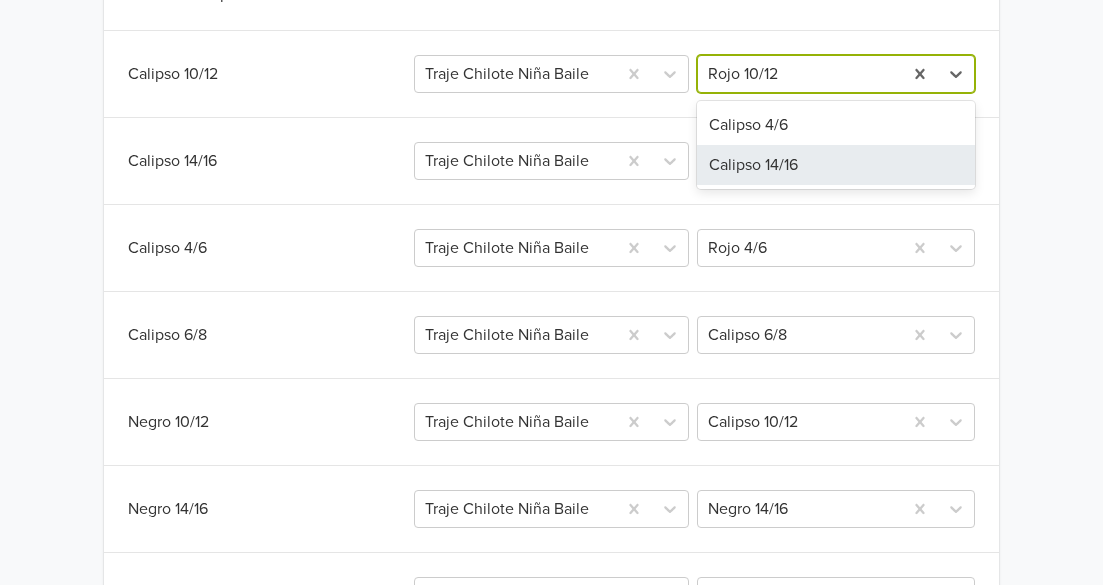 click on "Calipso 14/16" at bounding box center [836, 165] 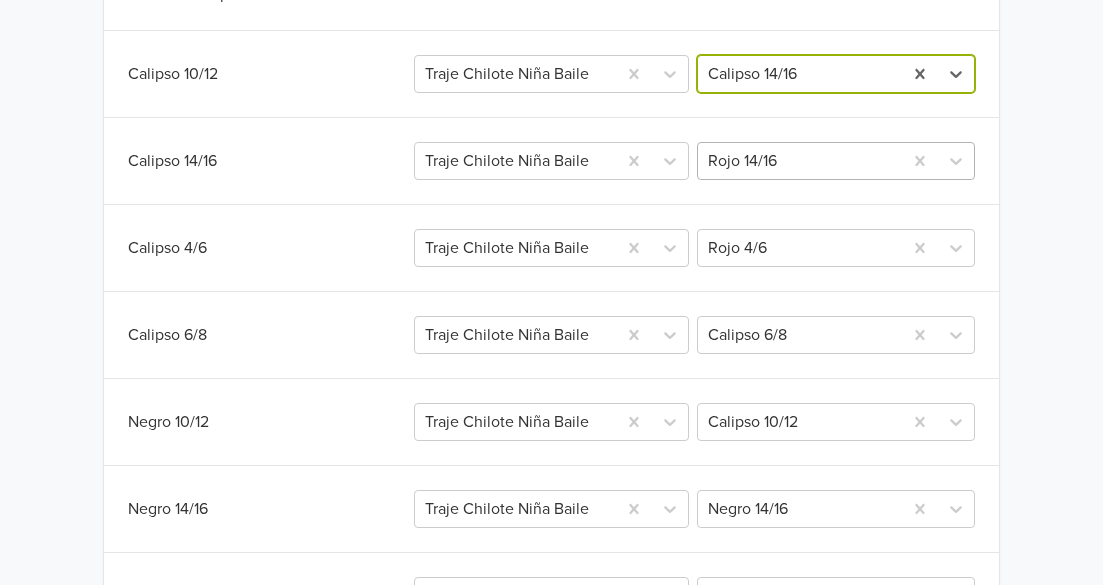 click at bounding box center (800, 161) 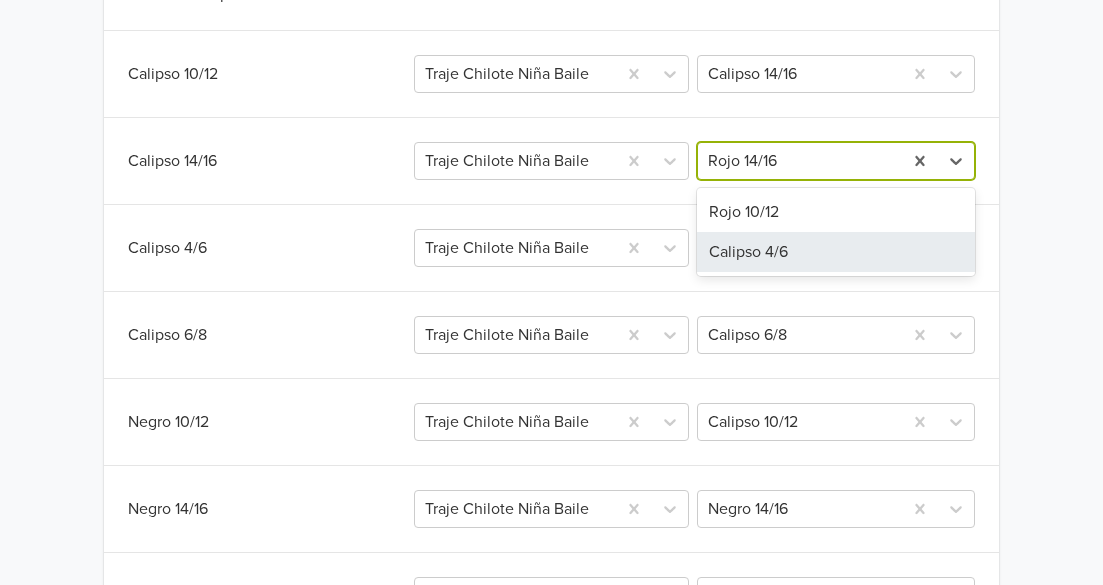 click on "Sincronizar con anuncio existente Salvar Variante Jumpseller Publicación Mercado Libre Variación Mercado Libre Calipso 10/12 Traje Chilote Niña Baile  Calipso 14/16 Calipso 14/16 Traje Chilote Niña Baile  2 results available. Use Up and Down to choose options, press Enter to select the currently focused option, press Escape to exit the menu, press Tab to select the option and exit the menu. Rojo 14/16 Rojo 10/12 Calipso 4/6 Calipso 4/6 Traje Chilote Niña Baile  Rojo 4/6 Calipso 6/8 Traje Chilote Niña Baile  Calipso 6/8 Negro 10/12 Traje Chilote Niña Baile  Calipso 10/12 Negro 14/16 Traje Chilote Niña Baile  Negro 14/16 Negro 4/6 Traje Chilote Niña Baile  Negro 4/6 Negro 6/8 Traje Chilote Niña Baile  Negro 6/8 Rojo 10/12 Traje Chilote Niña Baile  Negro 10/12 Rojo 14/16 Traje Chilote Niña Baile  Seleccione una variante Rojo 4/6 Seleccione un anuncio Rojo 6/8 Traje Chilote Niña Baile  Rojo 6/8 Actualizar anuncios Actualizar anuncios Salvar" at bounding box center [551, 527] 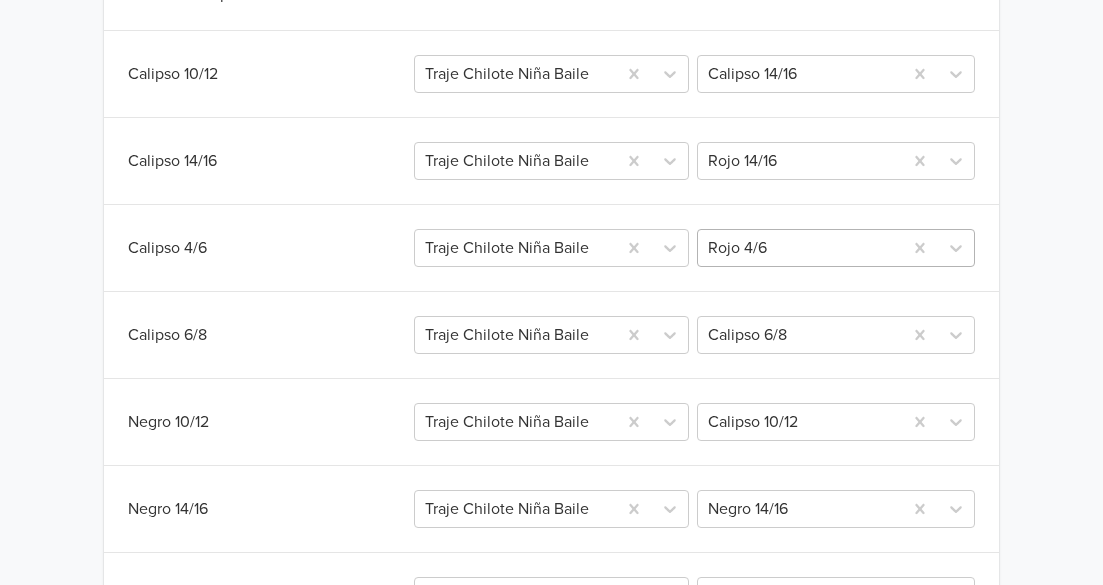 click at bounding box center [800, 248] 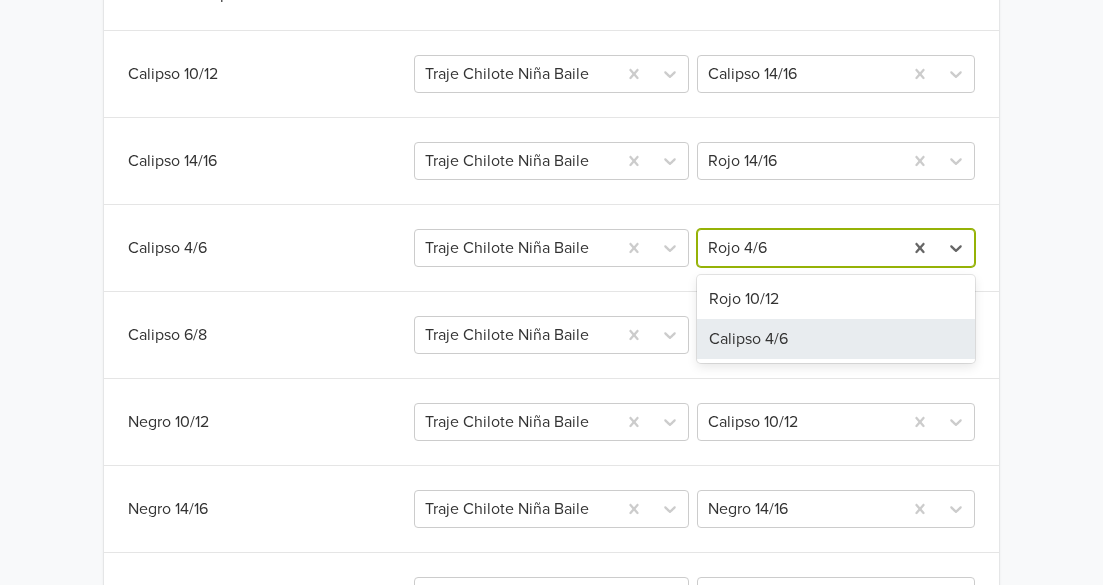 click on "Calipso 4/6" at bounding box center (836, 339) 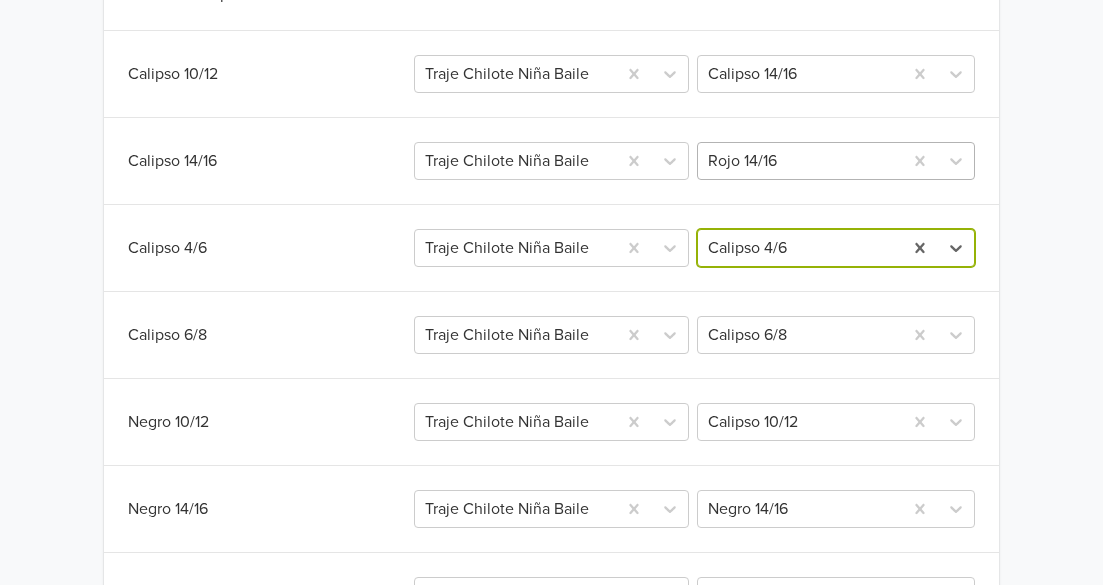 click at bounding box center [800, 161] 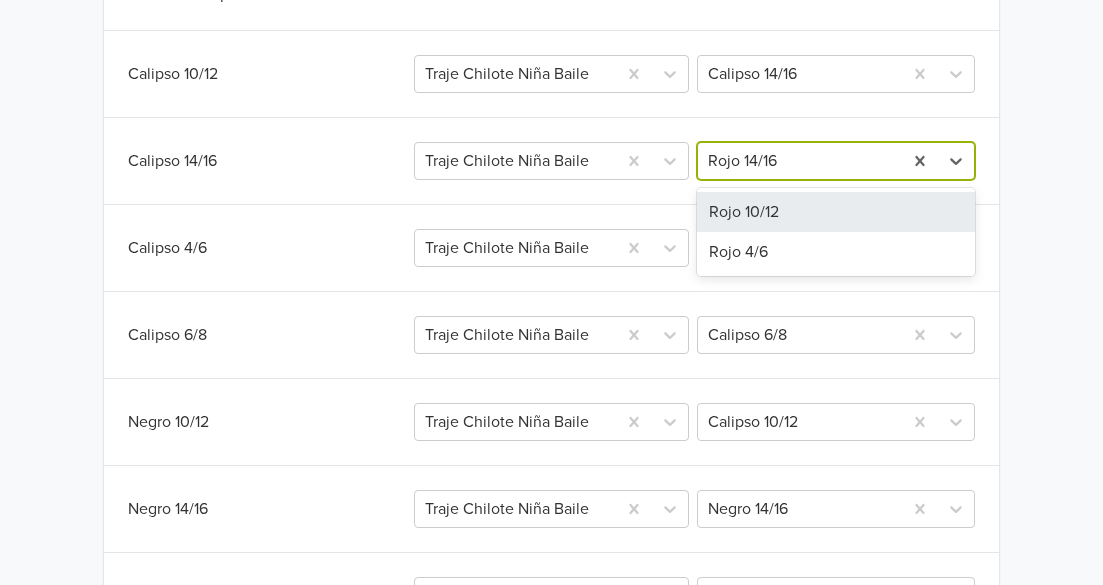 click on "Traje Chilote Niña Baile    GTIN: No establecido   Descripción   Conjunto Completo:
Descubre el encantador Traje Chilote para Niña, una opción ideal para eventos escolares y bailes típicos. Este conjunto completo in (...) ¿Qué acción quieres tomar? Editar sincronizaciones de las variantes Edite las sincronizaciones de las variantes de su producto. Desincronizar producto con anuncio Desincronice o elimine la publicación de Mercado Libre asociada a este producto Sincronizar con anuncio existente Salvar Variante Jumpseller Publicación Mercado Libre Variación Mercado Libre Calipso 10/12 Traje Chilote Niña Baile  Calipso 14/16 Calipso 14/16 Traje Chilote Niña Baile  2 results available. Use Up and Down to choose options, press Enter to select the currently focused option, press Escape to exit the menu, press Tab to select the option and exit the menu. Rojo 14/16 Rojo 10/12 Rojo 4/6 Calipso 4/6 Traje Chilote Niña Baile  Calipso 4/6 Calipso 6/8 Traje Chilote Niña Baile  Calipso 6/8 Negro 10/12 Salvar" at bounding box center [551, 280] 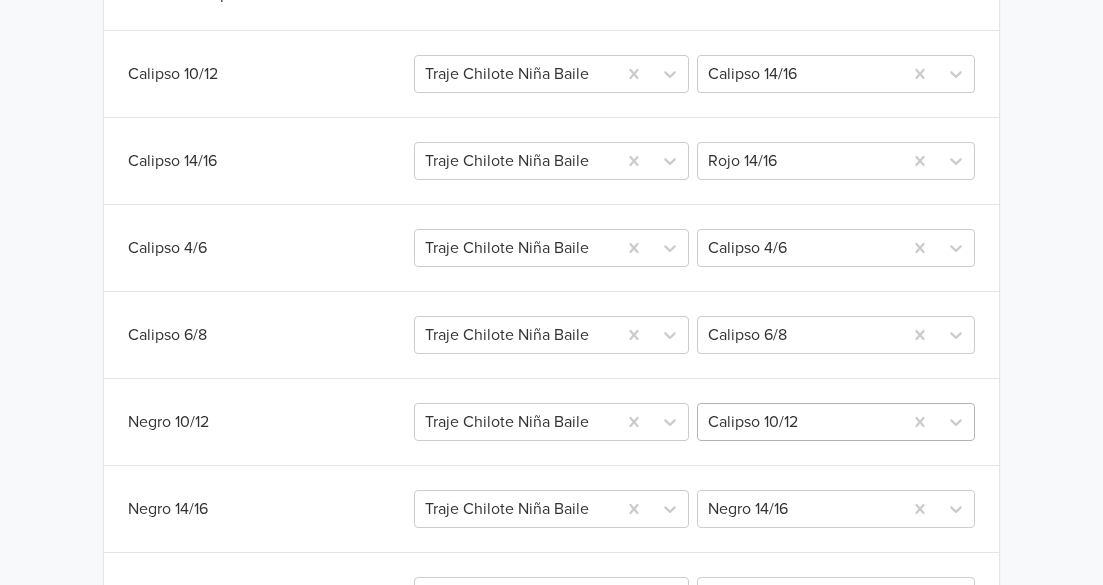 click at bounding box center [800, 422] 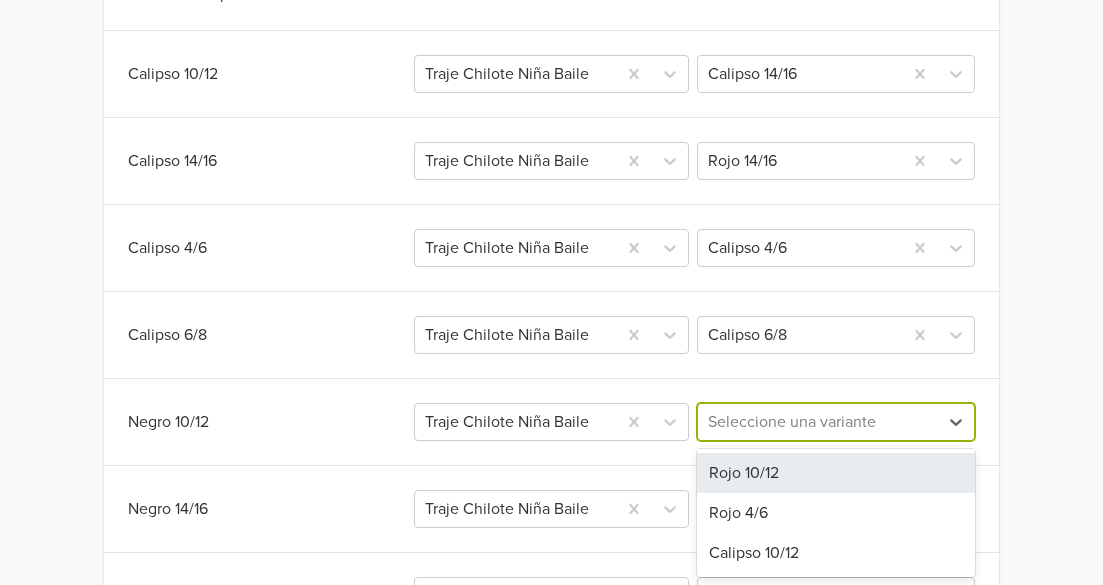 click on "Traje Chilote Niña Baile    GTIN: No establecido   Descripción   Conjunto Completo:
Descubre el encantador Traje Chilote para Niña, una opción ideal para eventos escolares y bailes típicos. Este conjunto completo in (...) ¿Qué acción quieres tomar? Editar sincronizaciones de las variantes Edite las sincronizaciones de las variantes de su producto. Desincronizar producto con anuncio Desincronice o elimine la publicación de Mercado Libre asociada a este producto Sincronizar con anuncio existente Salvar Variante Jumpseller Publicación Mercado Libre Variación Mercado Libre Calipso 10/12 Traje Chilote Niña Baile  Calipso 14/16 Calipso 14/16 Traje Chilote Niña Baile  Rojo 14/16 Calipso 4/6 Traje Chilote Niña Baile  Calipso 4/6 Calipso 6/8 Traje Chilote Niña Baile  Calipso 6/8 Negro 10/12 Traje Chilote Niña Baile  All selected options have been cleared. 3 results available. Seleccione una variante Rojo 10/12 Rojo 4/6 Calipso 10/12 Negro 14/16 Traje Chilote Niña Baile  Negro 14/16 Negro 4/6 Negro 4/6" at bounding box center [551, 280] 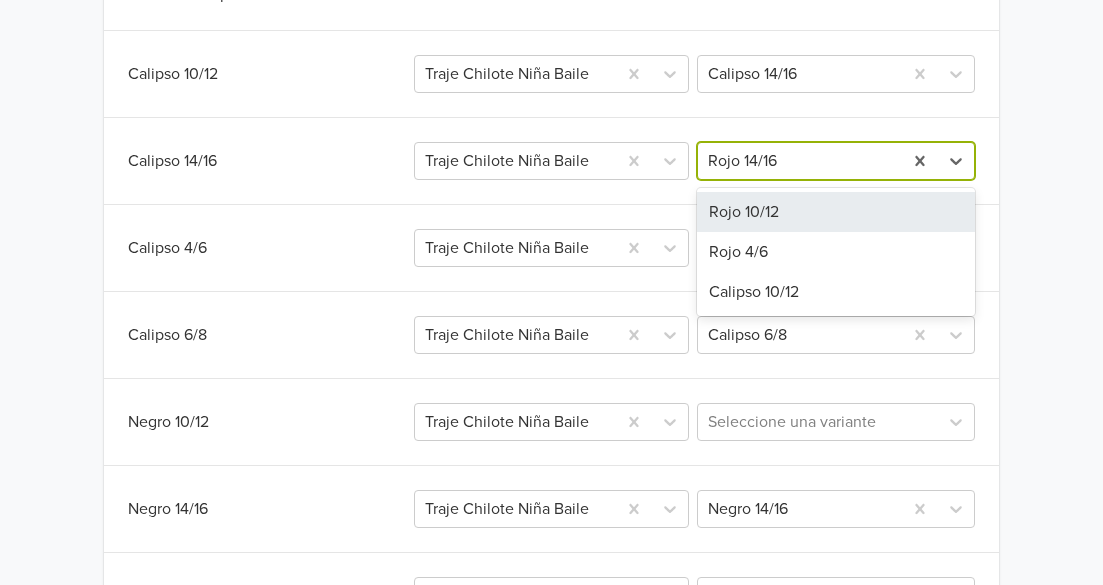 click at bounding box center [800, 161] 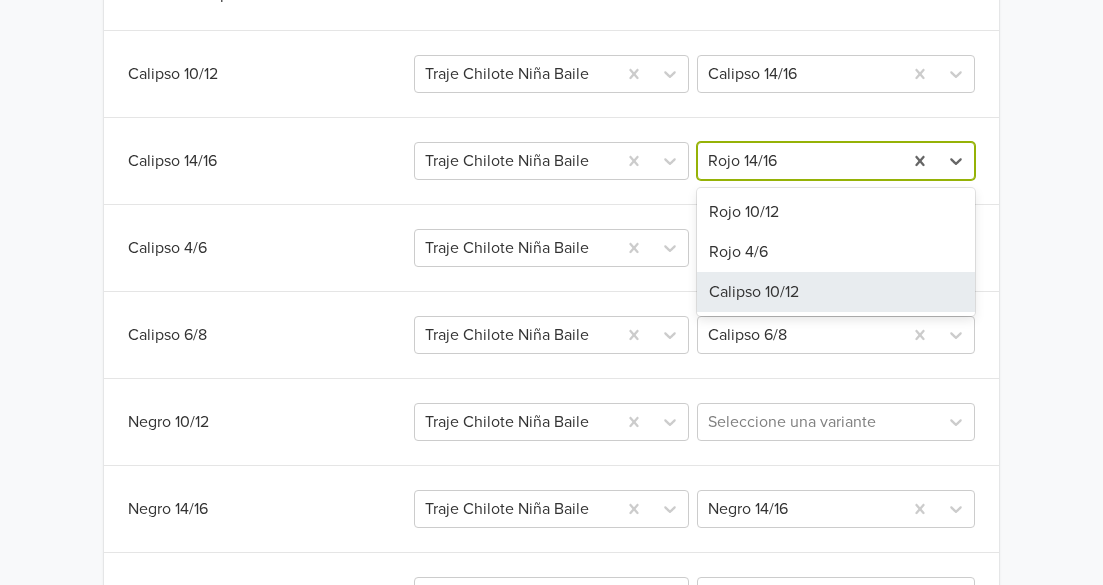click on "Calipso 10/12" at bounding box center (836, 292) 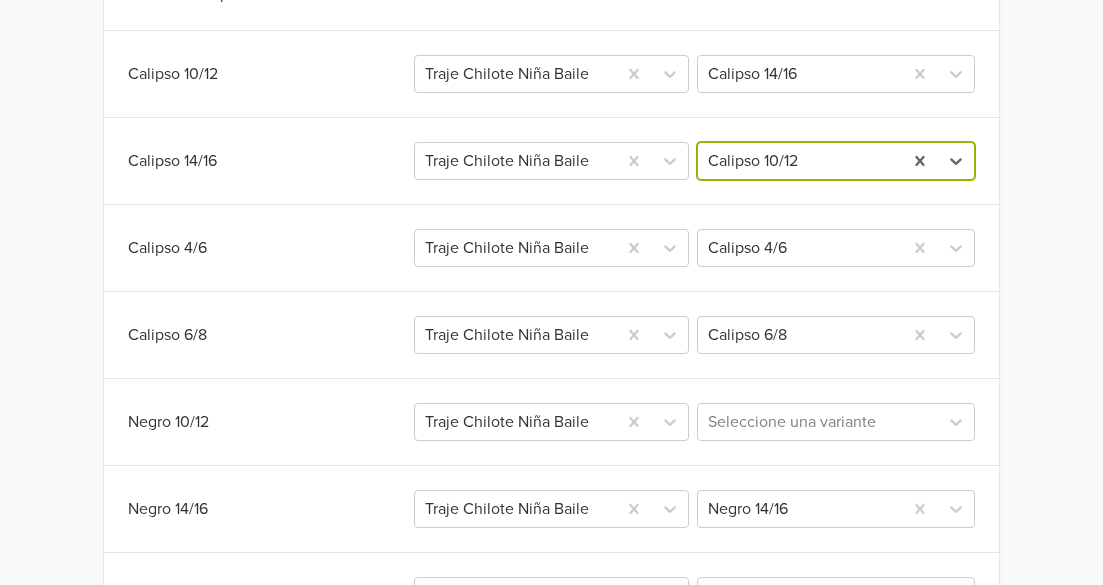 click on "Traje Chilote Niña Baile    GTIN: No establecido   Descripción   Conjunto Completo:
Descubre el encantador Traje Chilote para Niña, una opción ideal para eventos escolares y bailes típicos. Este conjunto completo in (...) ¿Qué acción quieres tomar? Editar sincronizaciones de las variantes Edite las sincronizaciones de las variantes de su producto. Desincronizar producto con anuncio Desincronice o elimine la publicación de Mercado Libre asociada a este producto Sincronizar con anuncio existente Salvar Variante Jumpseller Publicación Mercado Libre Variación Mercado Libre Calipso 10/12 Traje Chilote Niña Baile  Calipso 14/16 Calipso 14/16 Traje Chilote Niña Baile  option Calipso 10/12, selected. Calipso 10/12 Calipso 4/6 Traje Chilote Niña Baile  Calipso 4/6 Calipso 6/8 Traje Chilote Niña Baile  Calipso 6/8 Negro 10/12 Traje Chilote Niña Baile  Seleccione una variante Negro 14/16 Traje Chilote Niña Baile  Negro 14/16 Negro 4/6 Traje Chilote Niña Baile  Negro 4/6 Negro 6/8 Negro 6/8 Rojo 10/12" at bounding box center [551, 280] 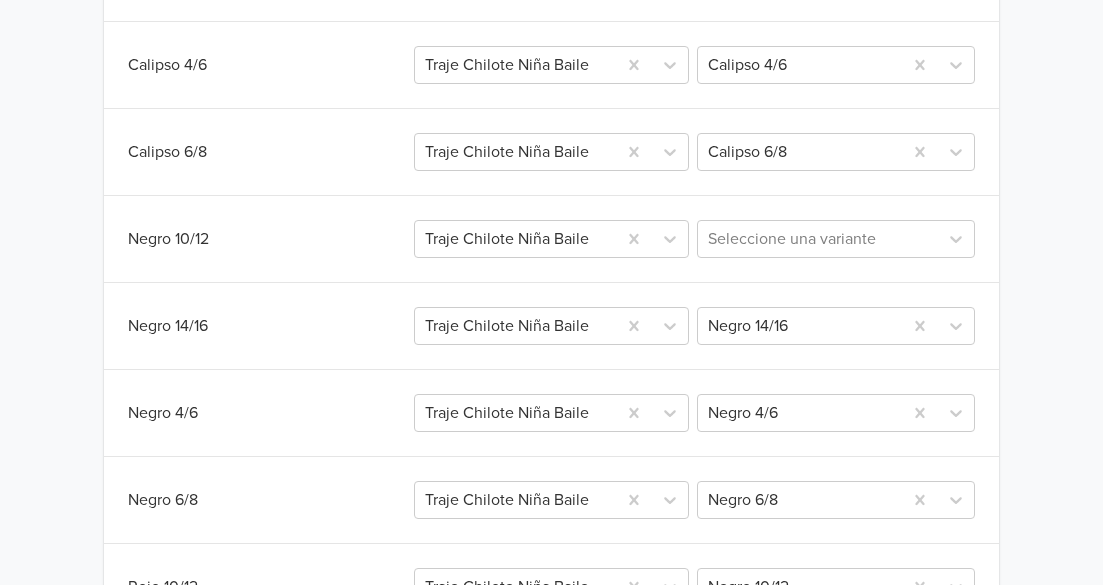 scroll, scrollTop: 825, scrollLeft: 0, axis: vertical 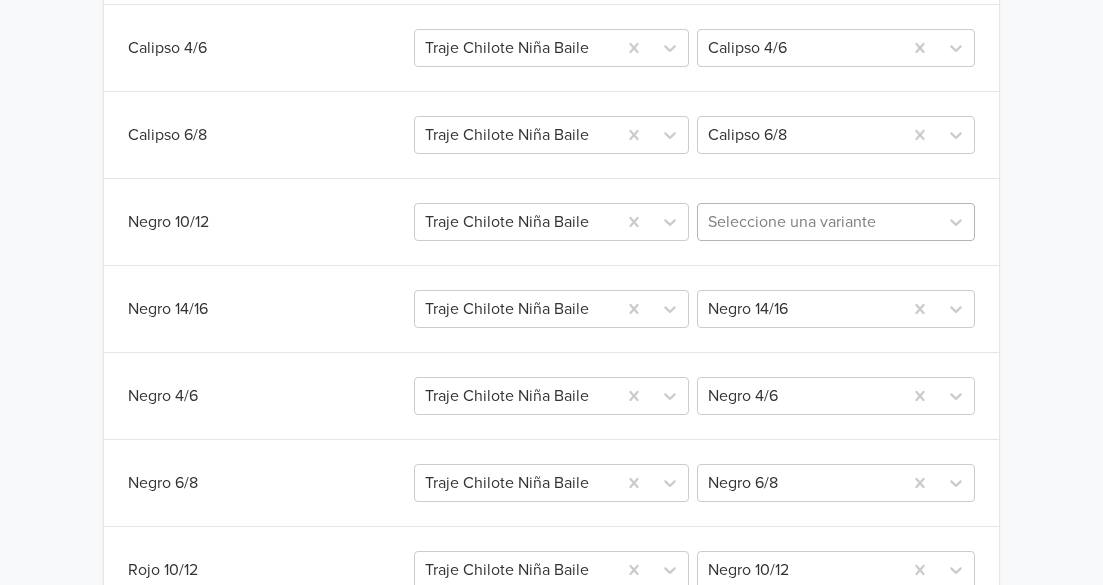 click at bounding box center (818, 222) 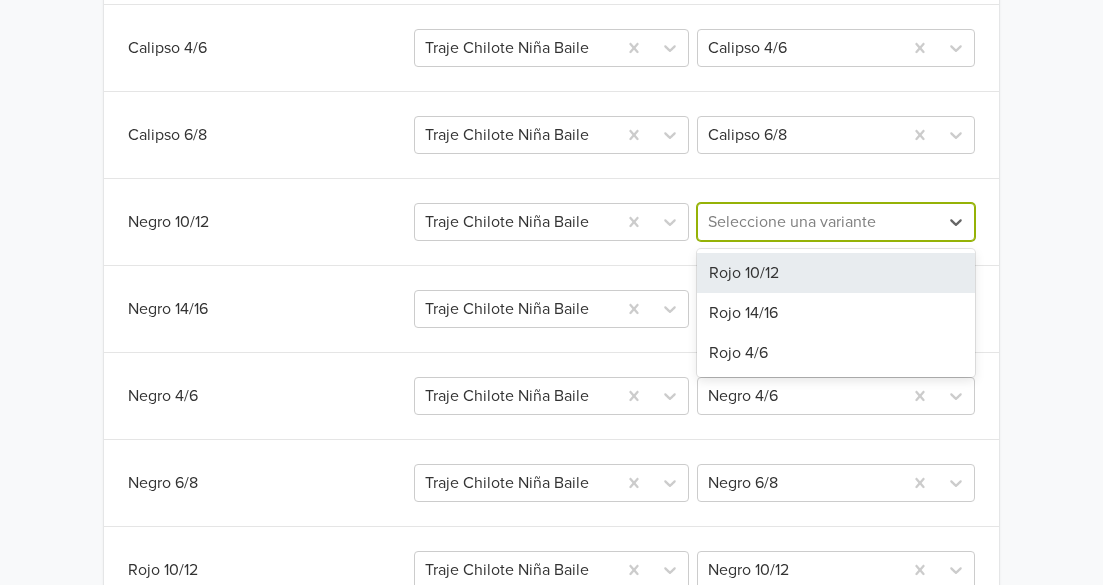click on "Traje Chilote Niña Baile    GTIN: No establecido   Descripción   Conjunto Completo:
Descubre el encantador Traje Chilote para Niña, una opción ideal para eventos escolares y bailes típicos. Este conjunto completo in (...) ¿Qué acción quieres tomar? Editar sincronizaciones de las variantes Edite las sincronizaciones de las variantes de su producto. Desincronizar producto con anuncio Desincronice o elimine la publicación de Mercado Libre asociada a este producto Sincronizar con anuncio existente Salvar Variante Jumpseller Publicación Mercado Libre Variación Mercado Libre Calipso 10/12 Traje Chilote Niña Baile  Calipso 14/16 Calipso 14/16 Traje Chilote Niña Baile  Rojo 14/16 Calipso 4/6 Traje Chilote Niña Baile  Calipso 4/6 Calipso 6/8 Traje Chilote Niña Baile  Calipso 6/8 Negro 10/12 Traje Chilote Niña Baile  3 results available. Seleccione una variante Rojo 10/12 Rojo 14/16 Rojo 4/6 Negro 14/16 Traje Chilote Niña Baile  Negro 14/16 Negro 4/6 Traje Chilote Niña Baile  Negro 4/6 Negro 6/8" at bounding box center (551, 80) 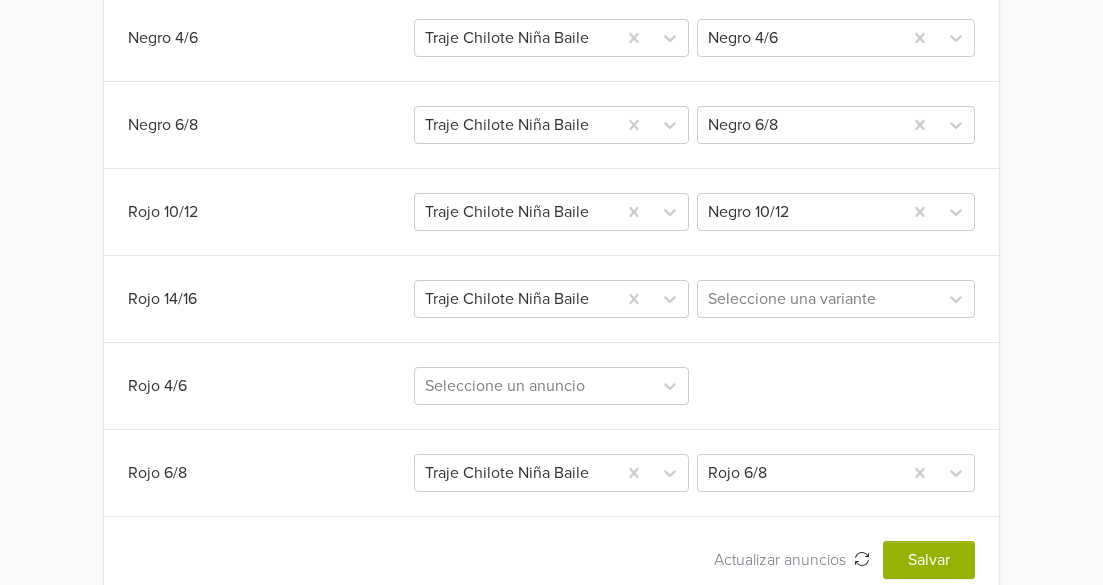 scroll, scrollTop: 1225, scrollLeft: 0, axis: vertical 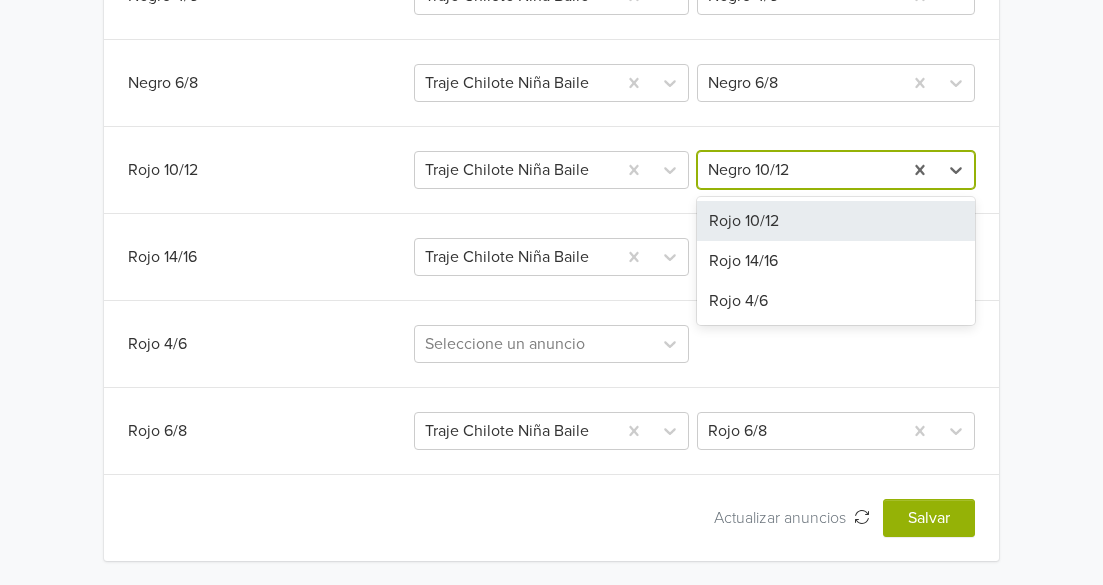 click at bounding box center (800, 170) 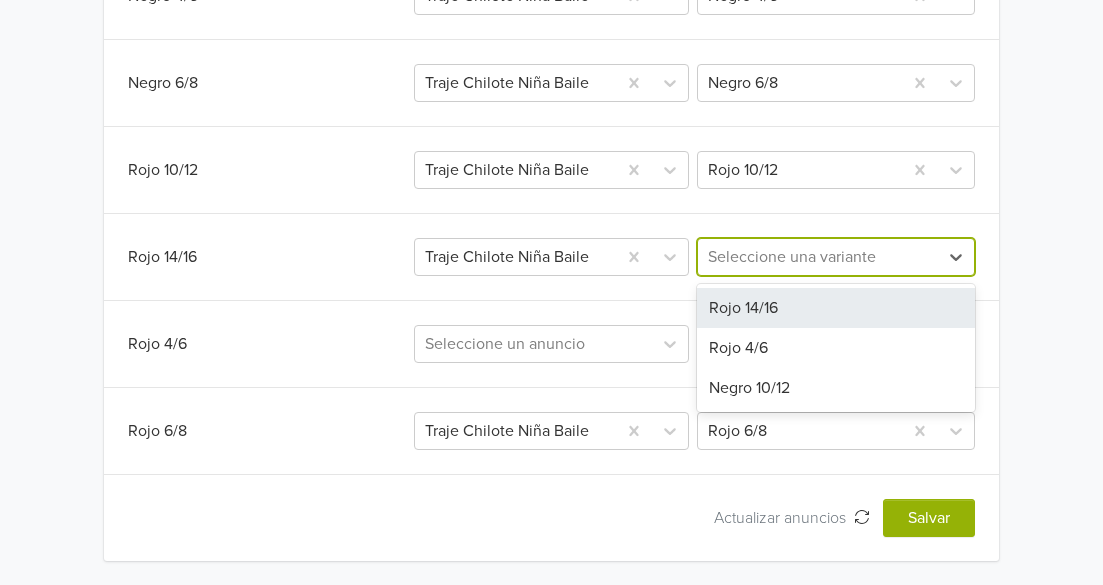 click at bounding box center [818, 257] 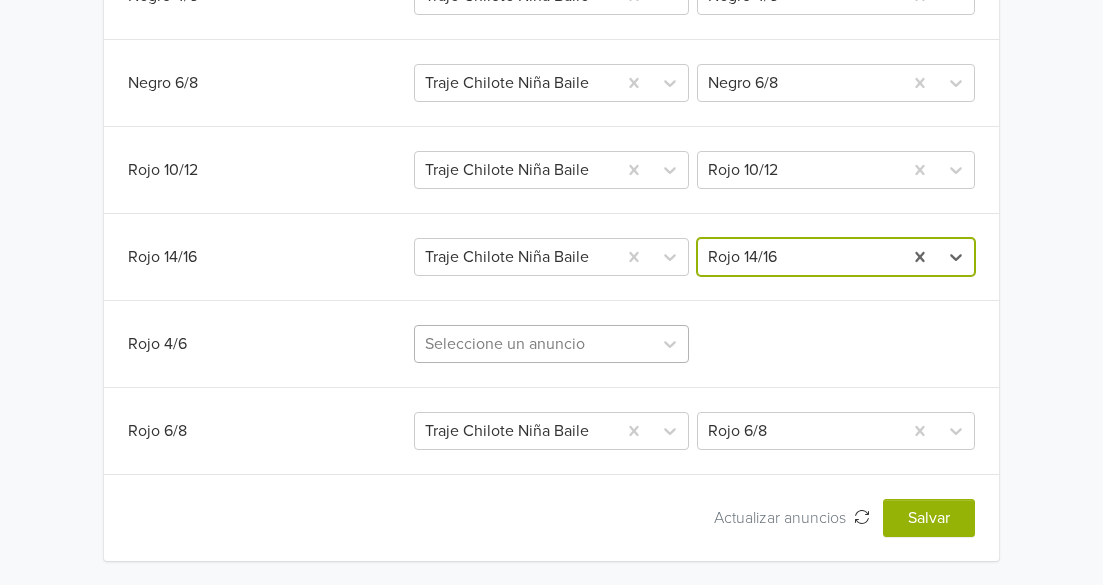 click at bounding box center [533, 344] 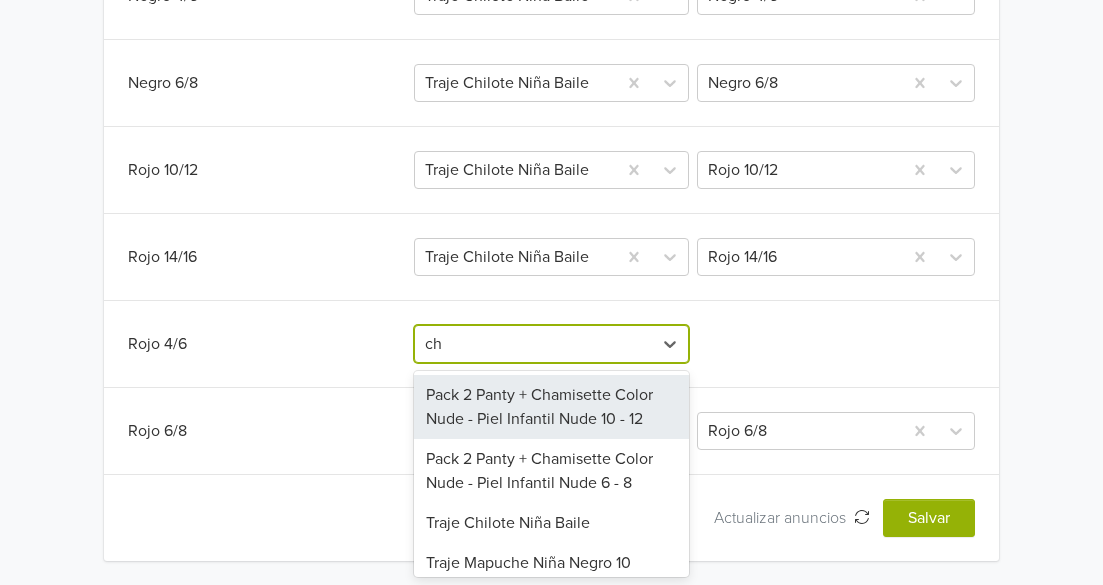 type on "chi" 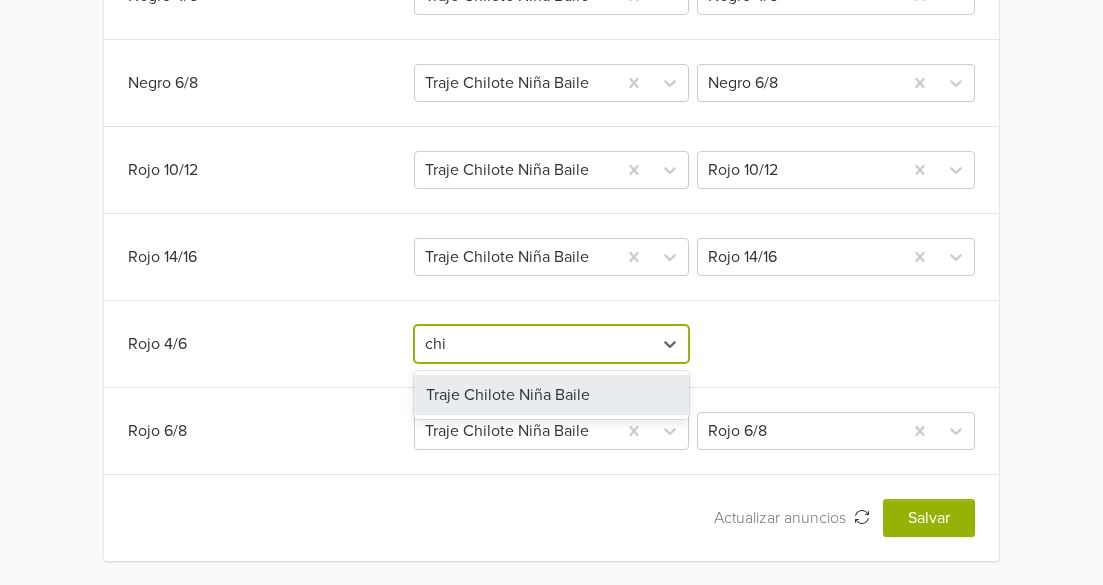 click on "Traje Chilote Niña Baile" at bounding box center (551, 395) 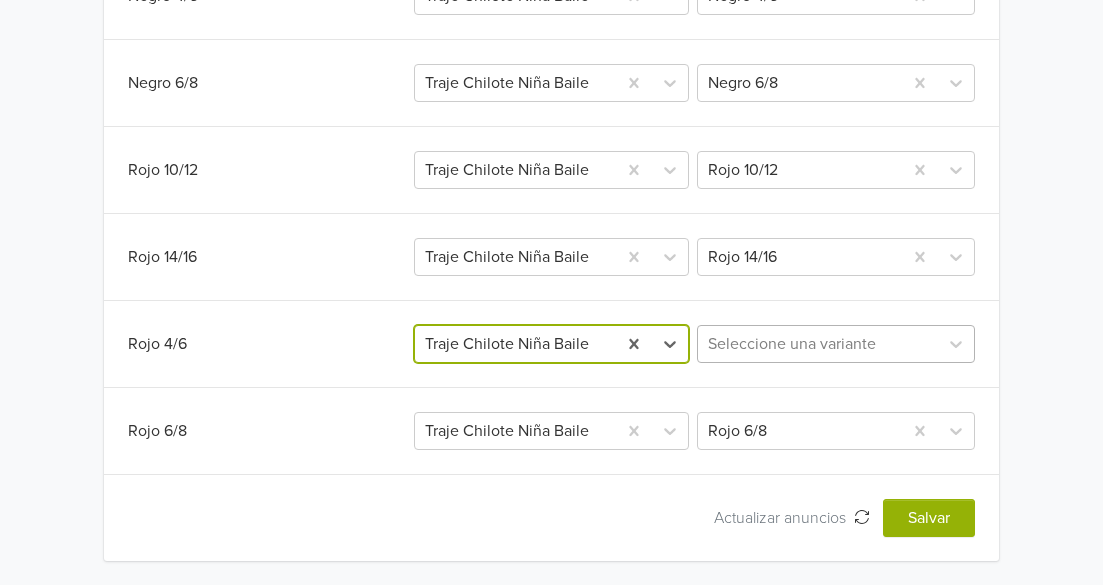 click at bounding box center [818, 344] 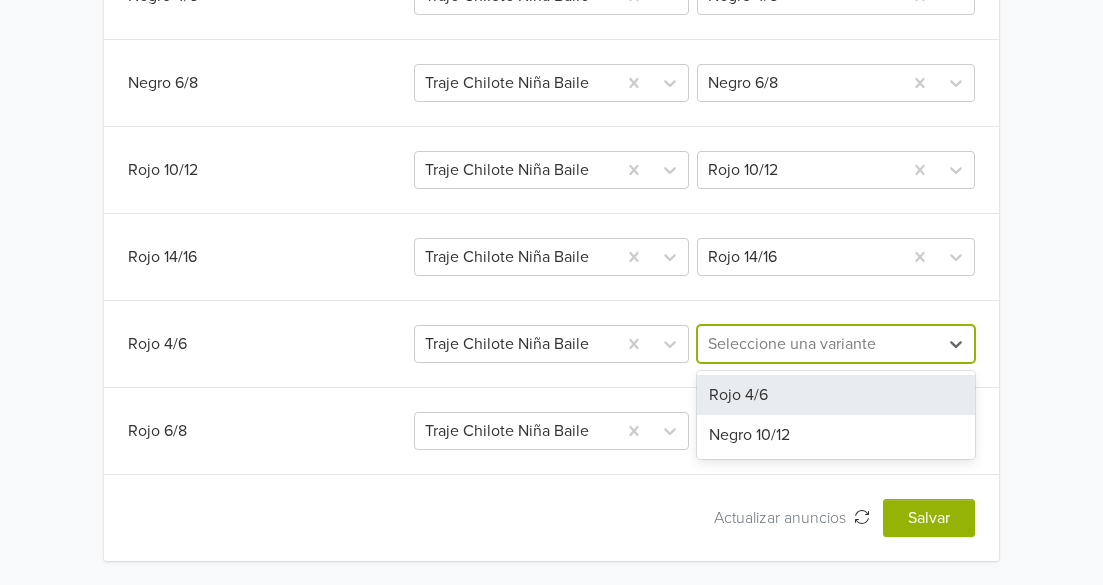 click on "Rojo 4/6" at bounding box center [836, 395] 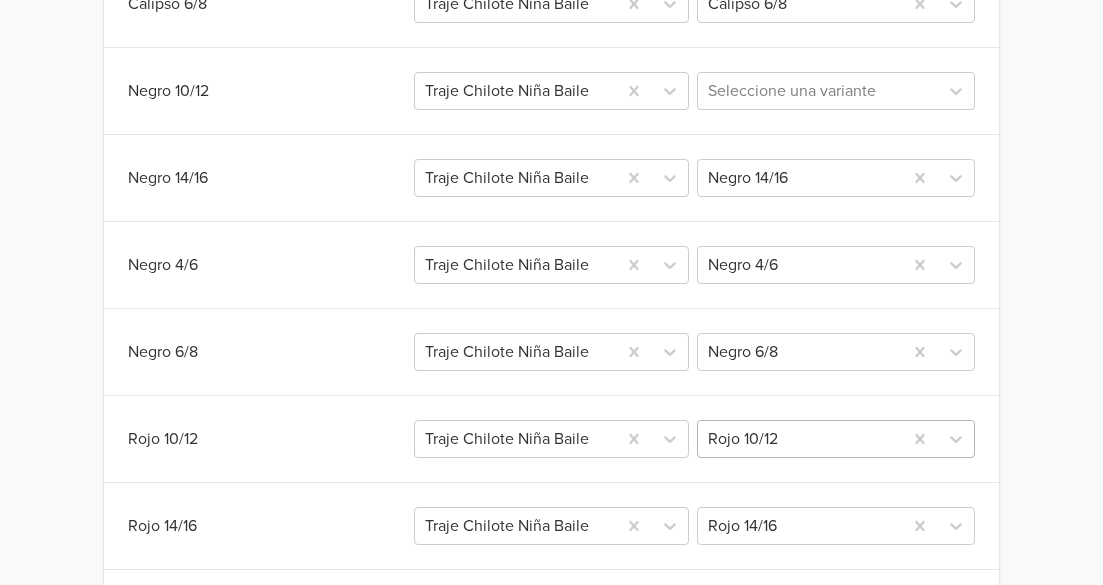 scroll, scrollTop: 925, scrollLeft: 0, axis: vertical 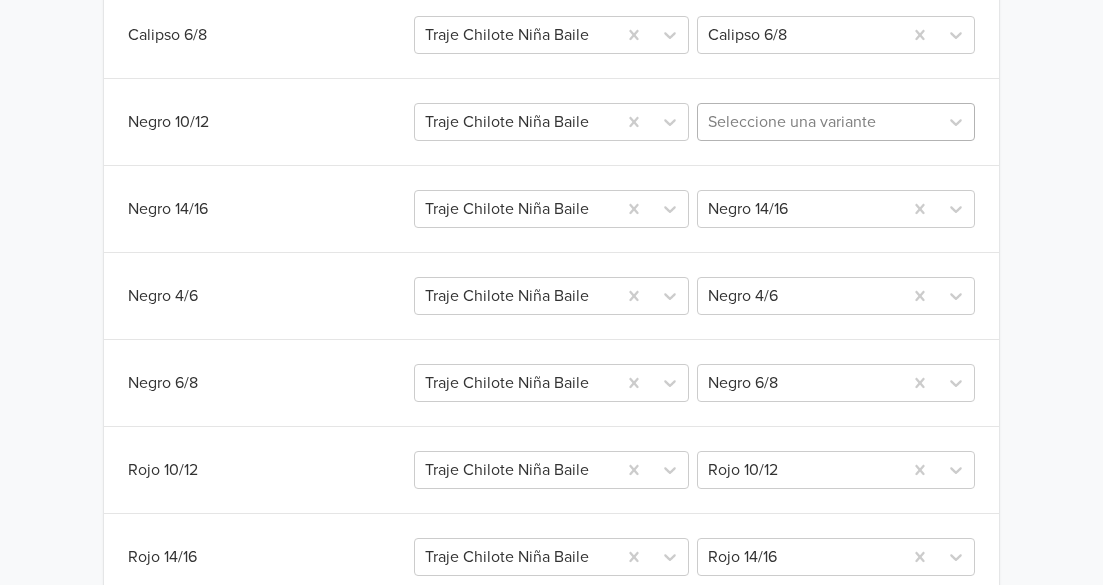 click at bounding box center (818, 122) 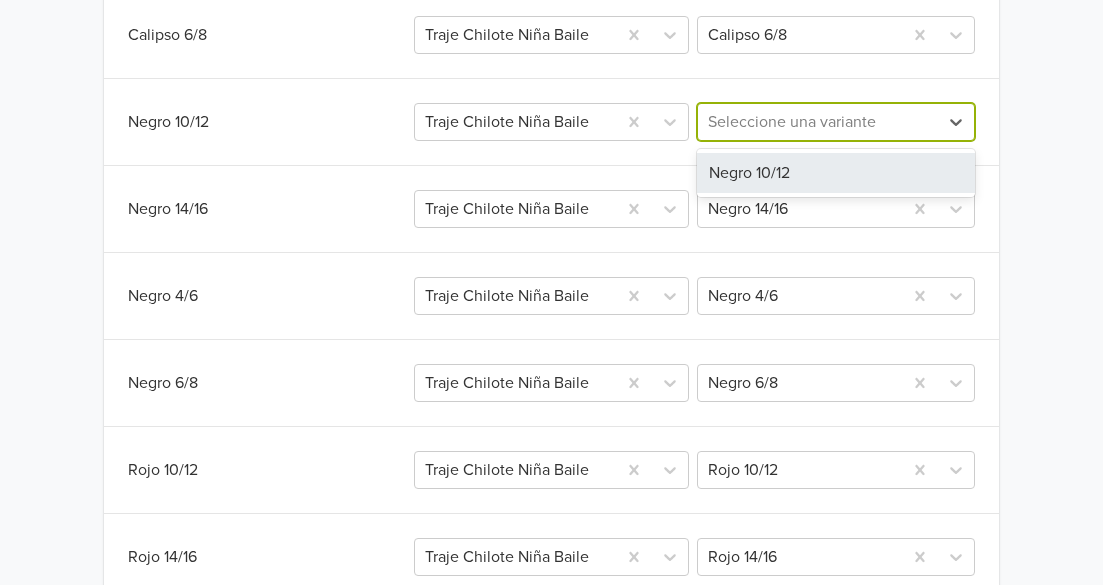 click on "Negro 10/12" at bounding box center [836, 173] 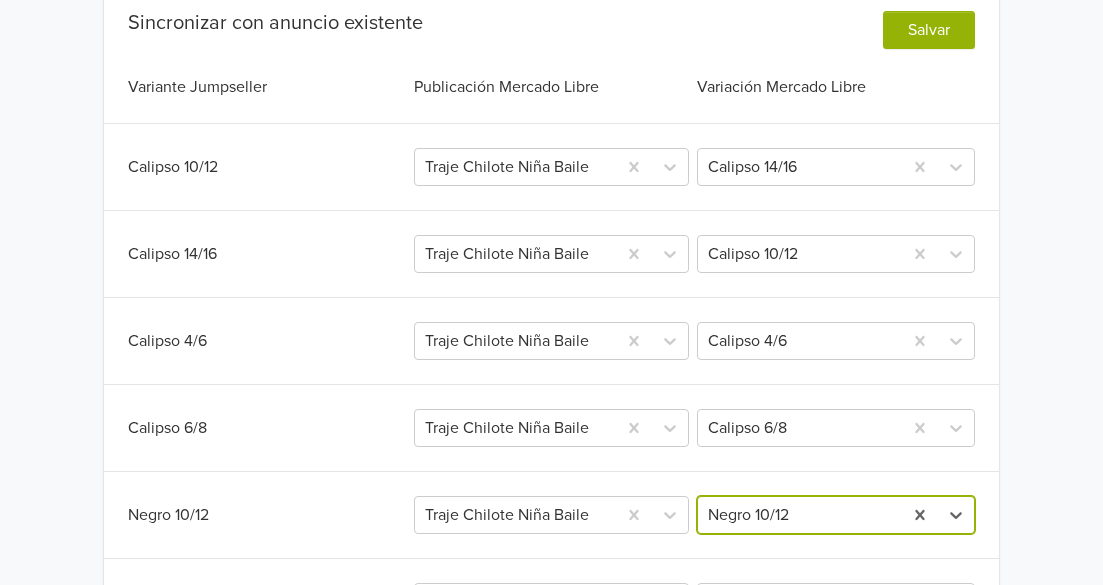 scroll, scrollTop: 525, scrollLeft: 0, axis: vertical 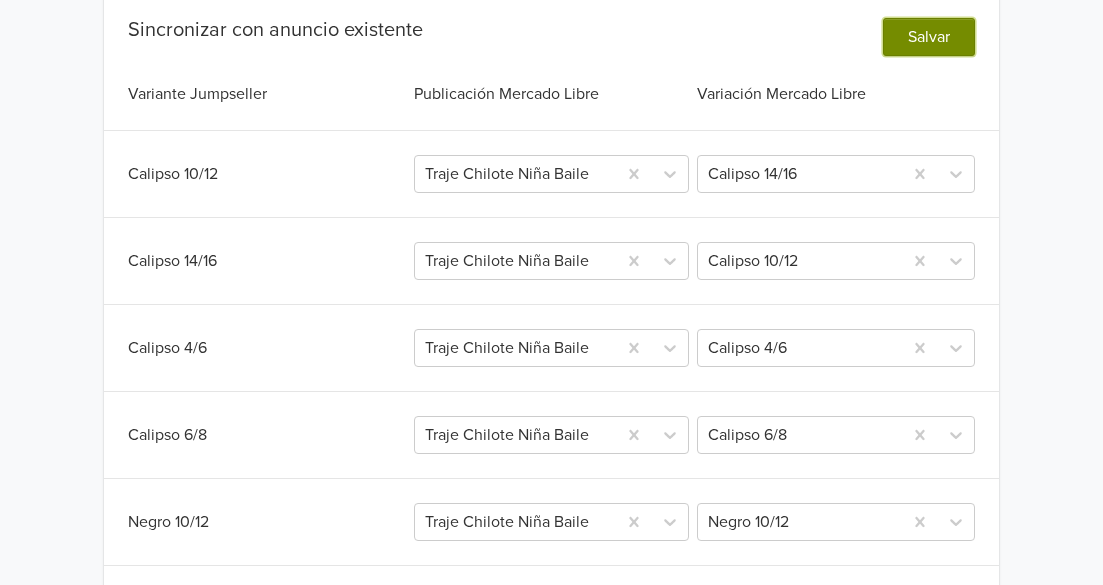 click on "Salvar" at bounding box center (929, 37) 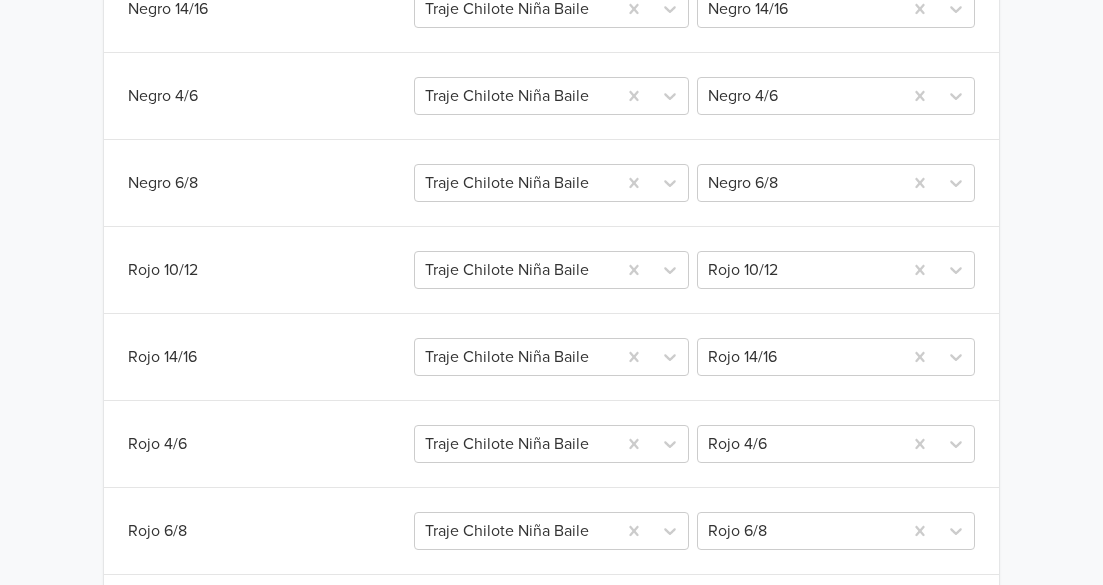 scroll, scrollTop: 1225, scrollLeft: 0, axis: vertical 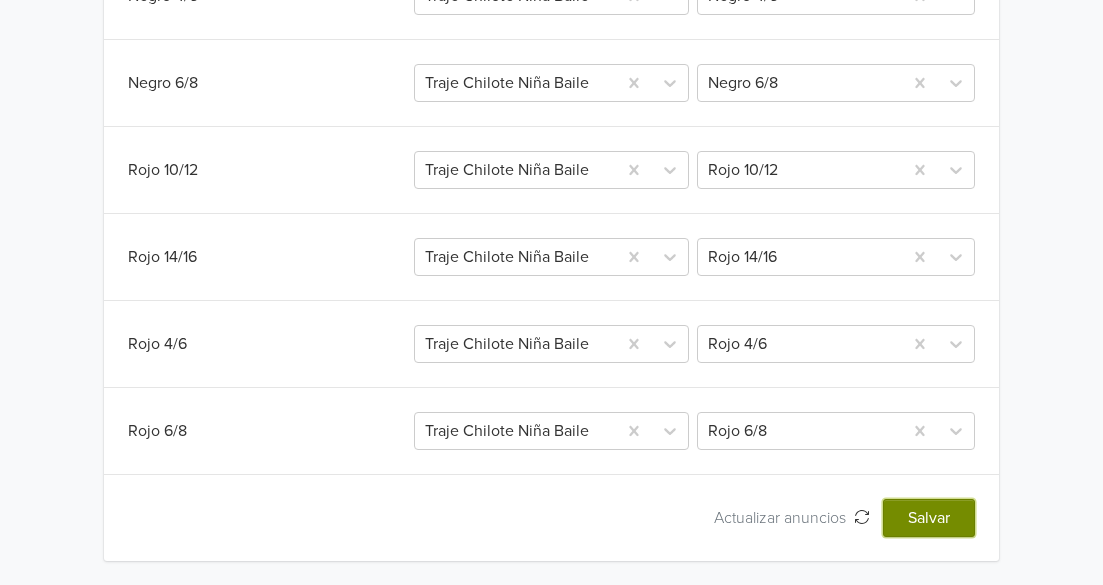 click on "Salvar" at bounding box center [929, 518] 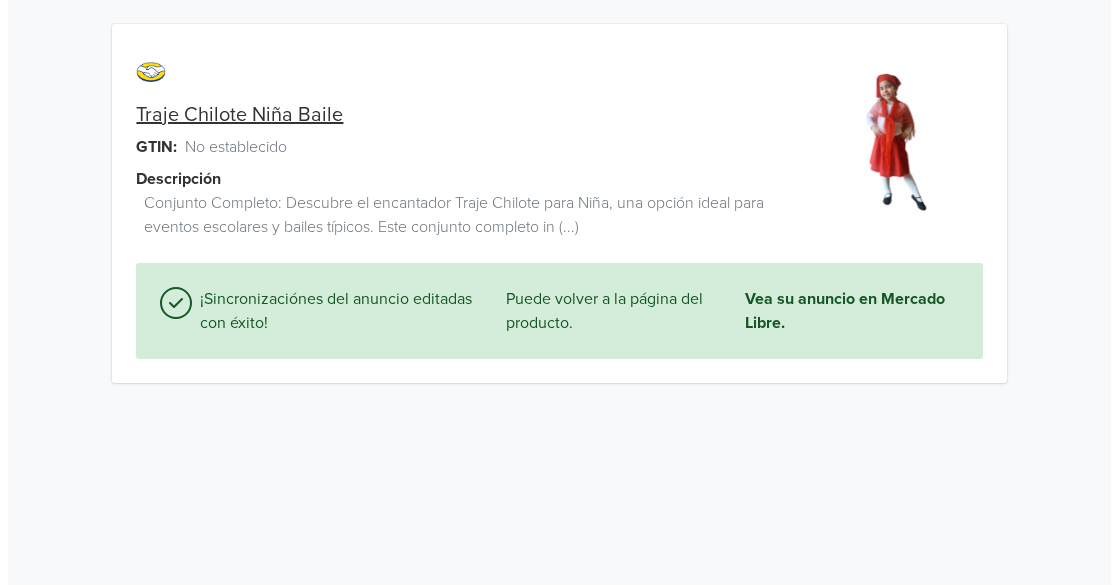 scroll, scrollTop: 0, scrollLeft: 0, axis: both 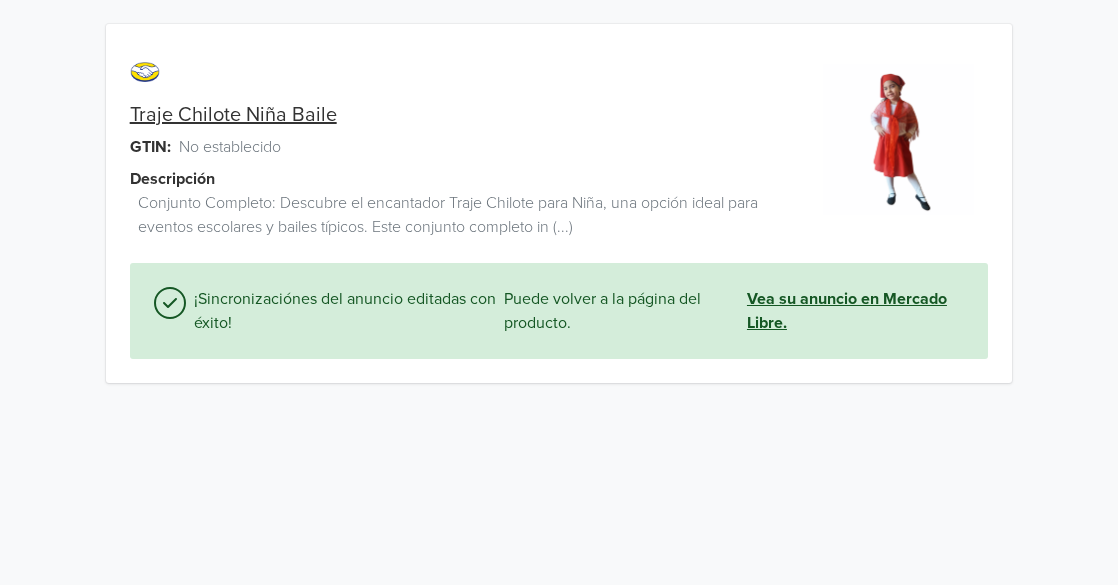 click on "Vea su anuncio en Mercado Libre." at bounding box center (855, 311) 